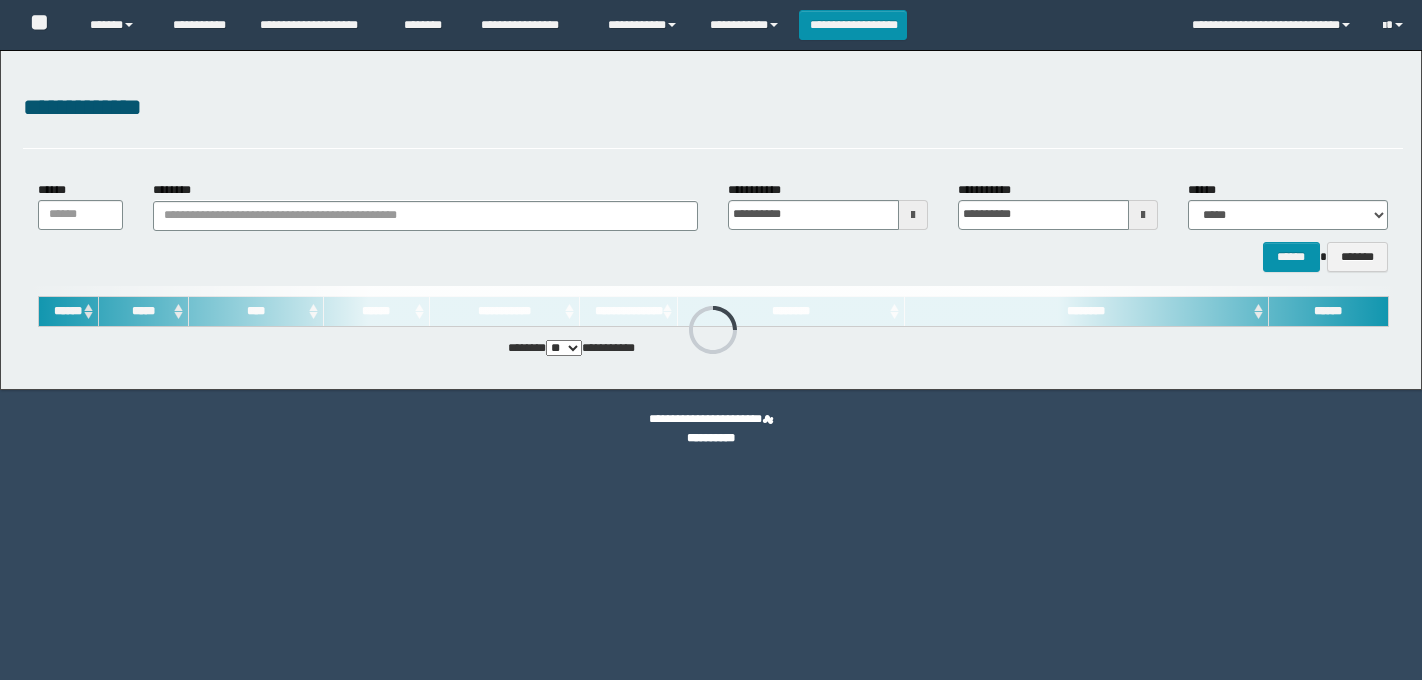 scroll, scrollTop: 0, scrollLeft: 0, axis: both 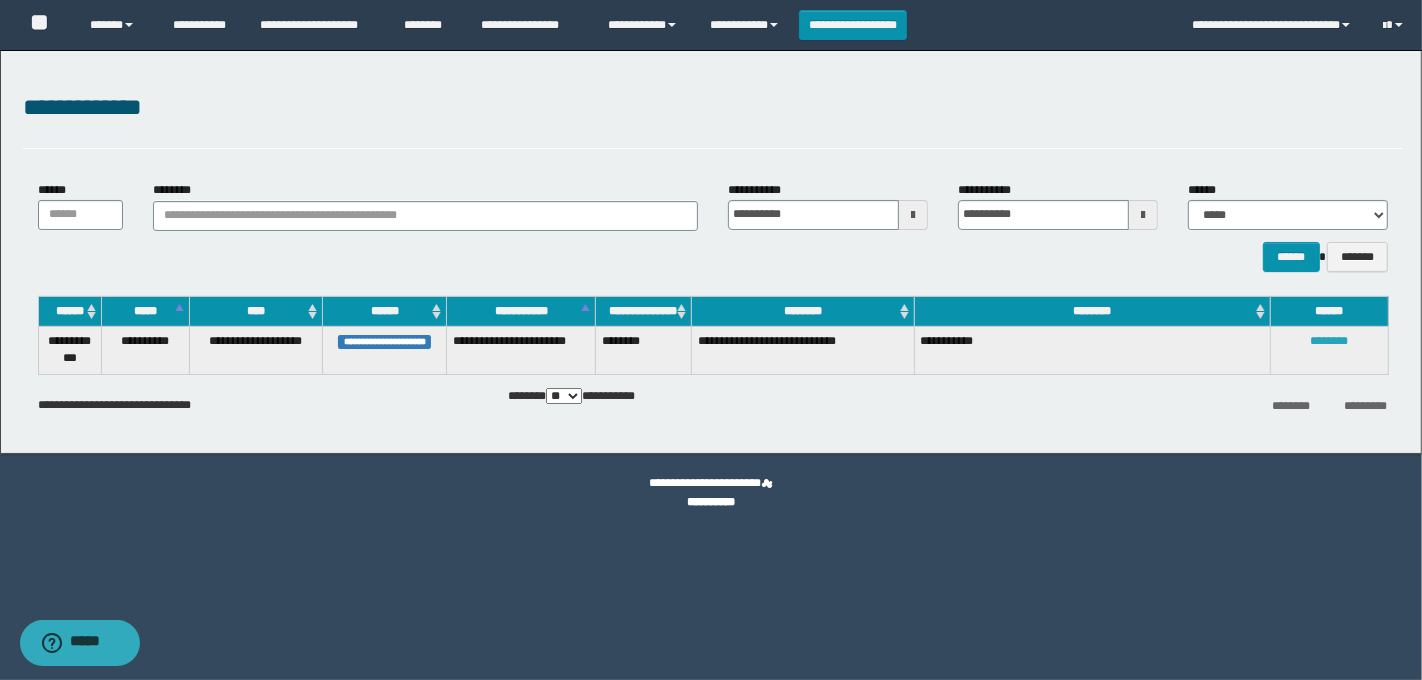 click on "********" at bounding box center (1329, 341) 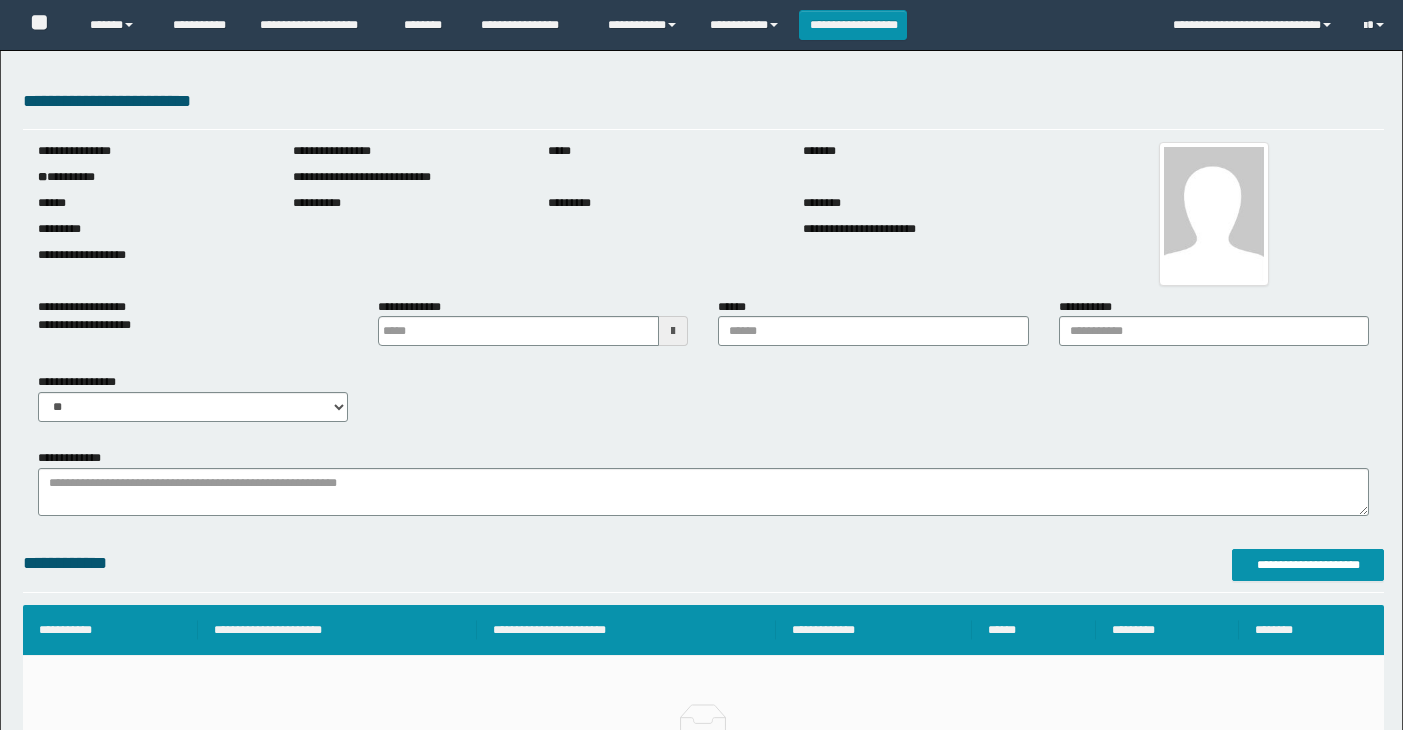 scroll, scrollTop: 0, scrollLeft: 0, axis: both 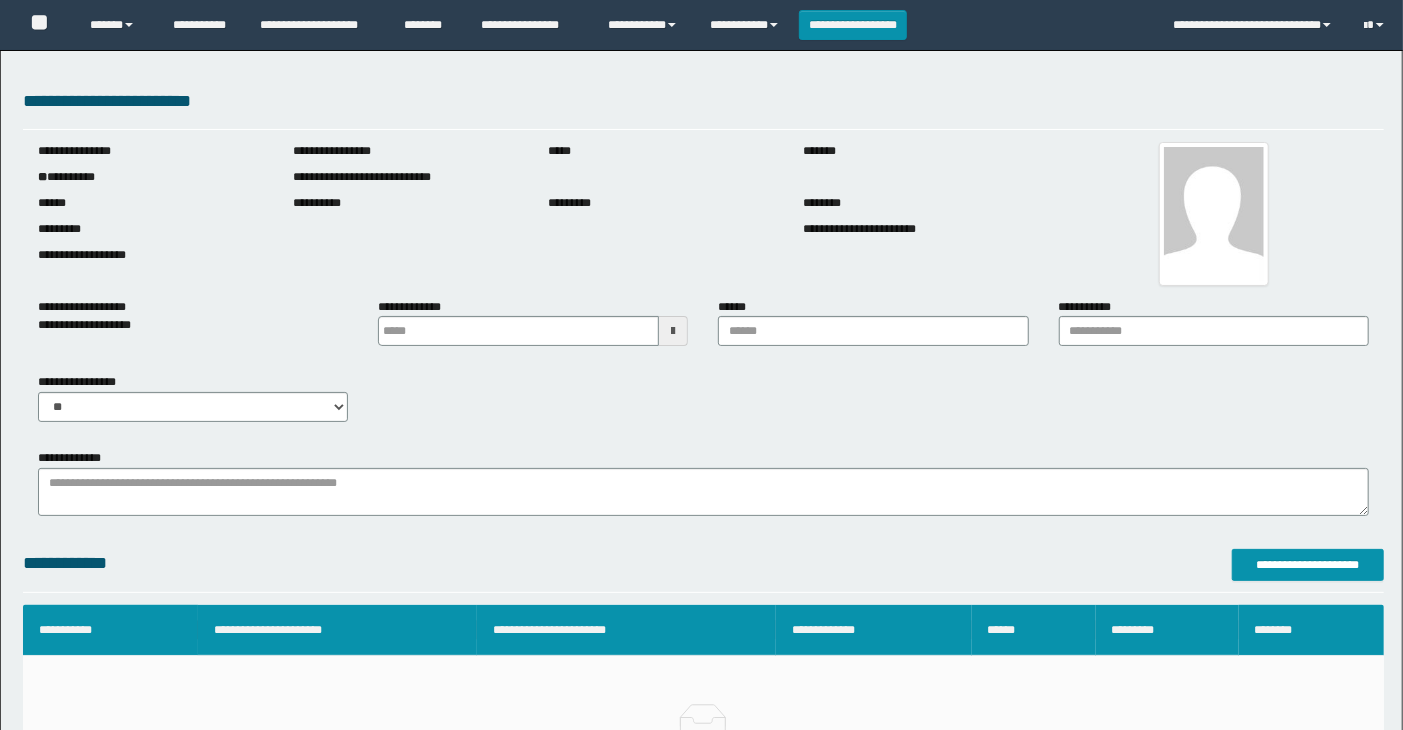 type on "**********" 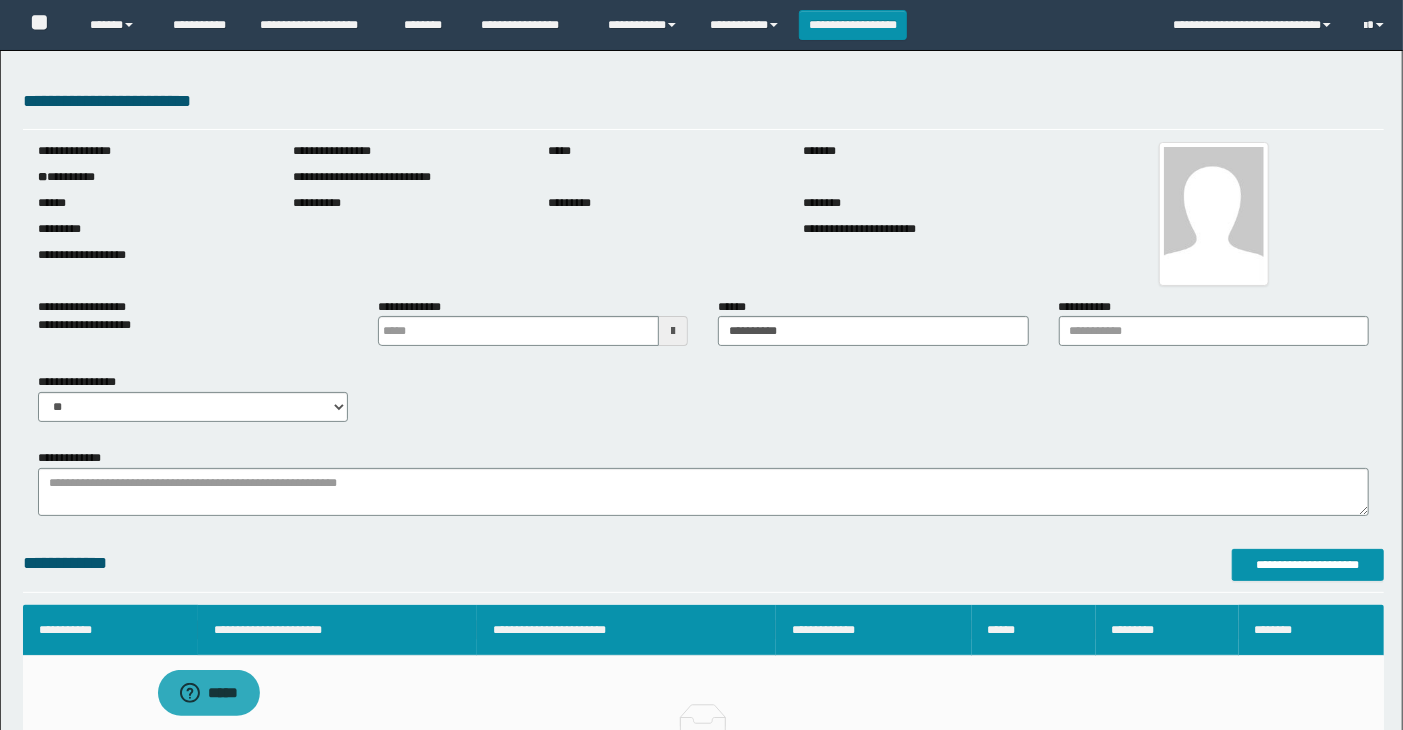 scroll, scrollTop: 0, scrollLeft: 0, axis: both 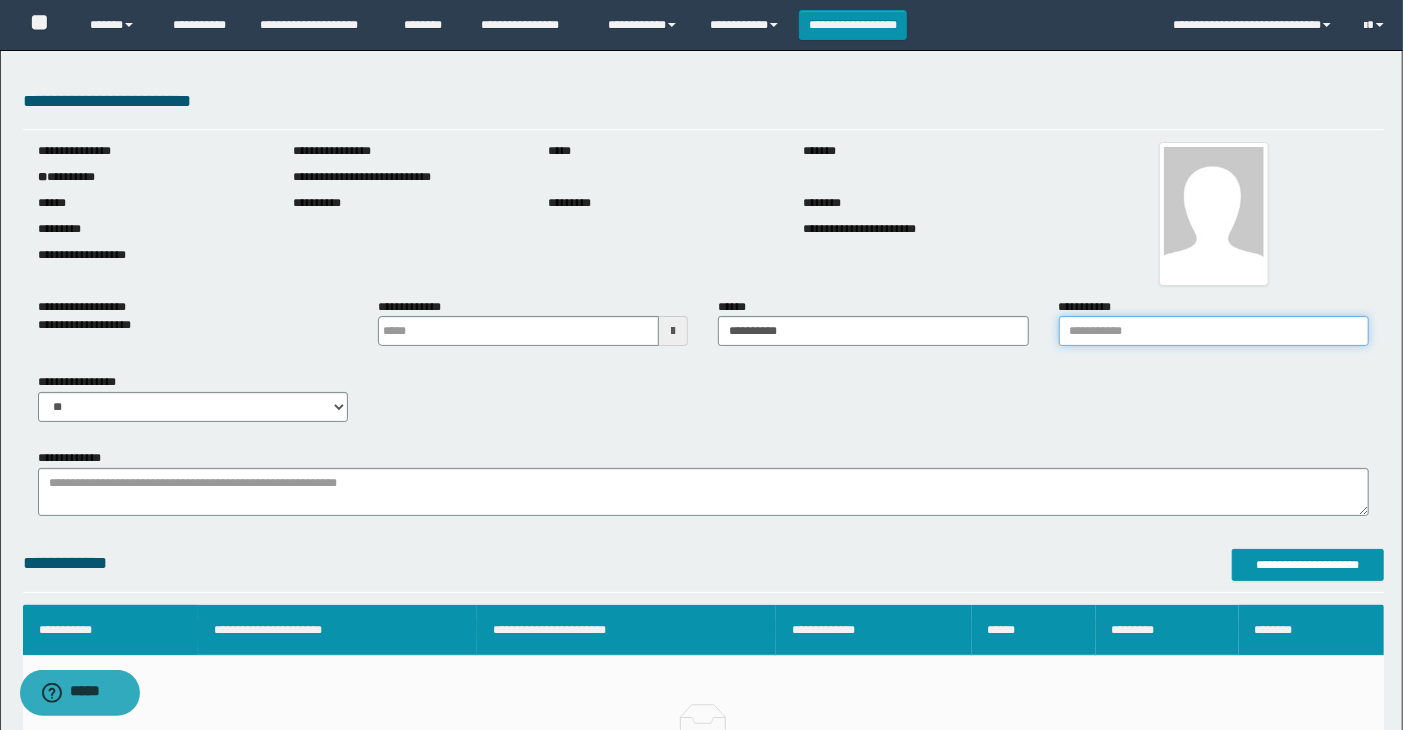 click on "**********" at bounding box center [1214, 331] 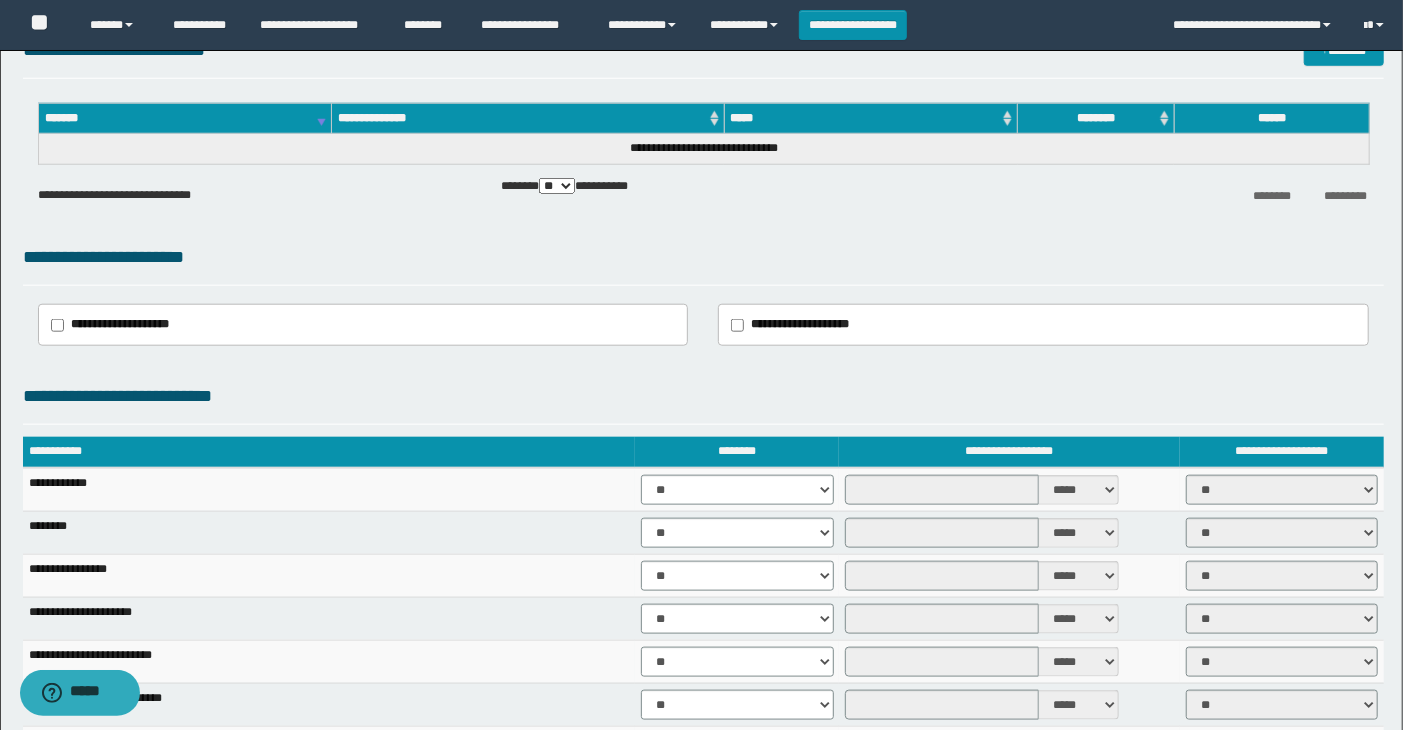 scroll, scrollTop: 1222, scrollLeft: 0, axis: vertical 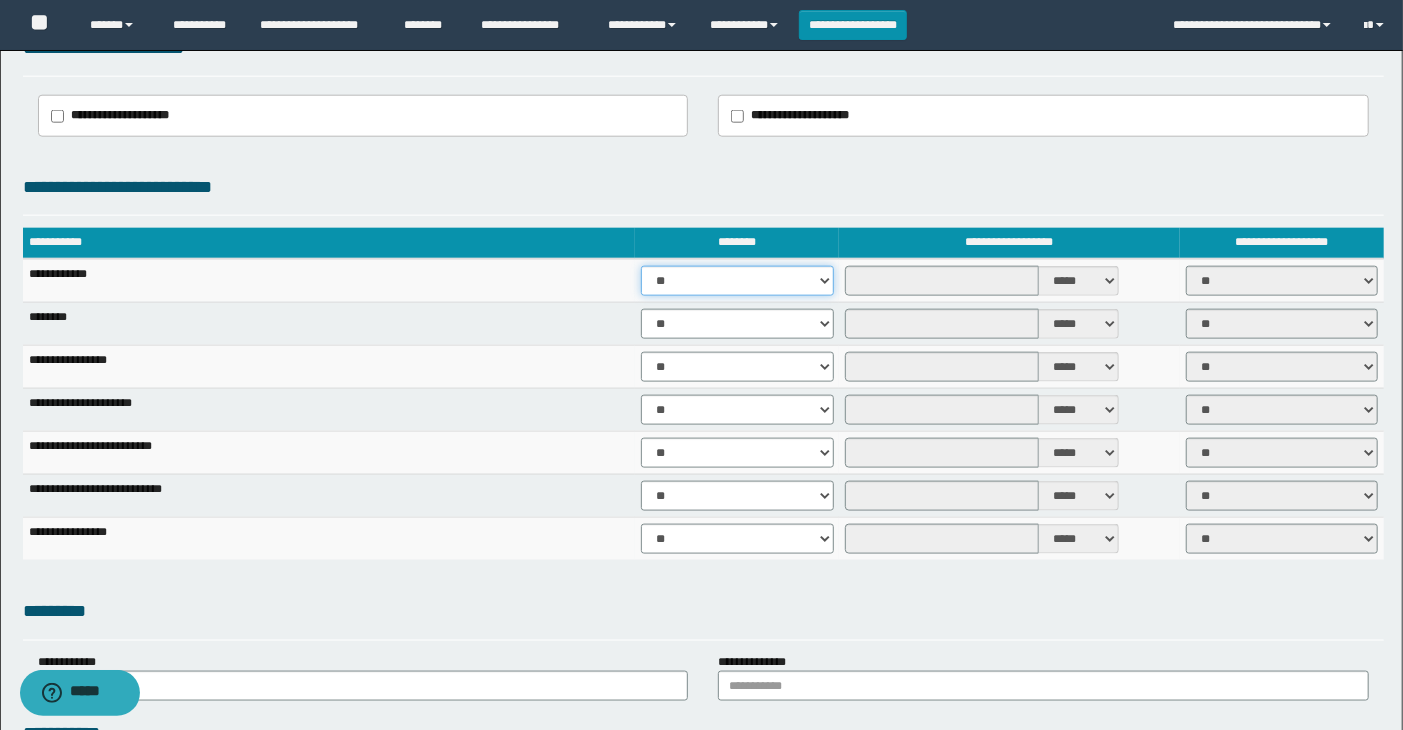 click on "**
**" at bounding box center [737, 281] 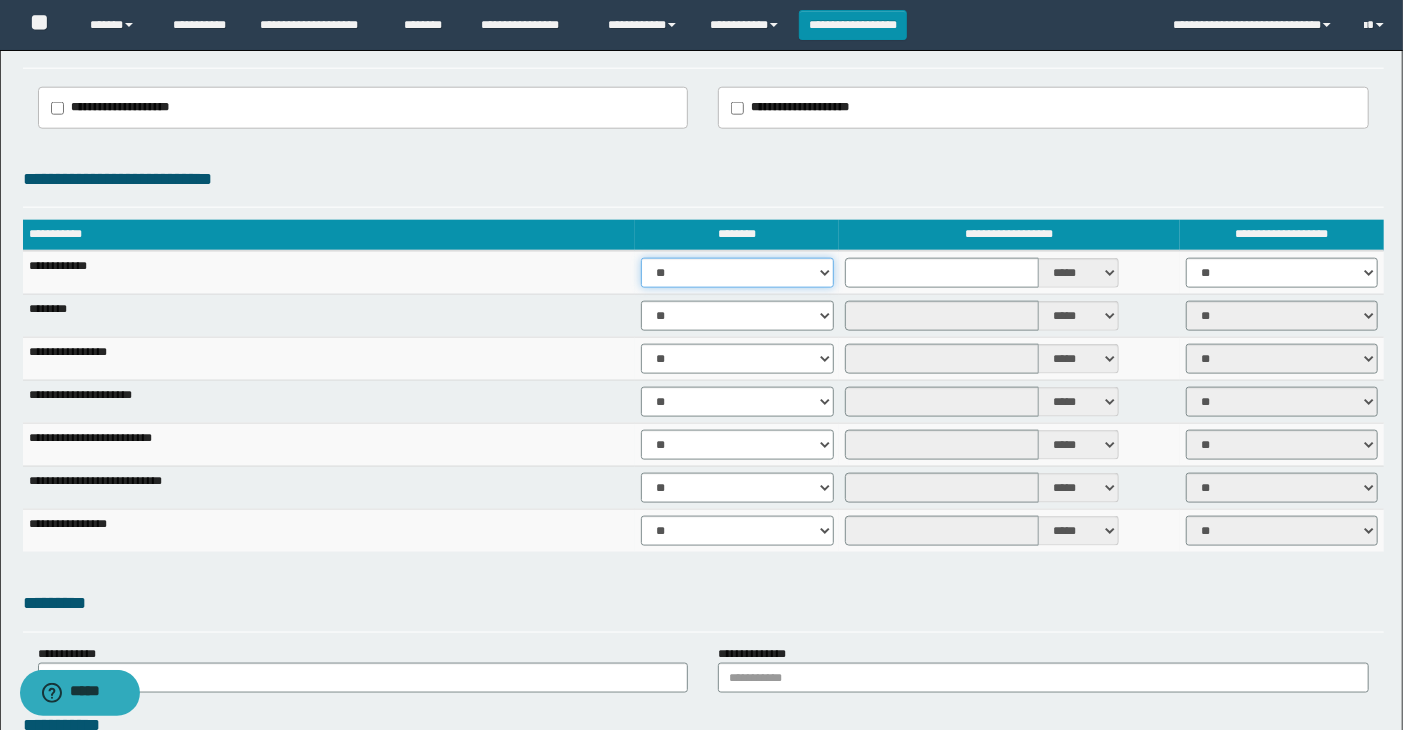 scroll, scrollTop: 1555, scrollLeft: 0, axis: vertical 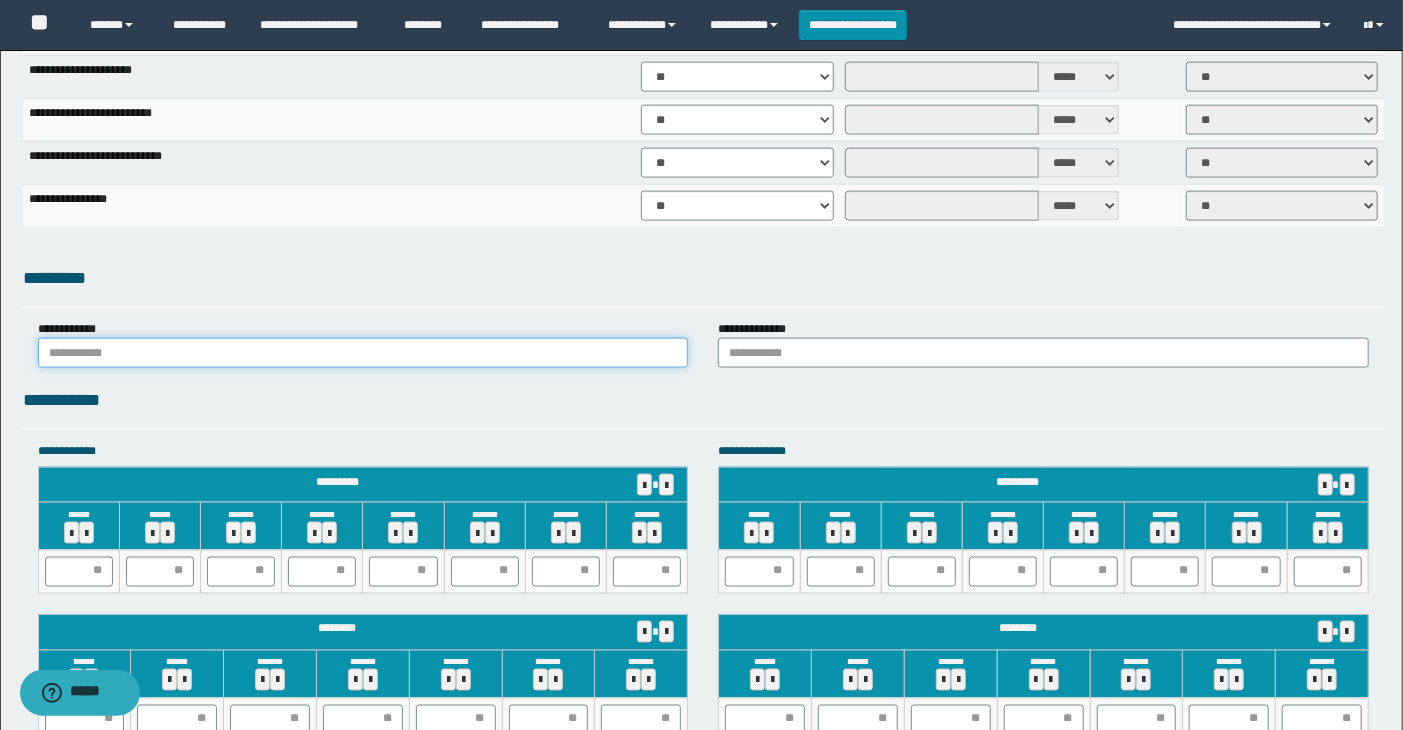 drag, startPoint x: 214, startPoint y: 362, endPoint x: 215, endPoint y: 373, distance: 11.045361 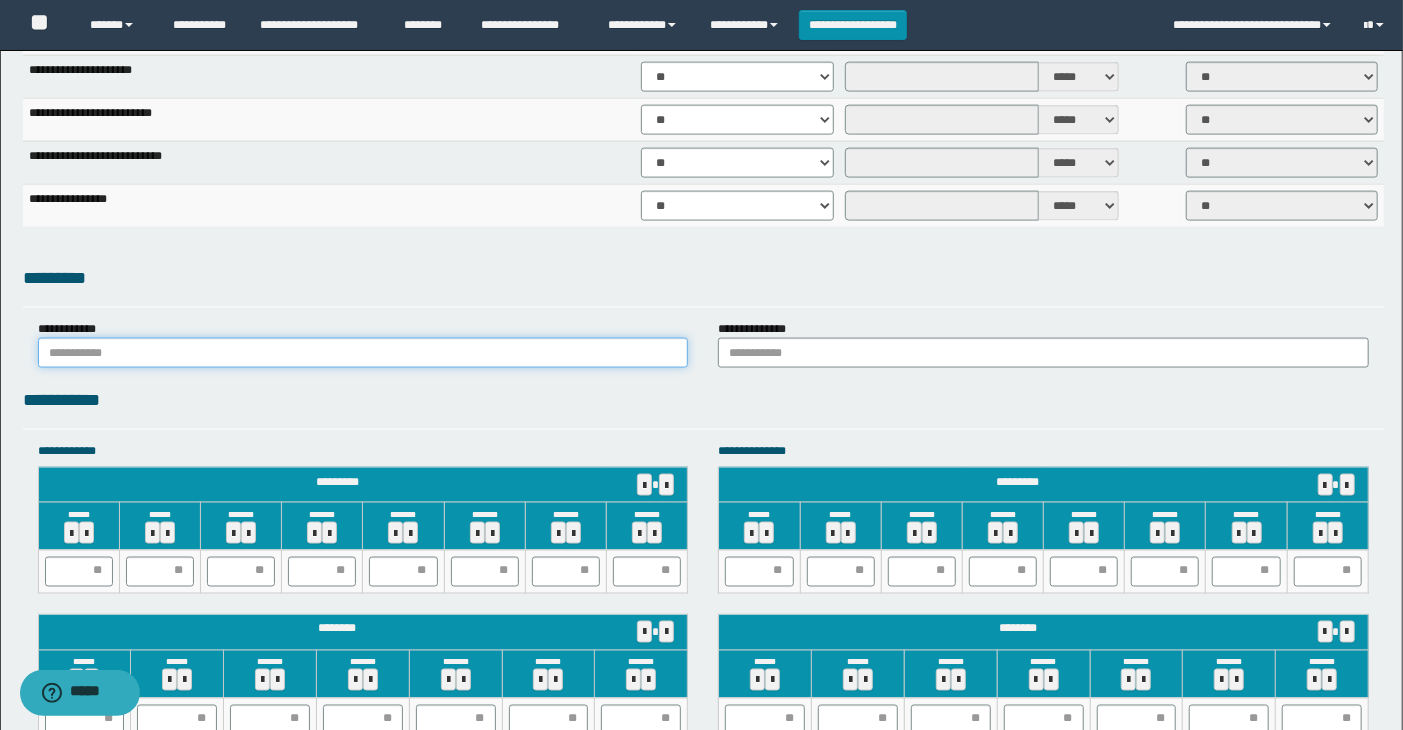 click at bounding box center [363, 353] 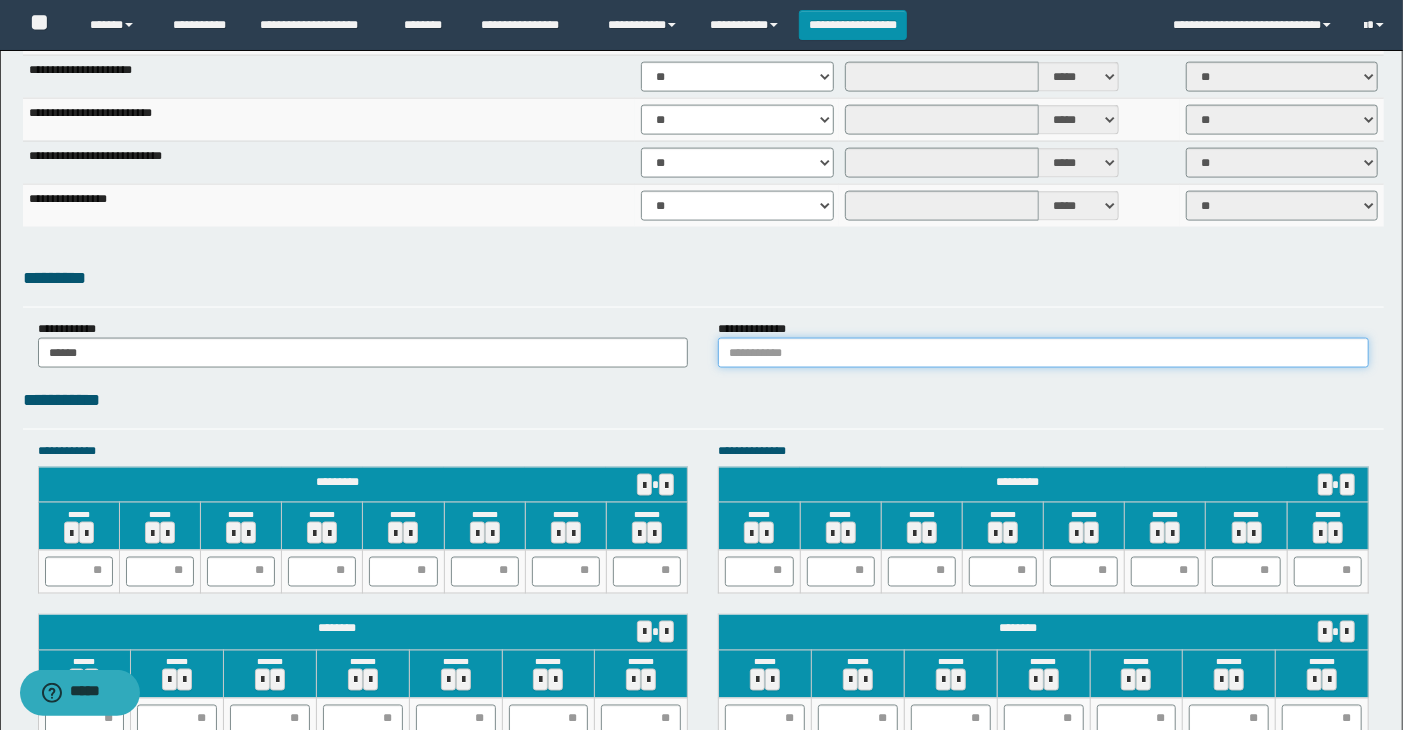 drag, startPoint x: 754, startPoint y: 343, endPoint x: 785, endPoint y: 381, distance: 49.0408 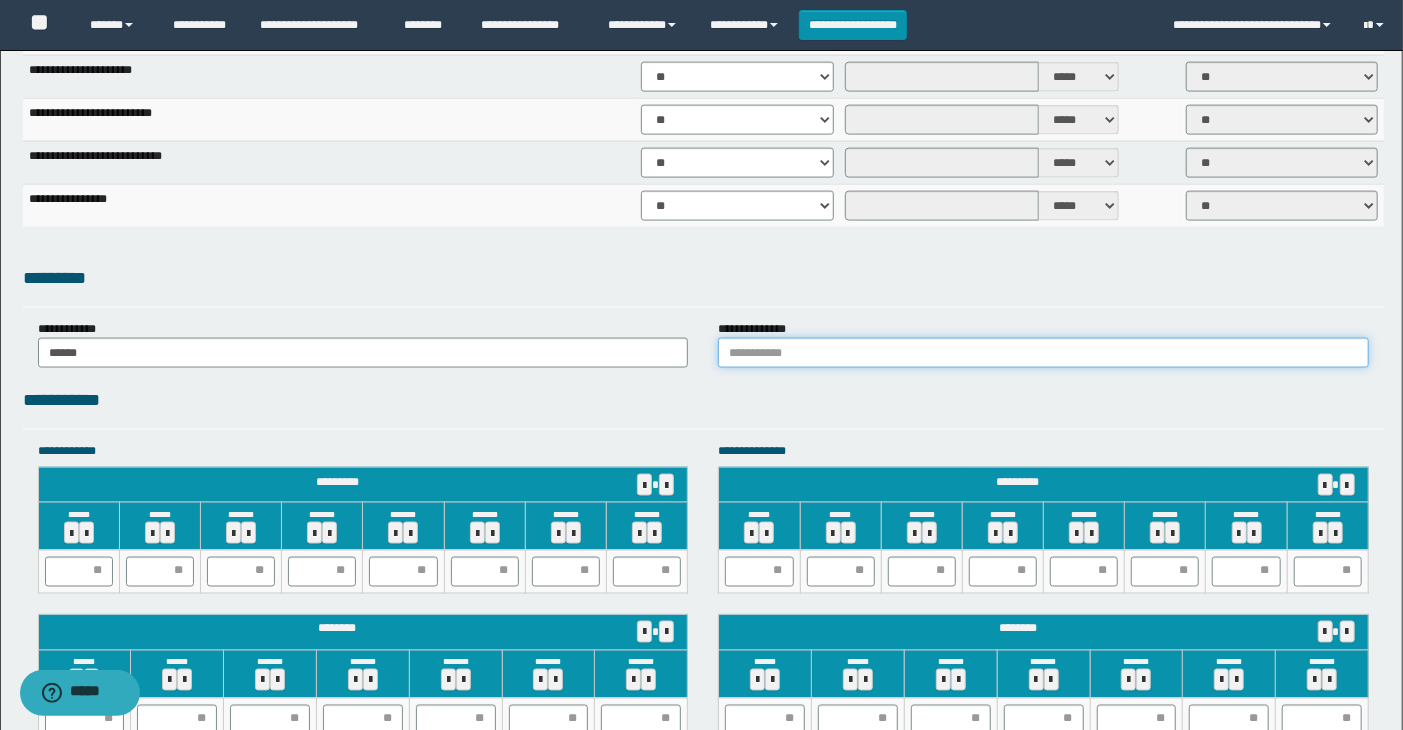 click at bounding box center [1043, 353] 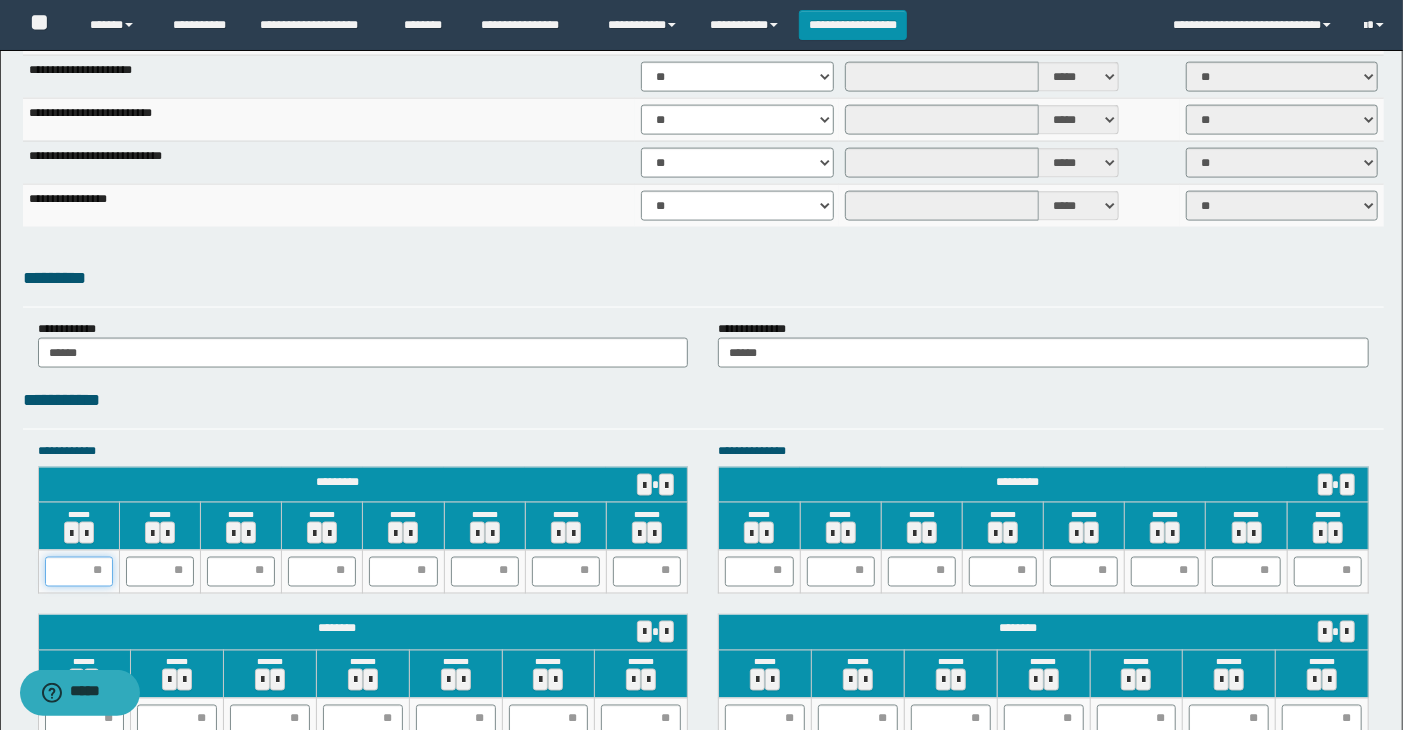 drag, startPoint x: 92, startPoint y: 565, endPoint x: 90, endPoint y: 550, distance: 15.132746 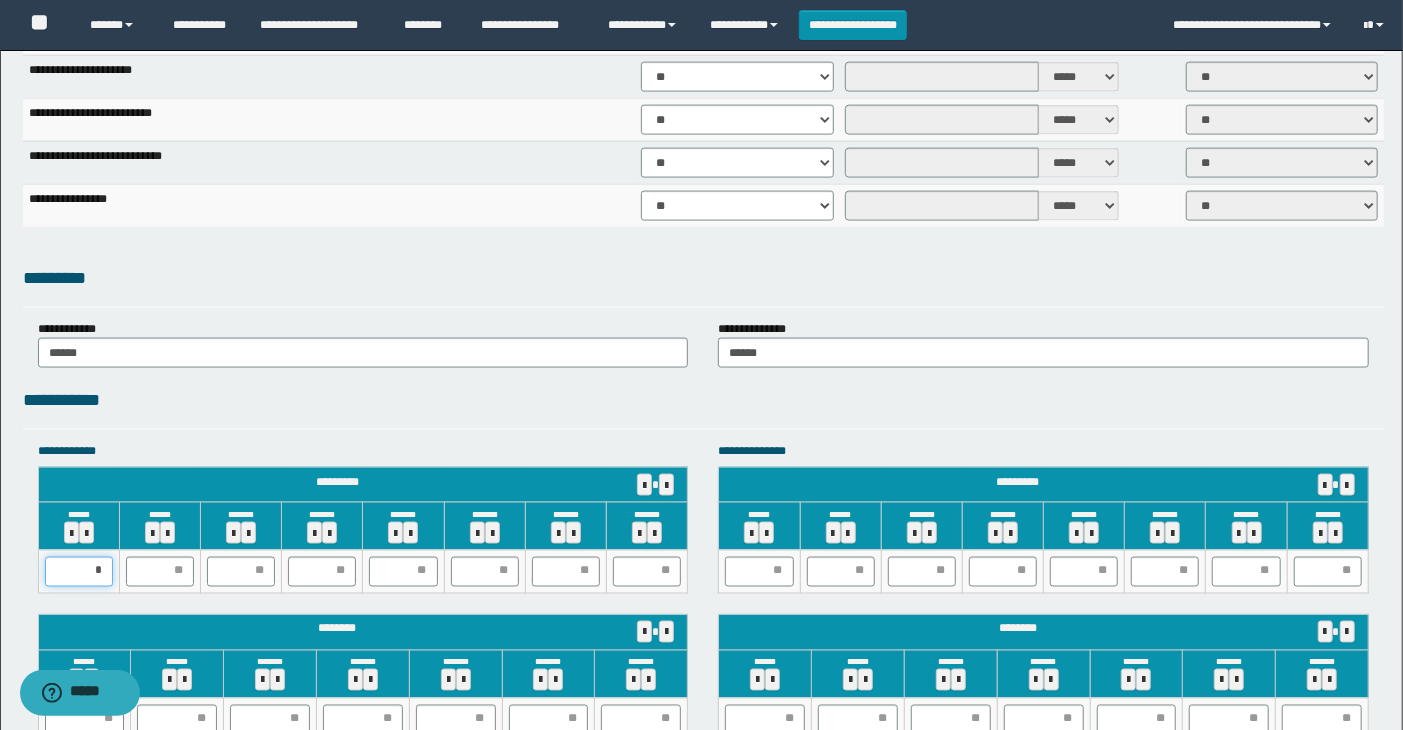 type on "**" 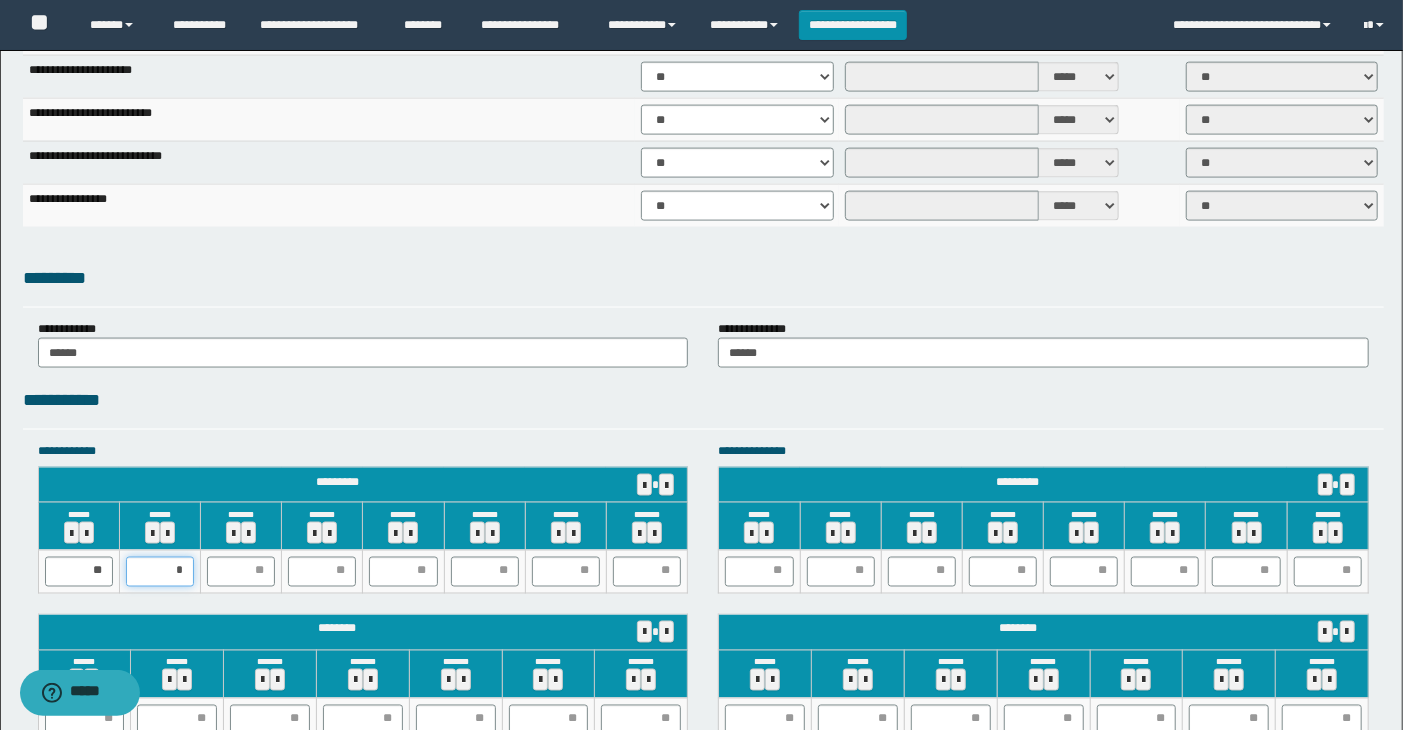 type on "**" 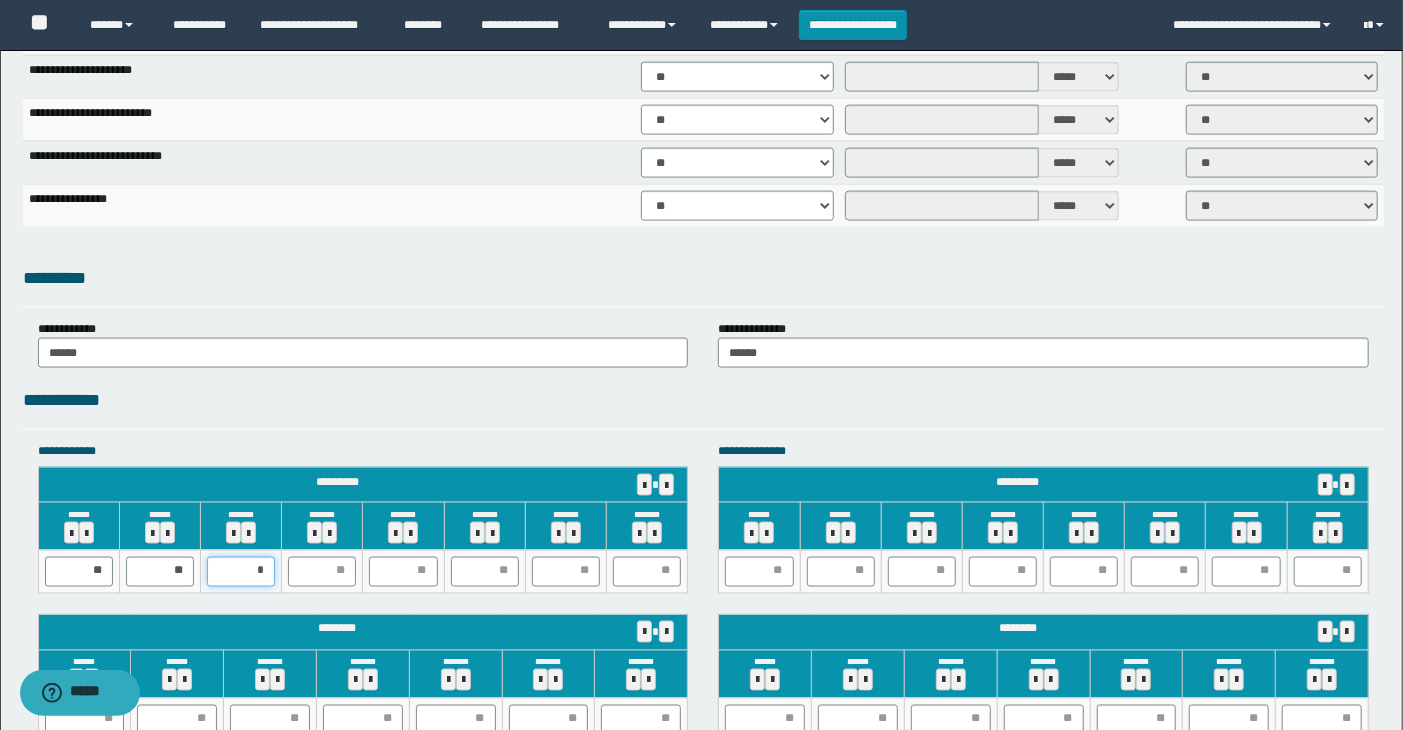 type on "**" 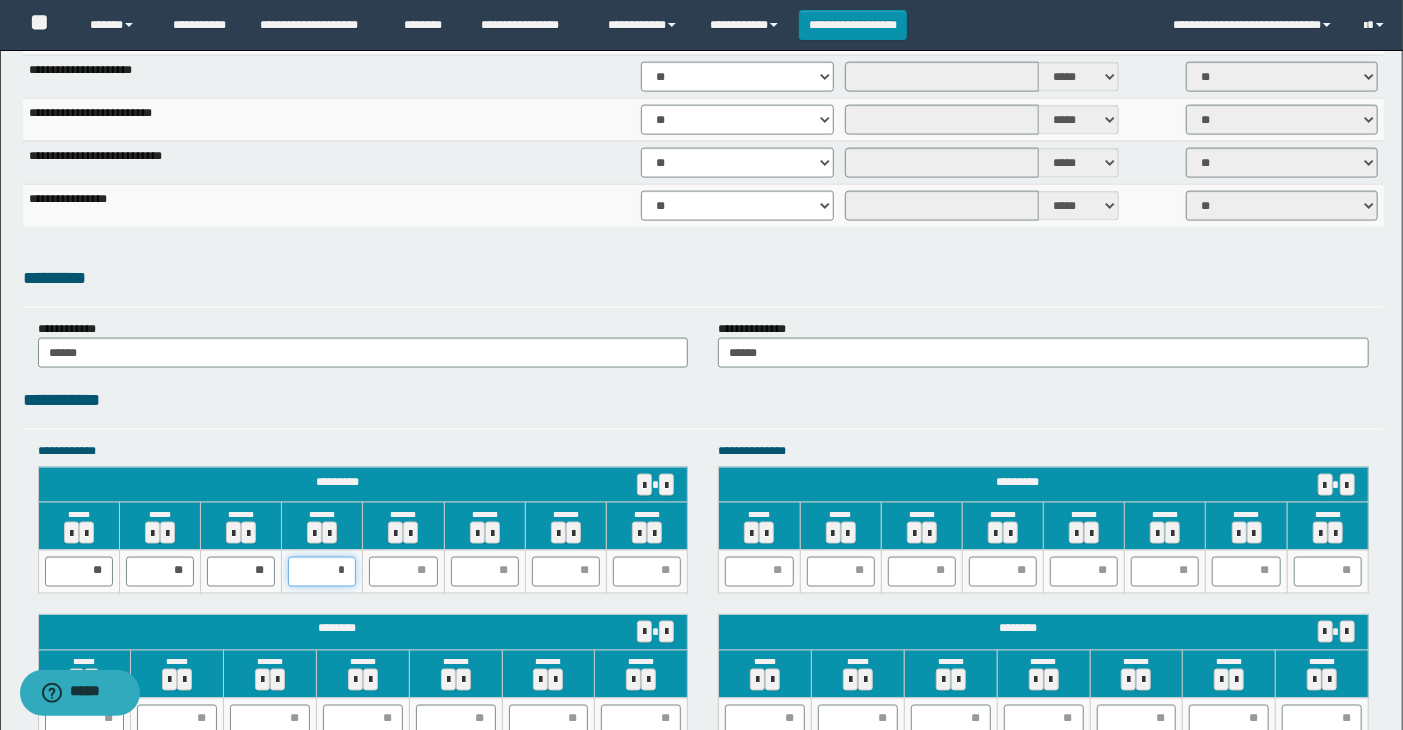 type on "**" 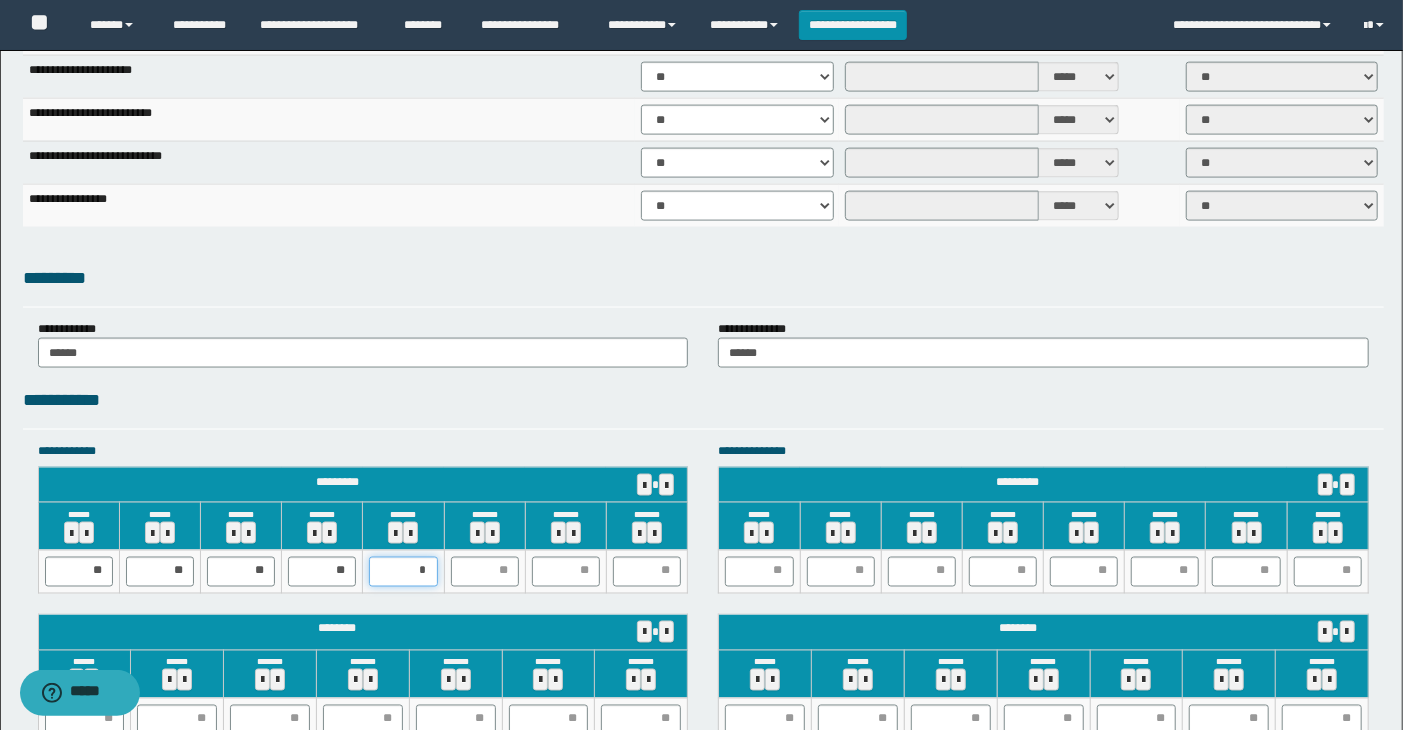 type on "**" 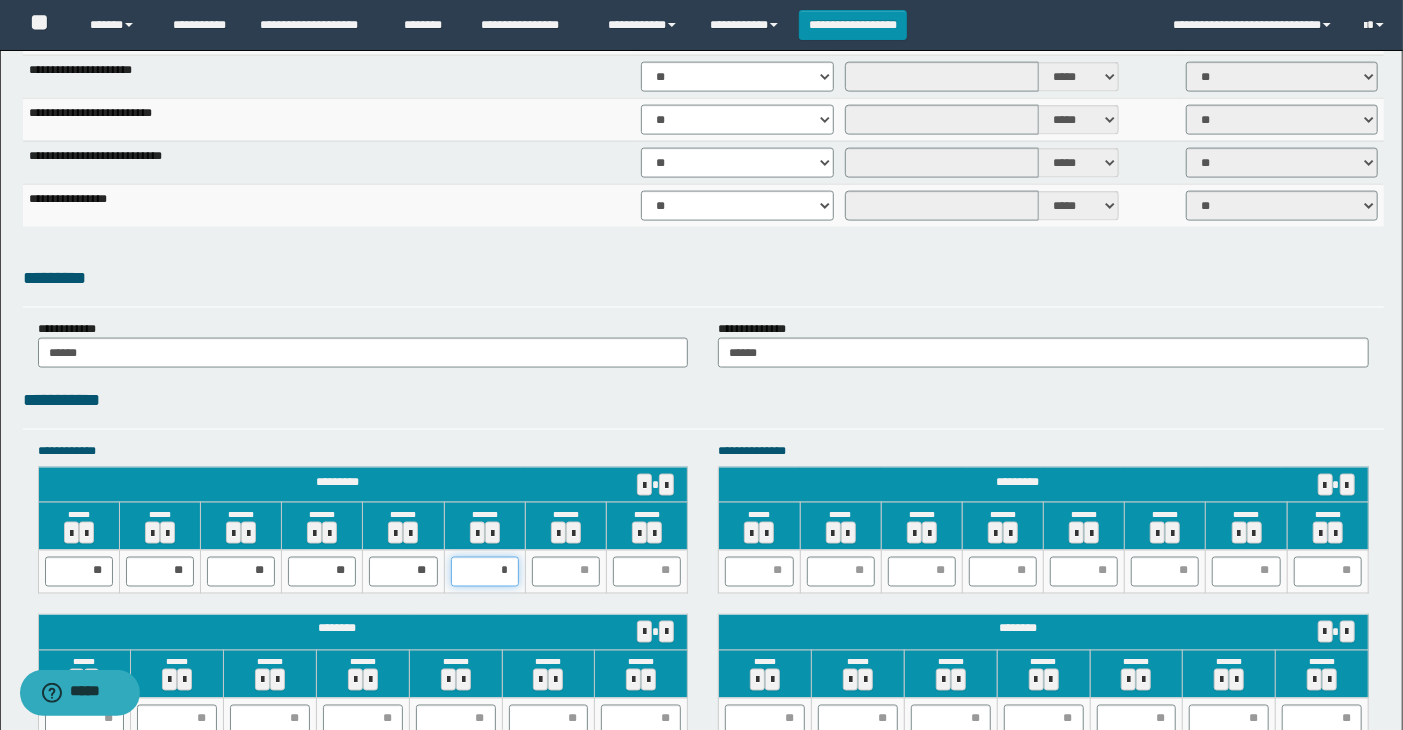 type on "**" 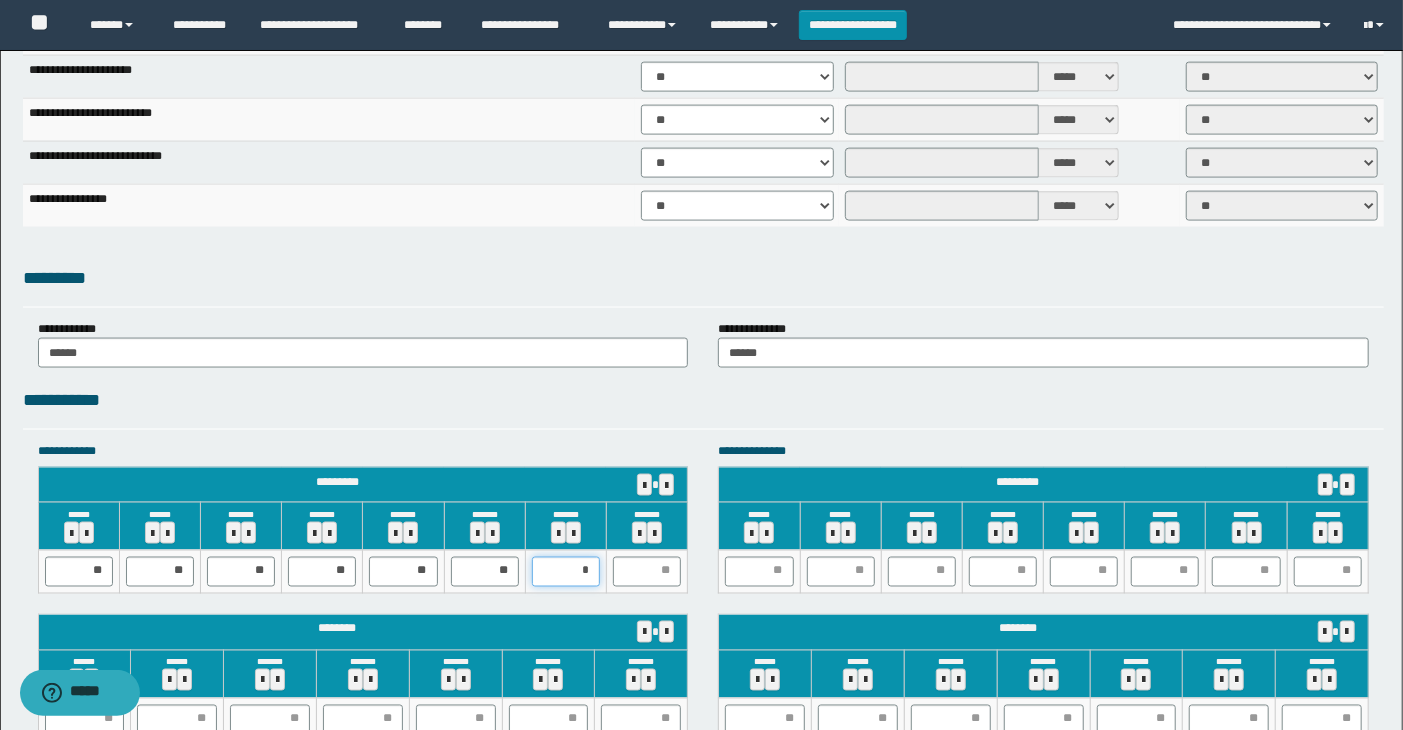 type on "**" 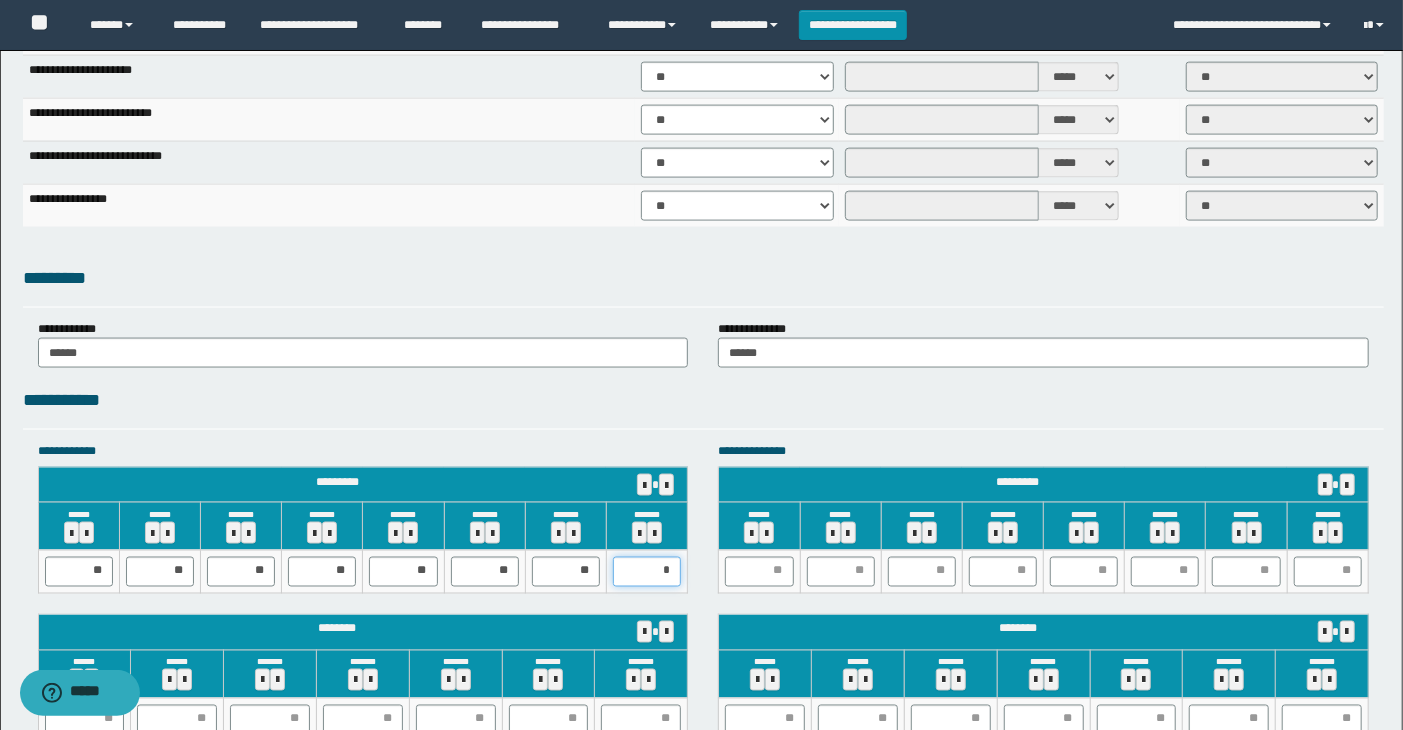 type on "**" 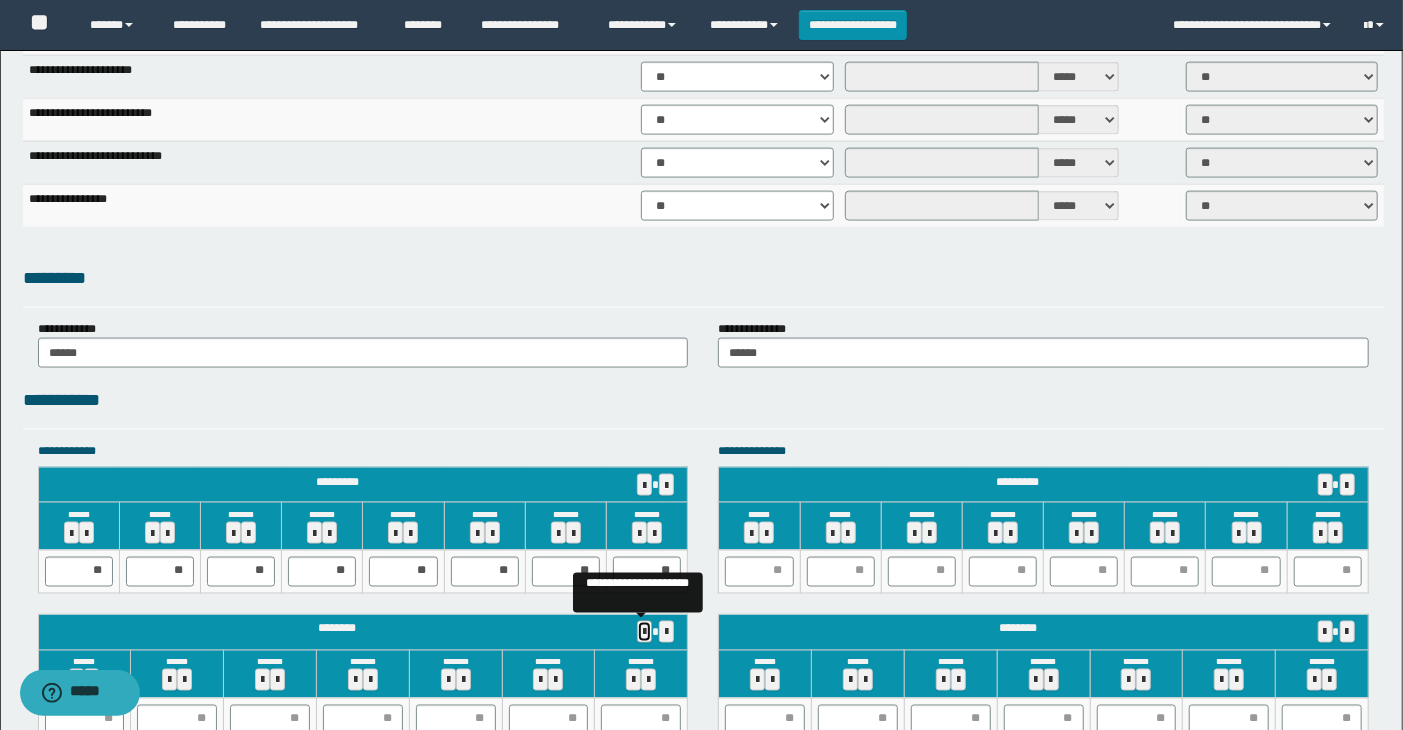 type 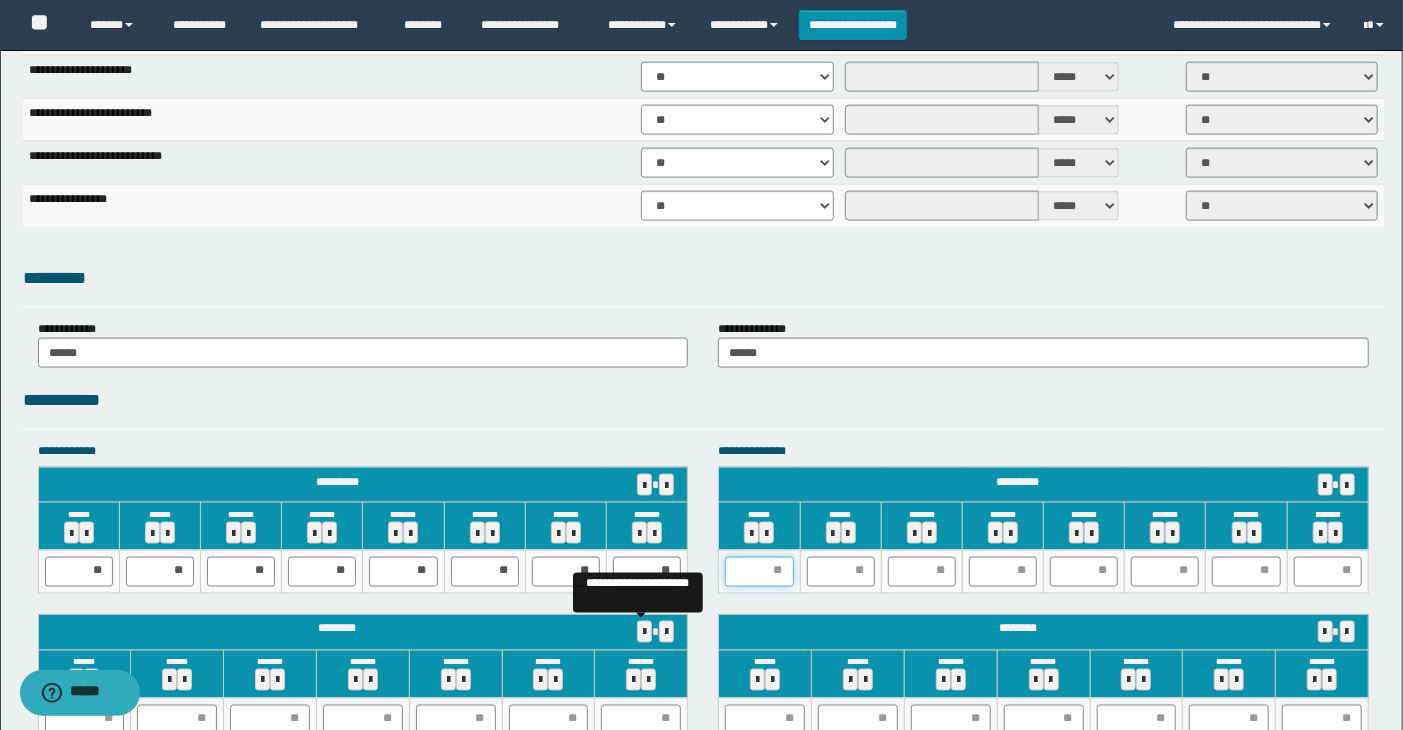 click at bounding box center [759, 572] 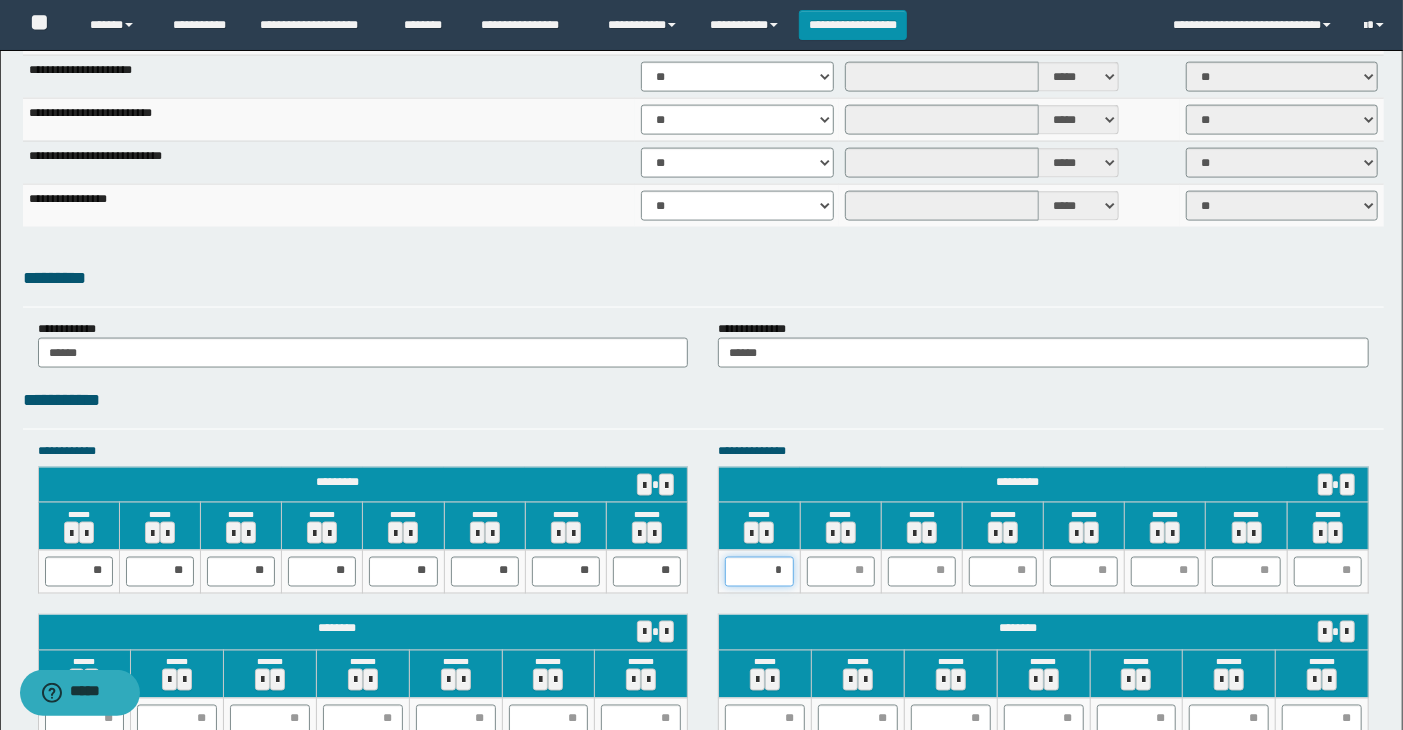 type on "**" 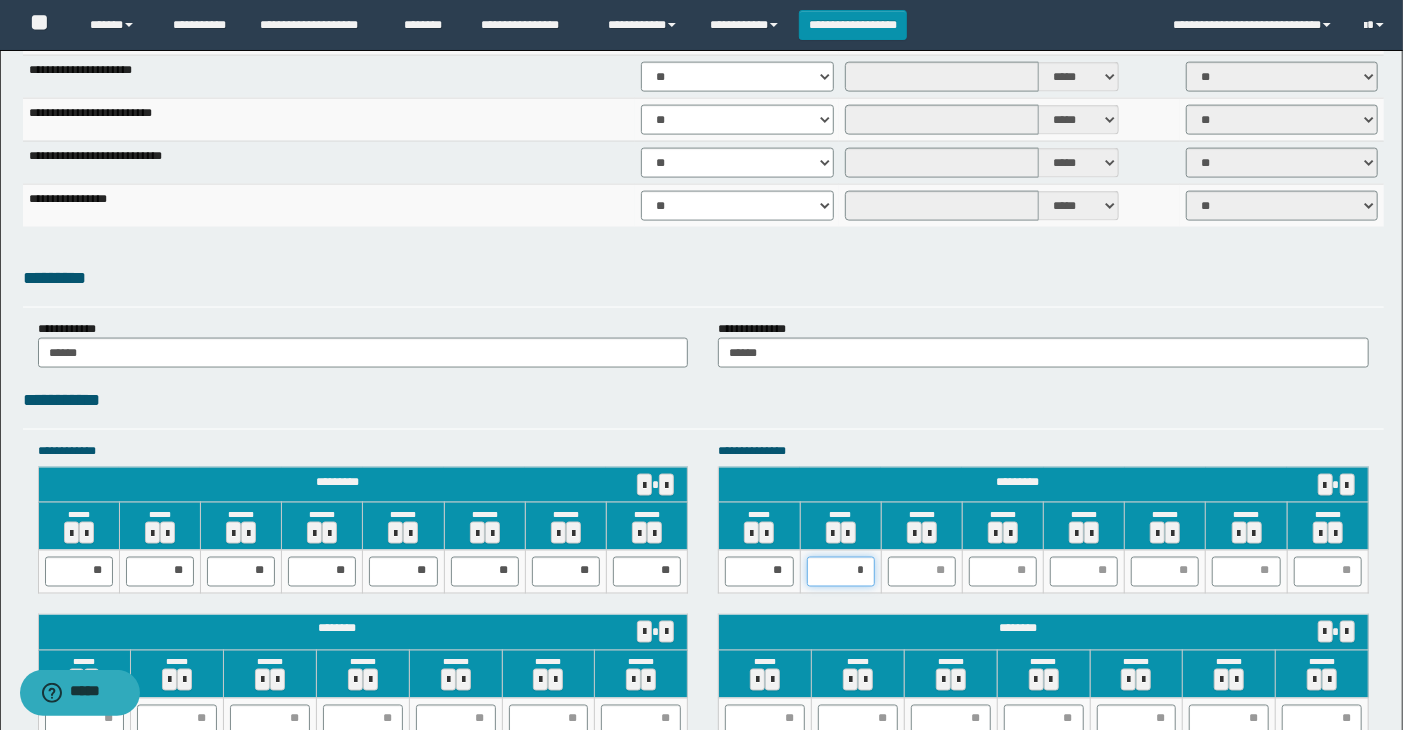 type on "**" 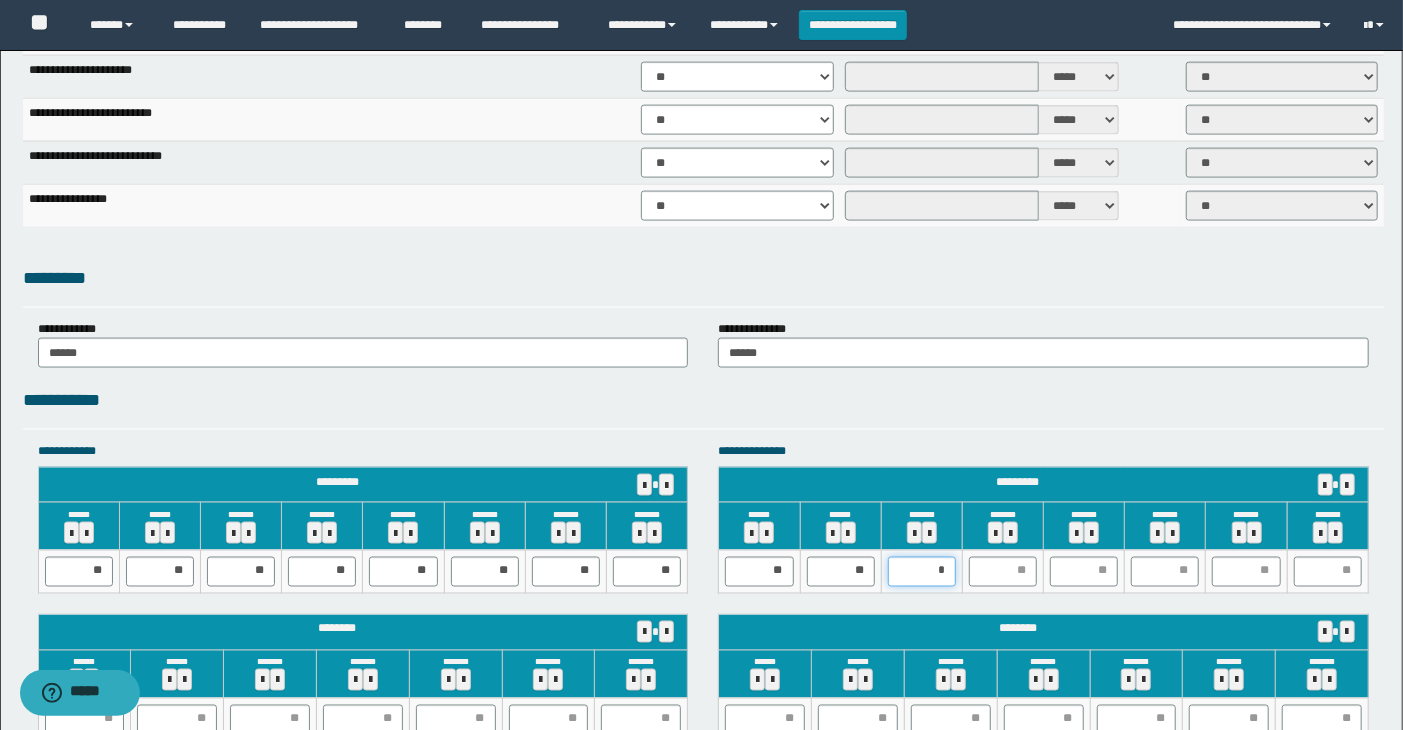 type on "**" 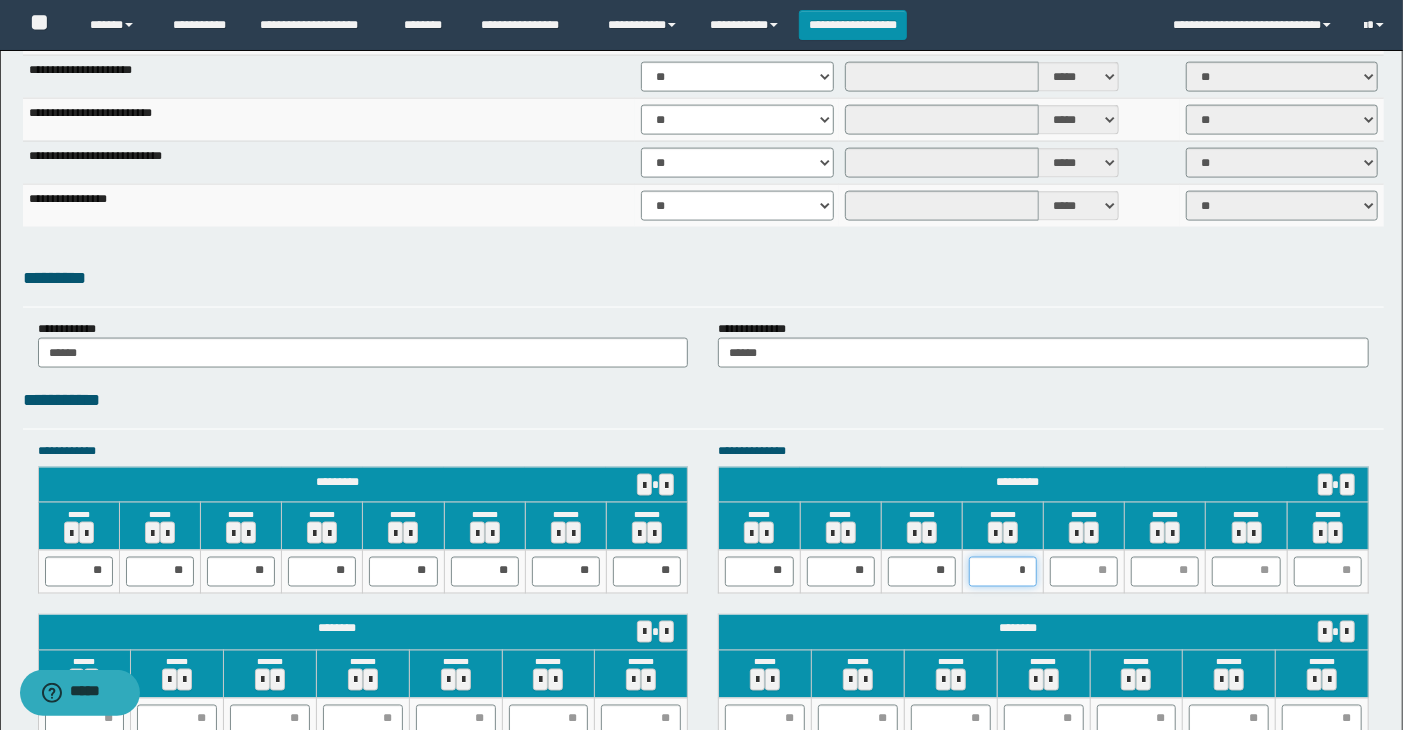 type on "**" 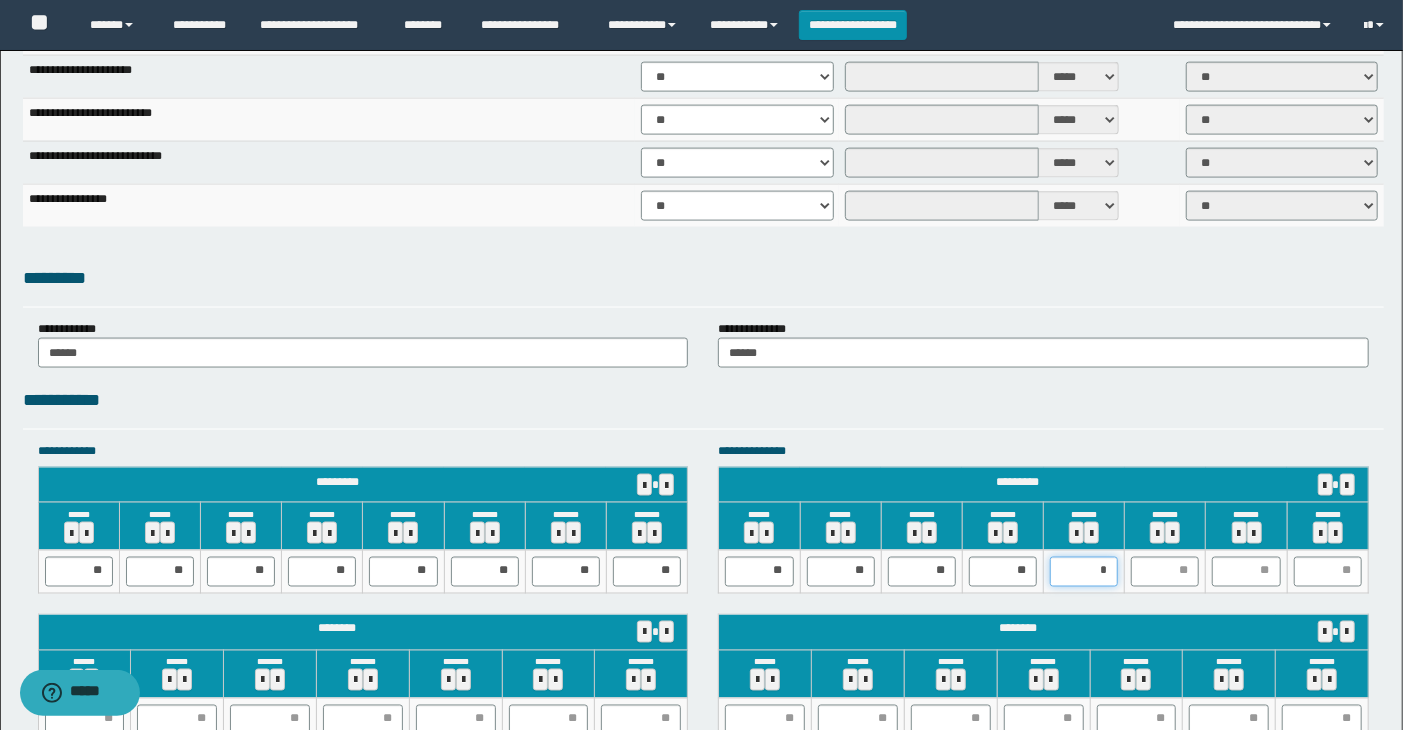 type on "**" 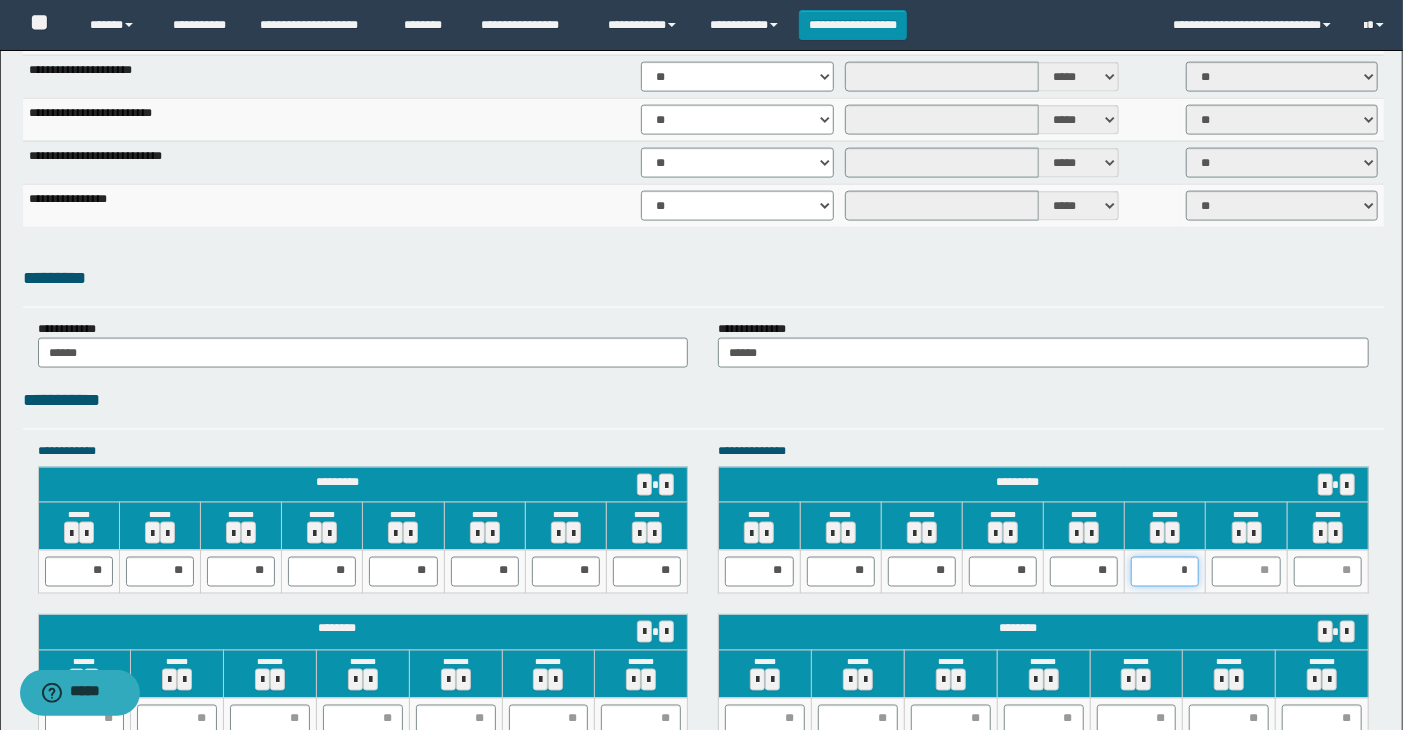 type on "**" 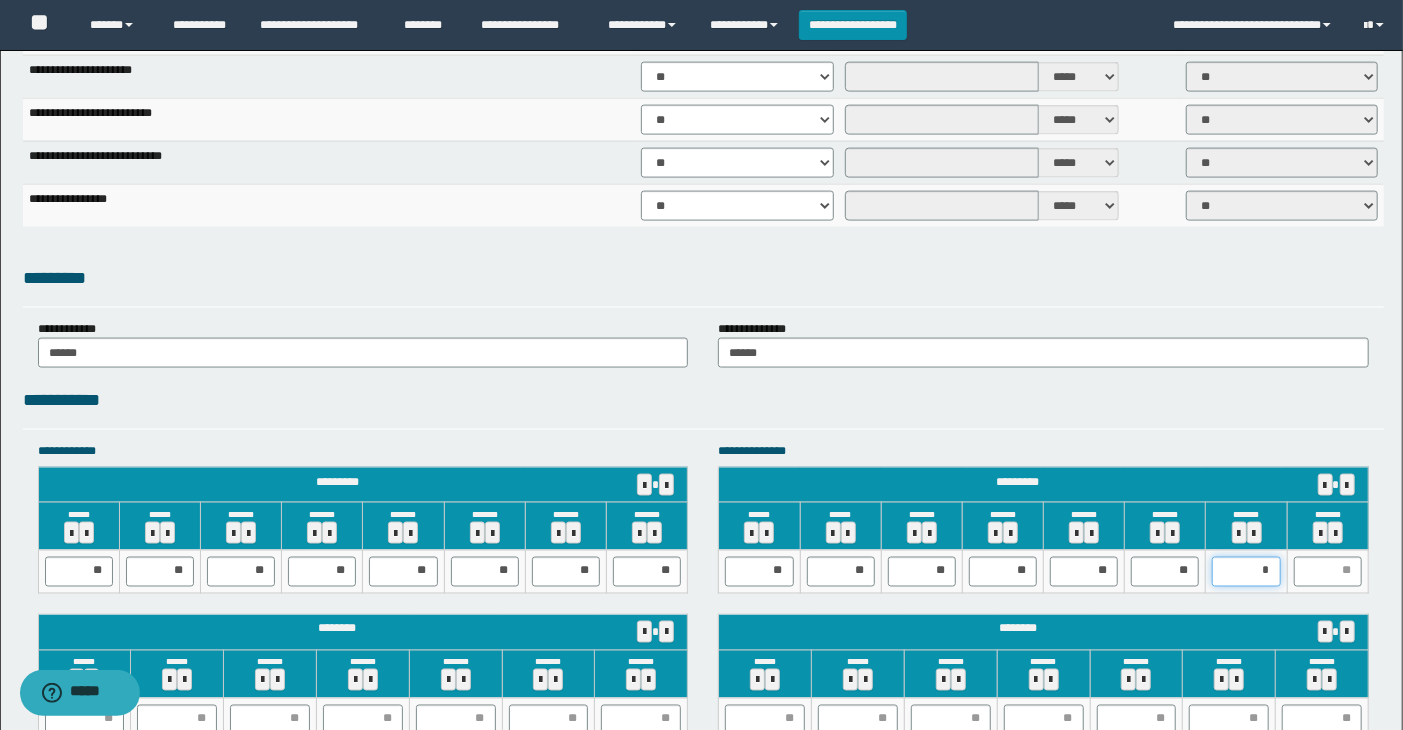 type on "**" 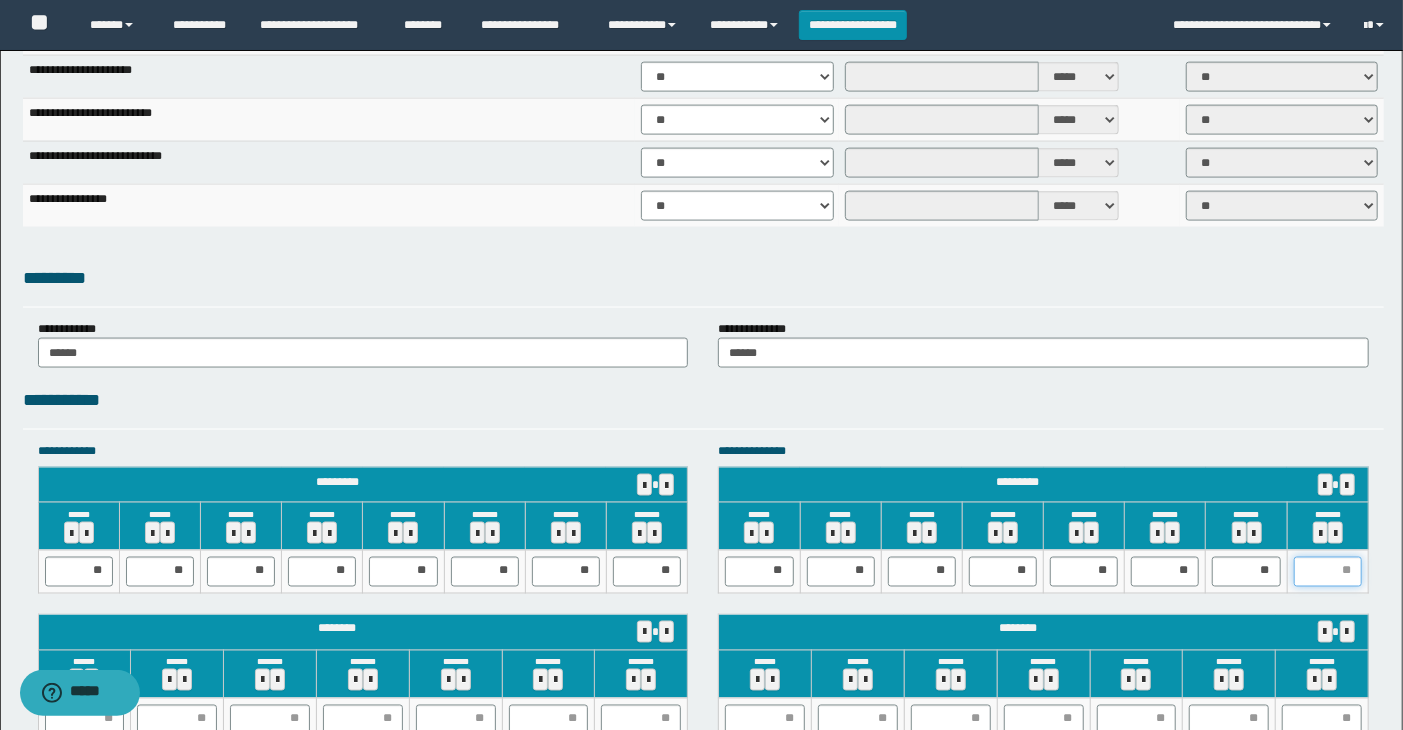 type on "*" 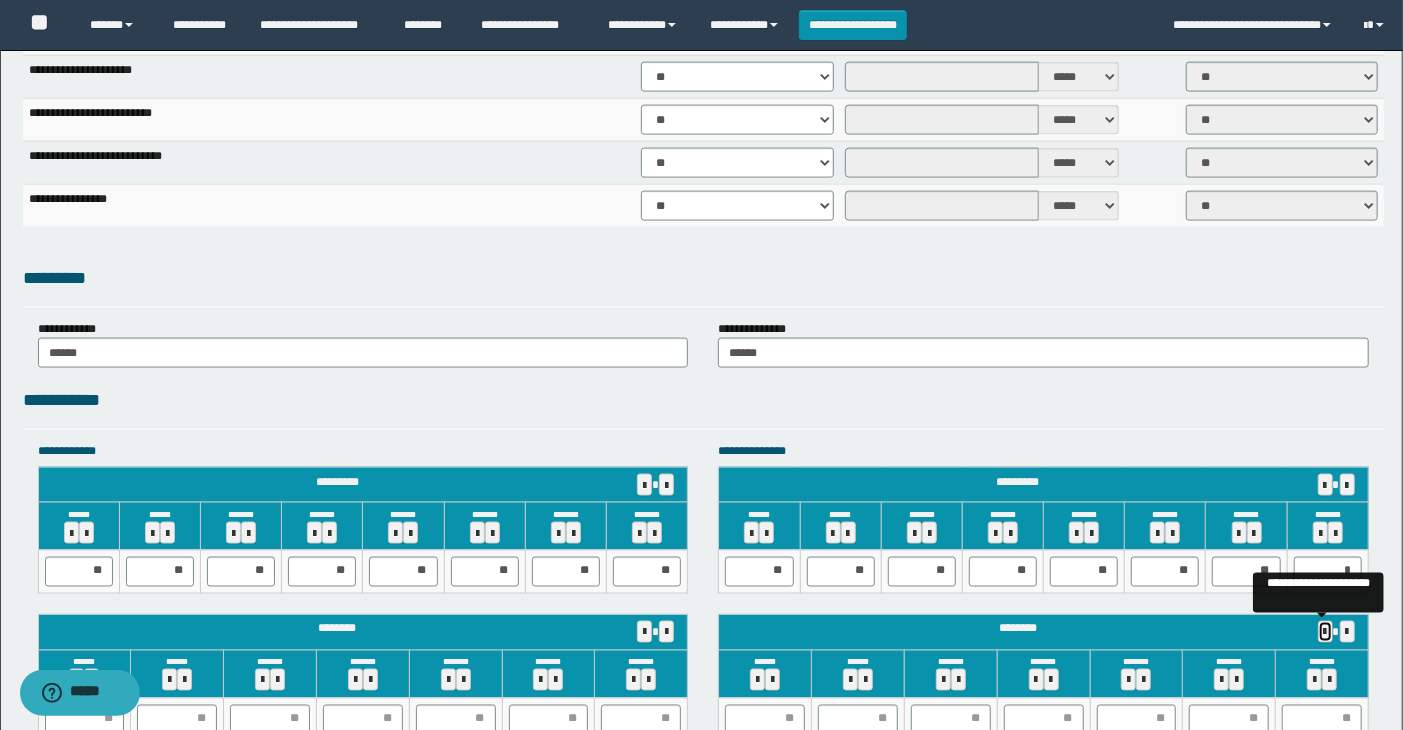 type 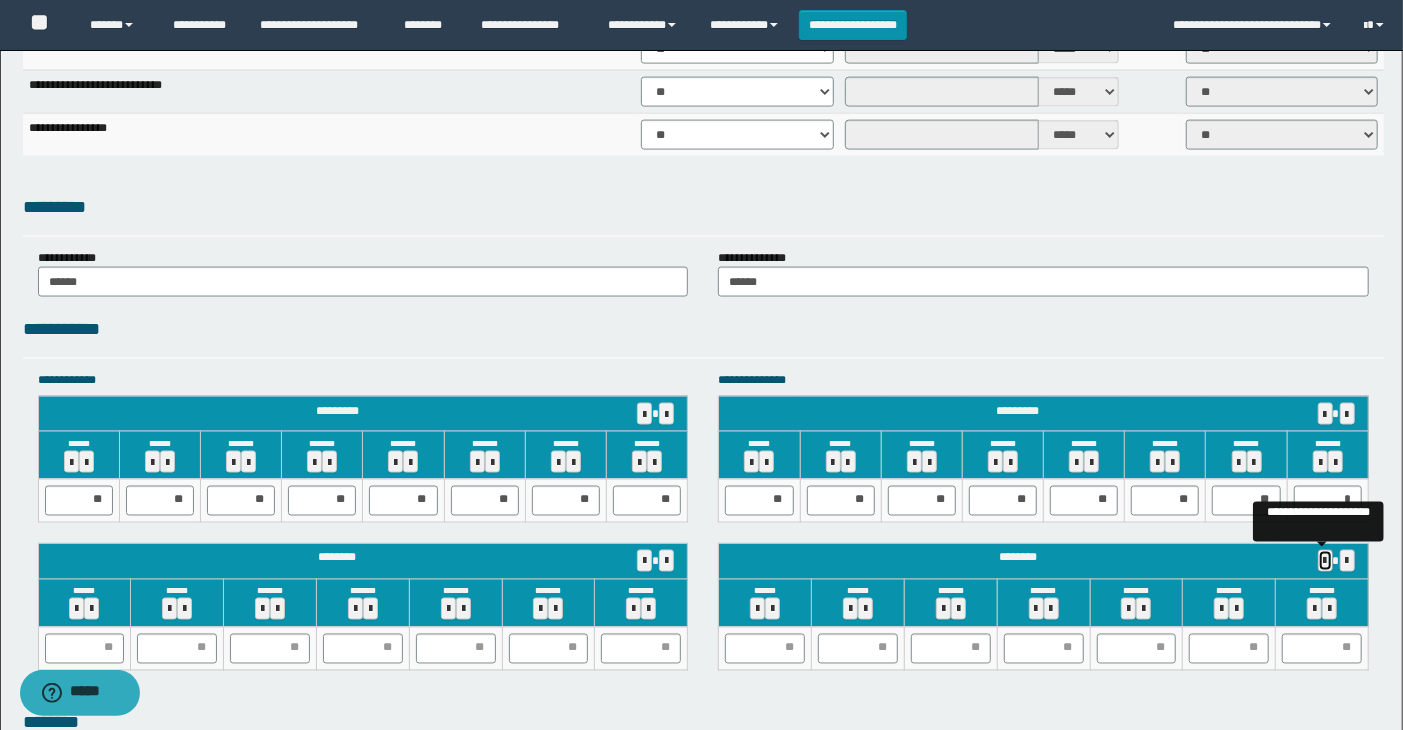 scroll, scrollTop: 1666, scrollLeft: 0, axis: vertical 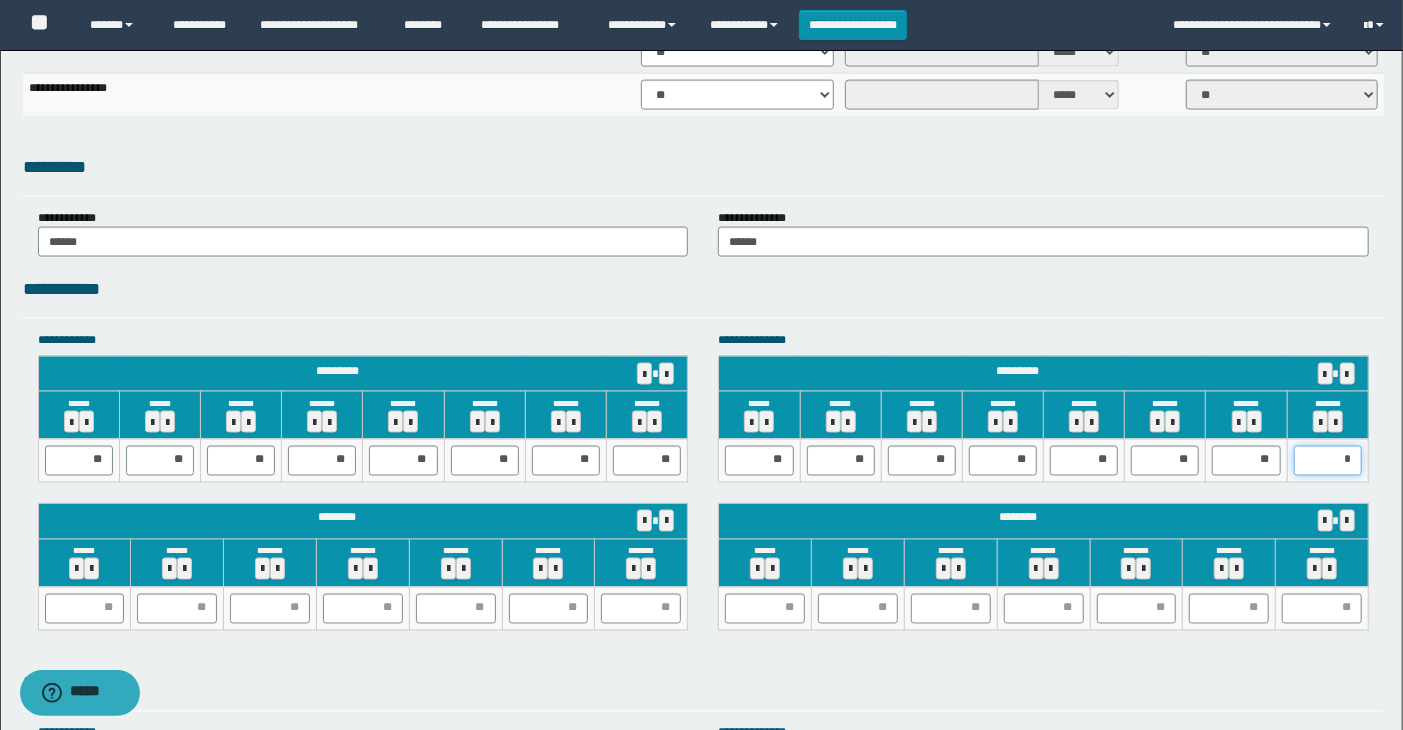 click on "*" at bounding box center (1328, 461) 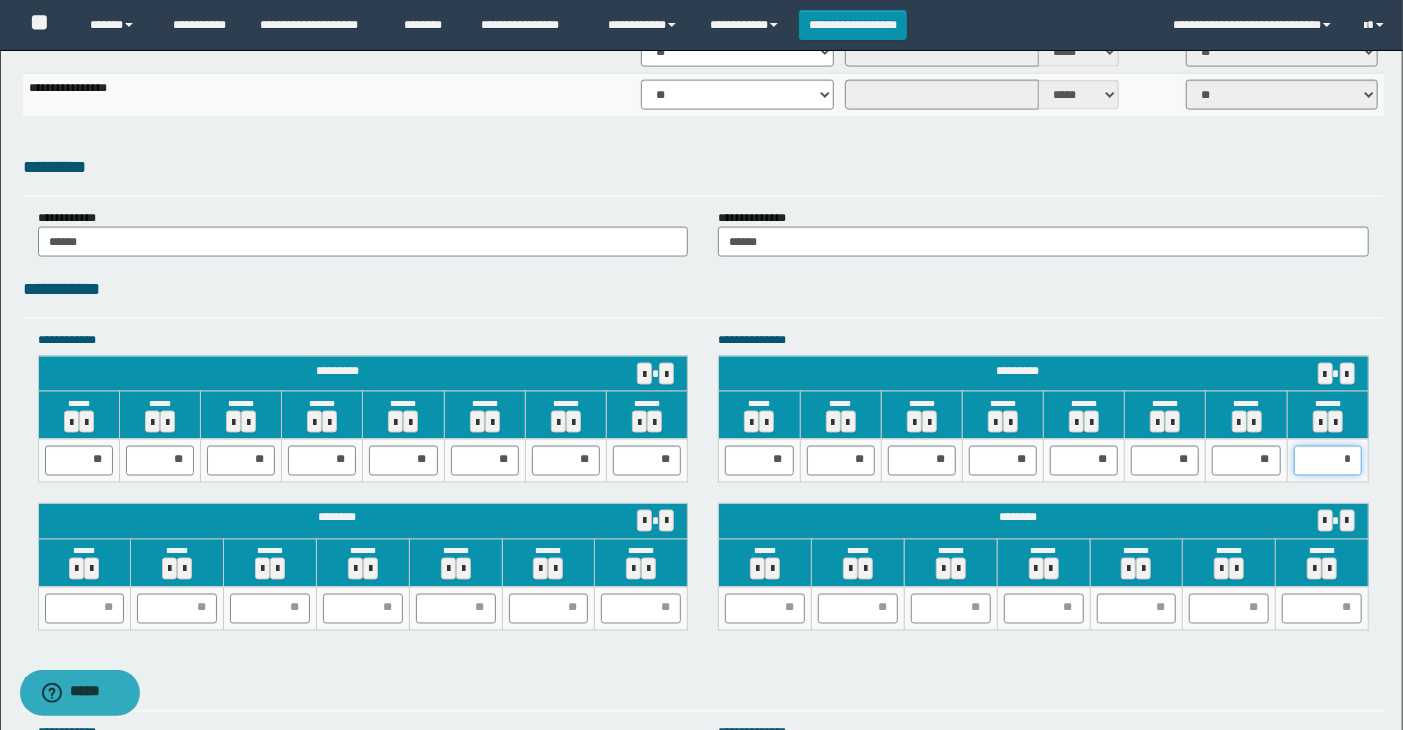 type on "**" 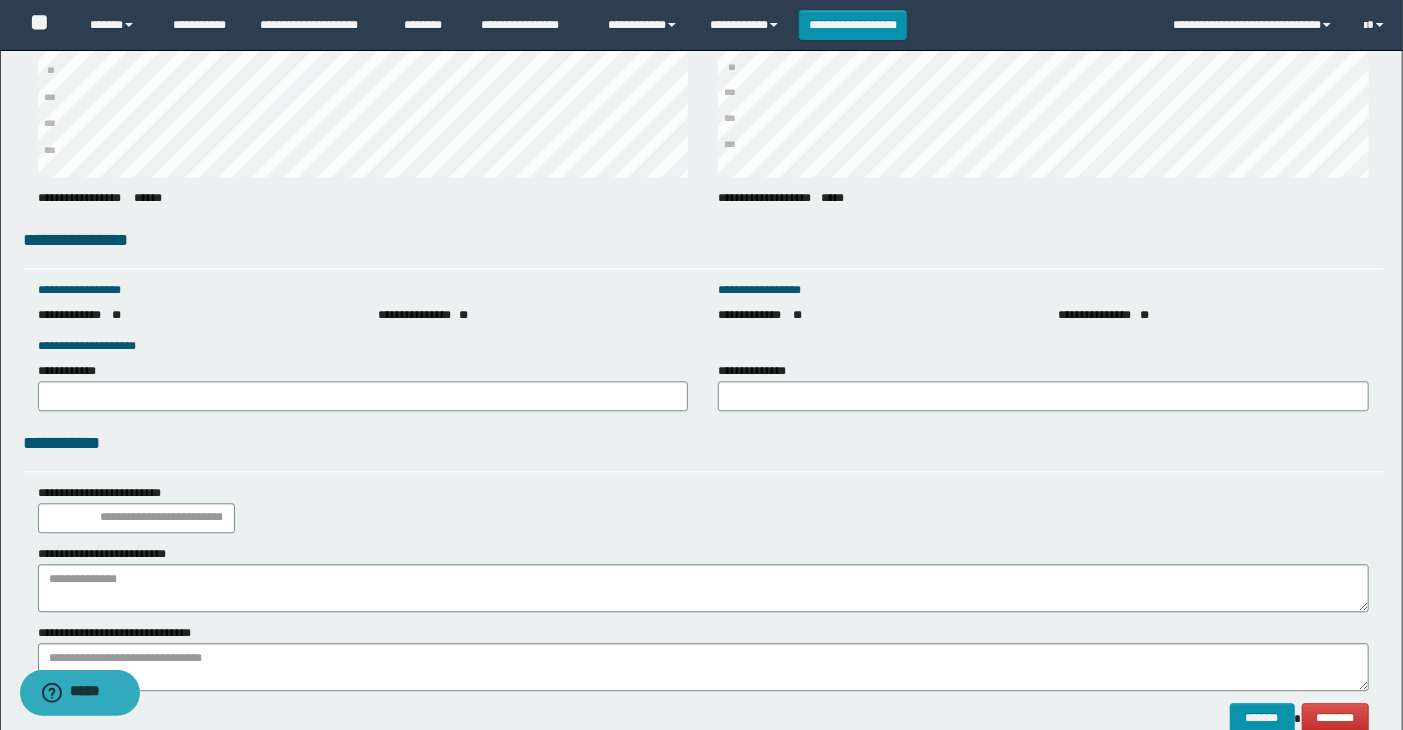 scroll, scrollTop: 2750, scrollLeft: 0, axis: vertical 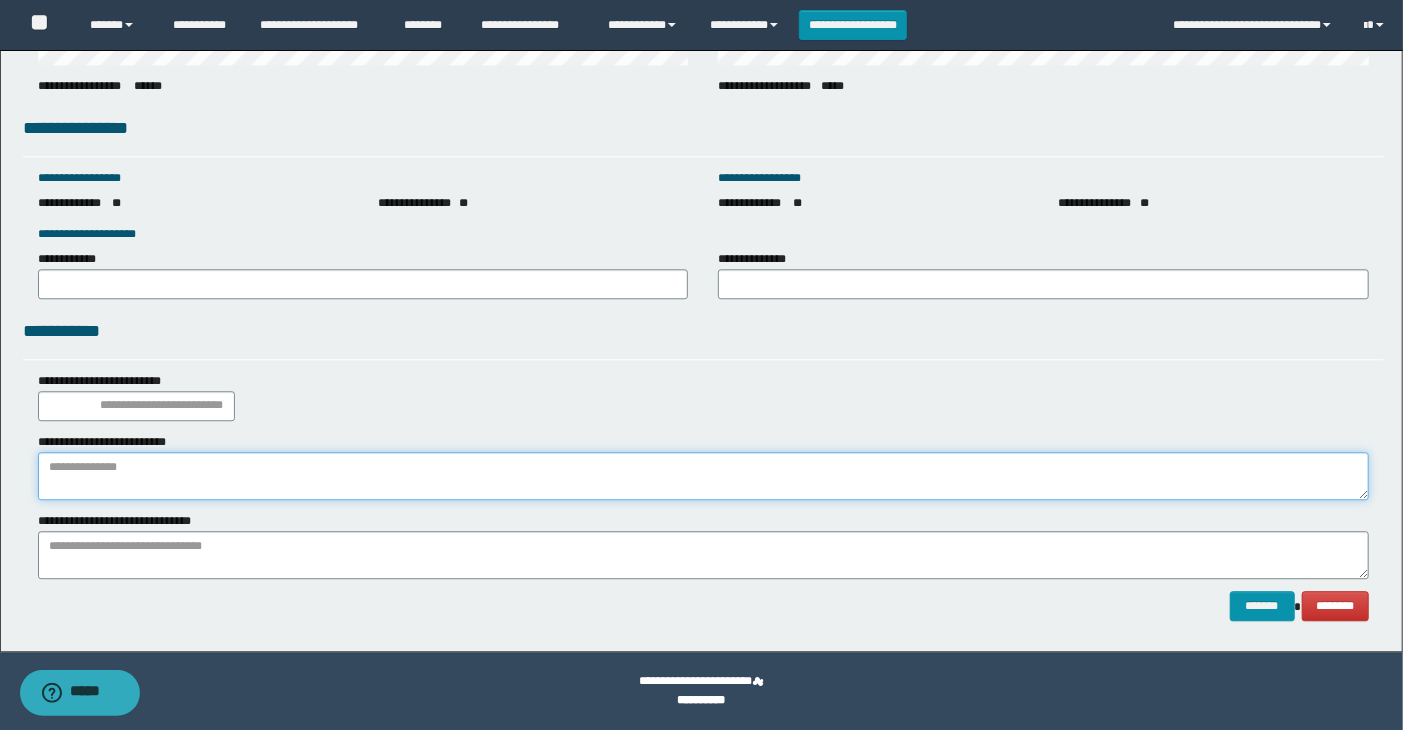 click at bounding box center [704, 476] 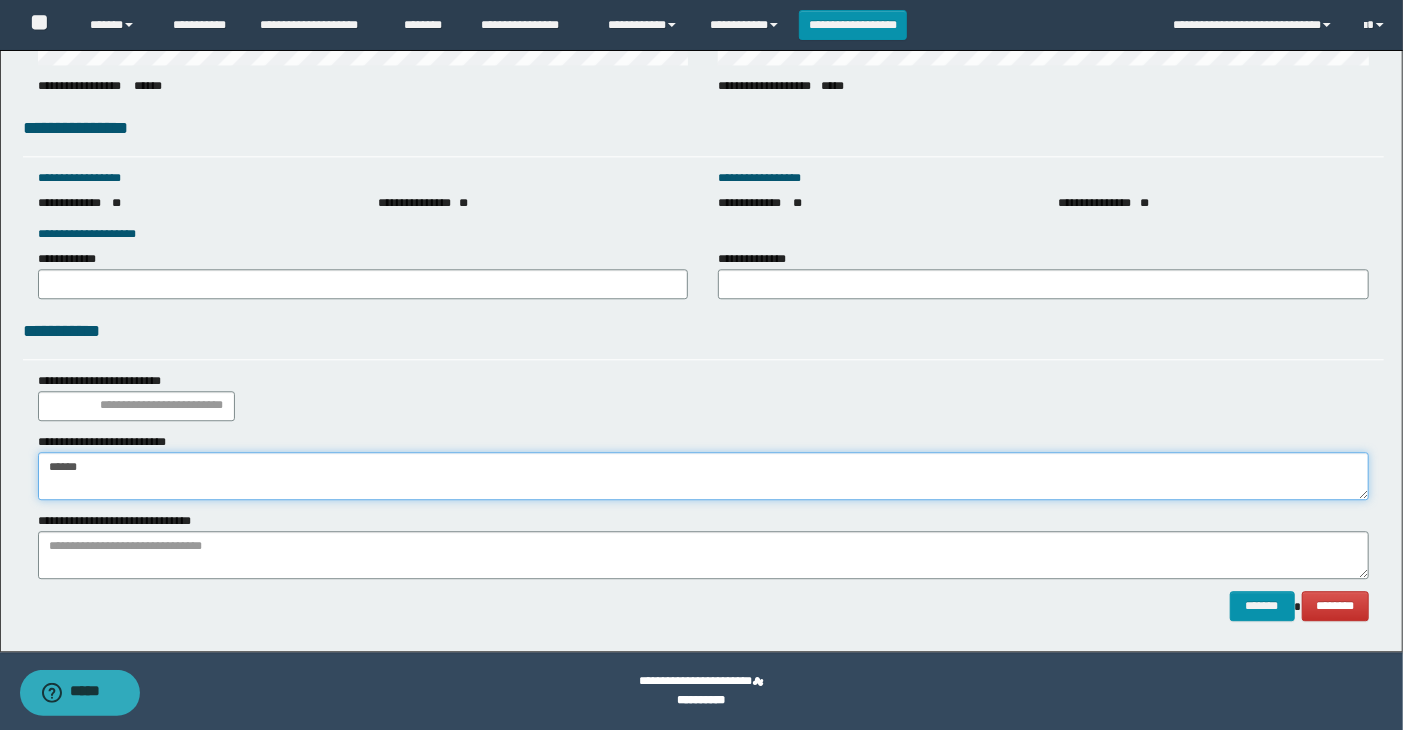 type on "******" 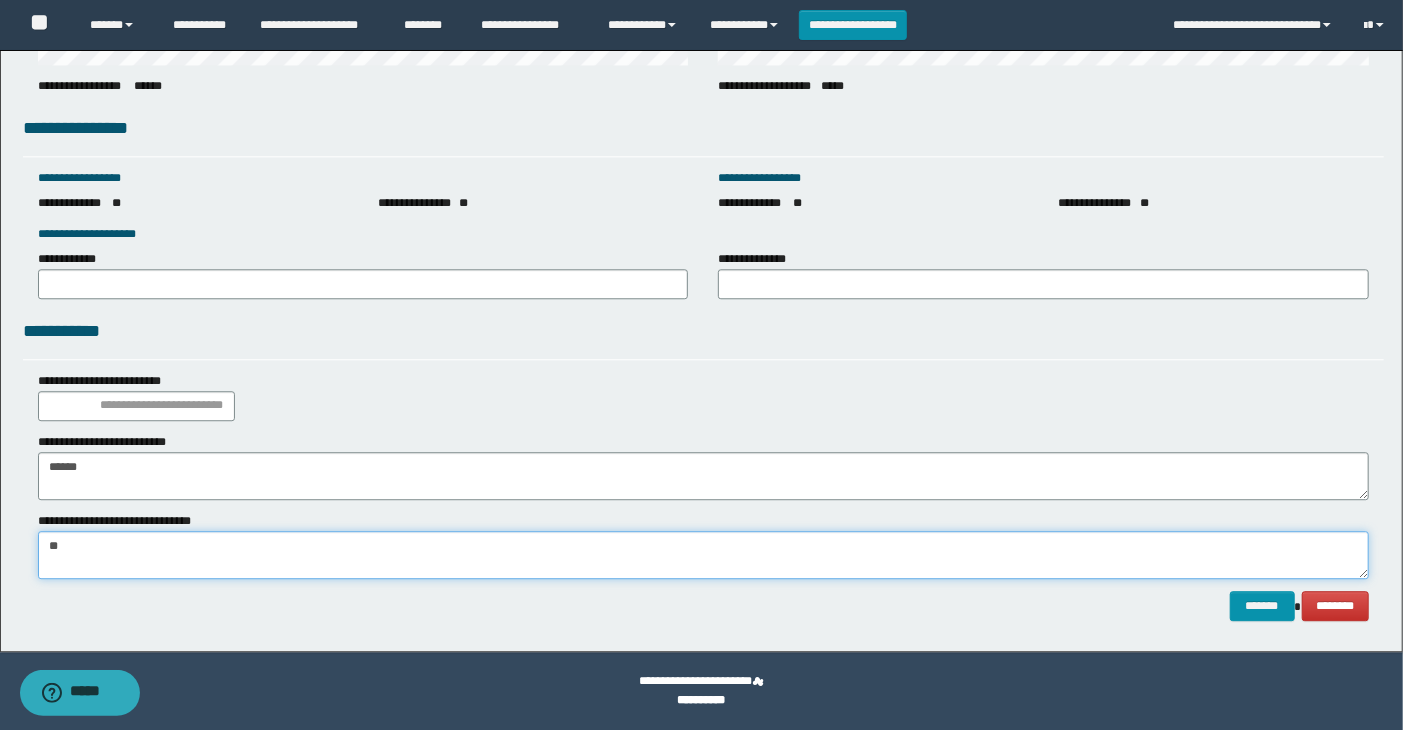 type on "*" 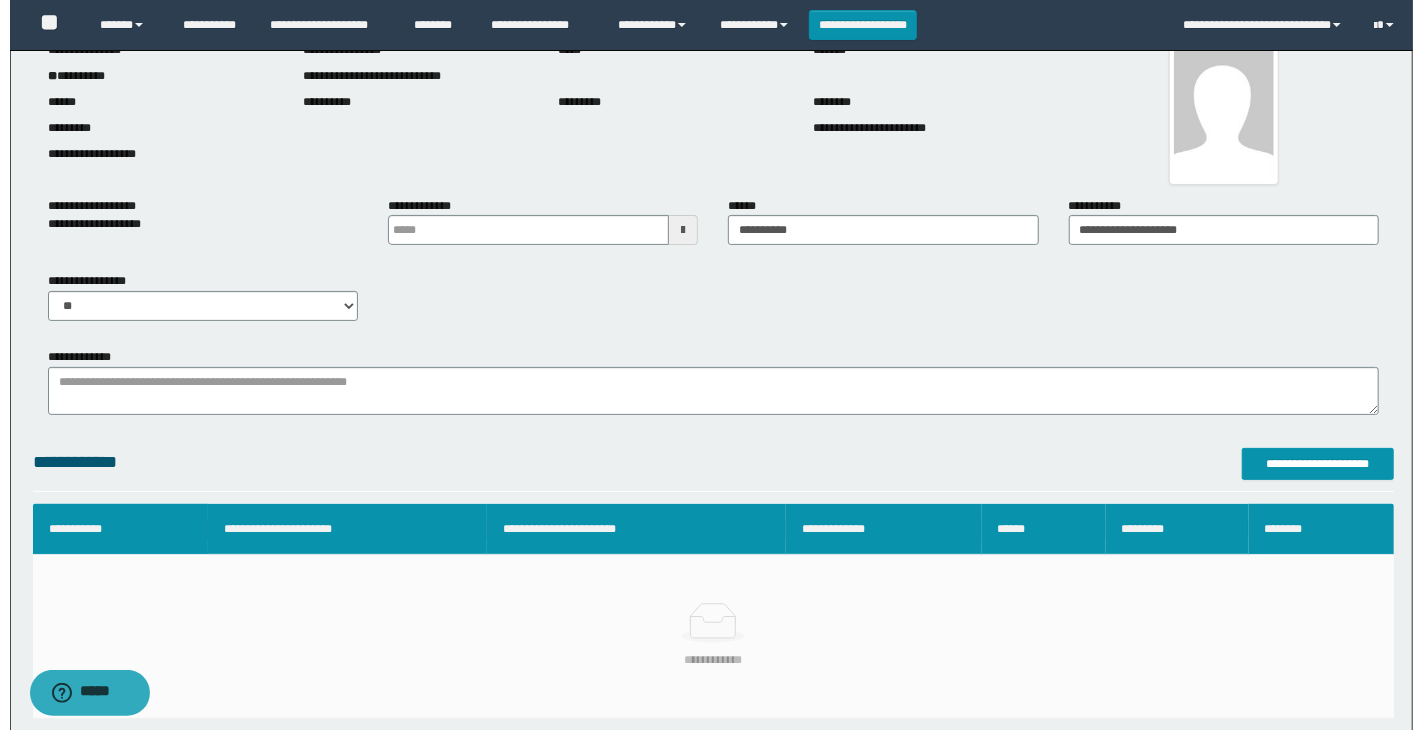 scroll, scrollTop: 0, scrollLeft: 0, axis: both 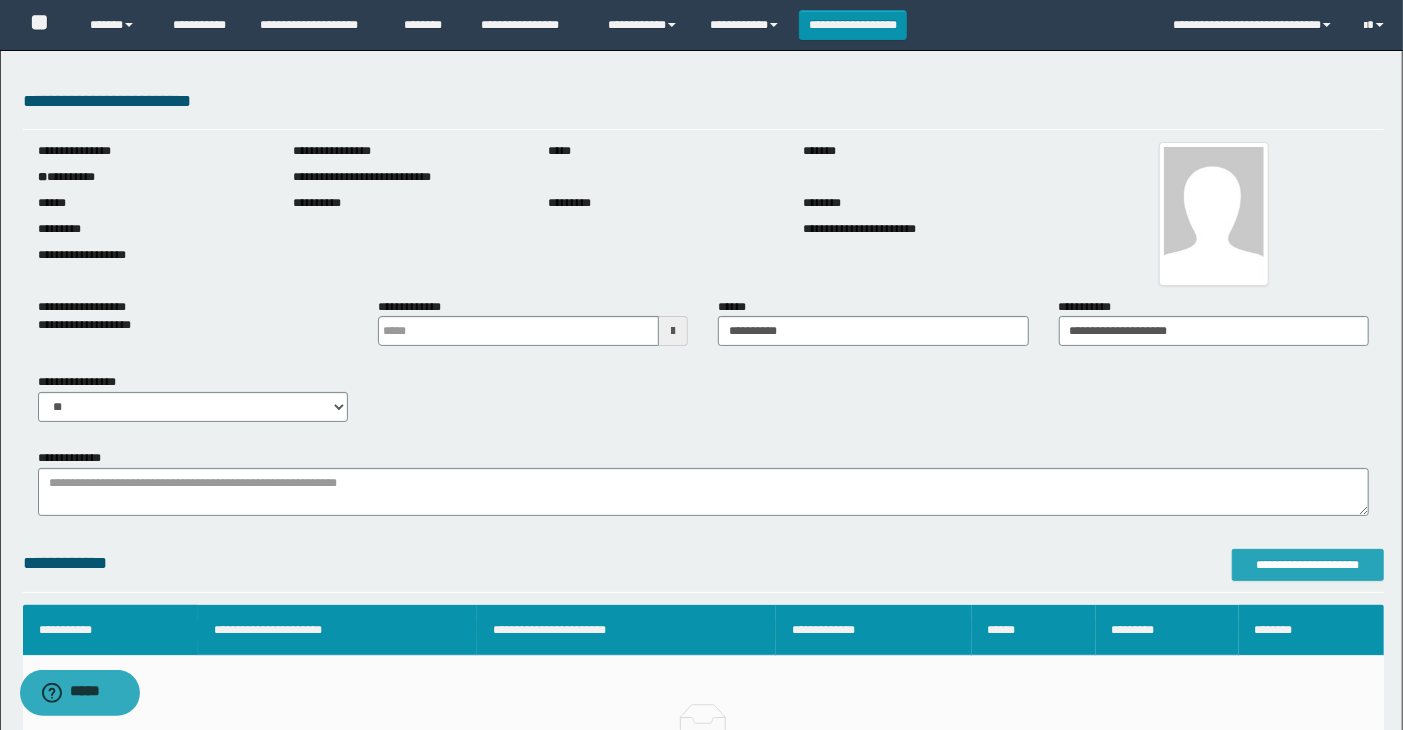 type on "**********" 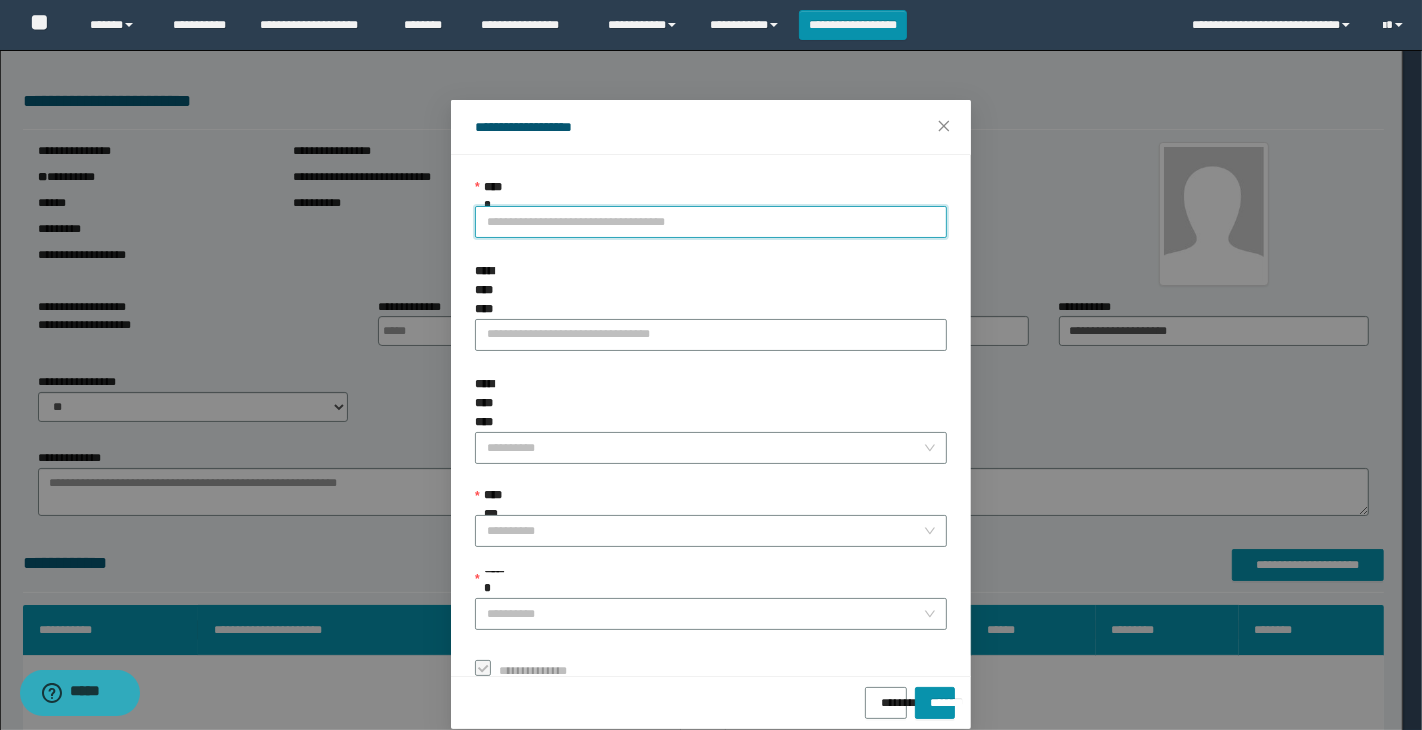 click on "**********" at bounding box center [711, 222] 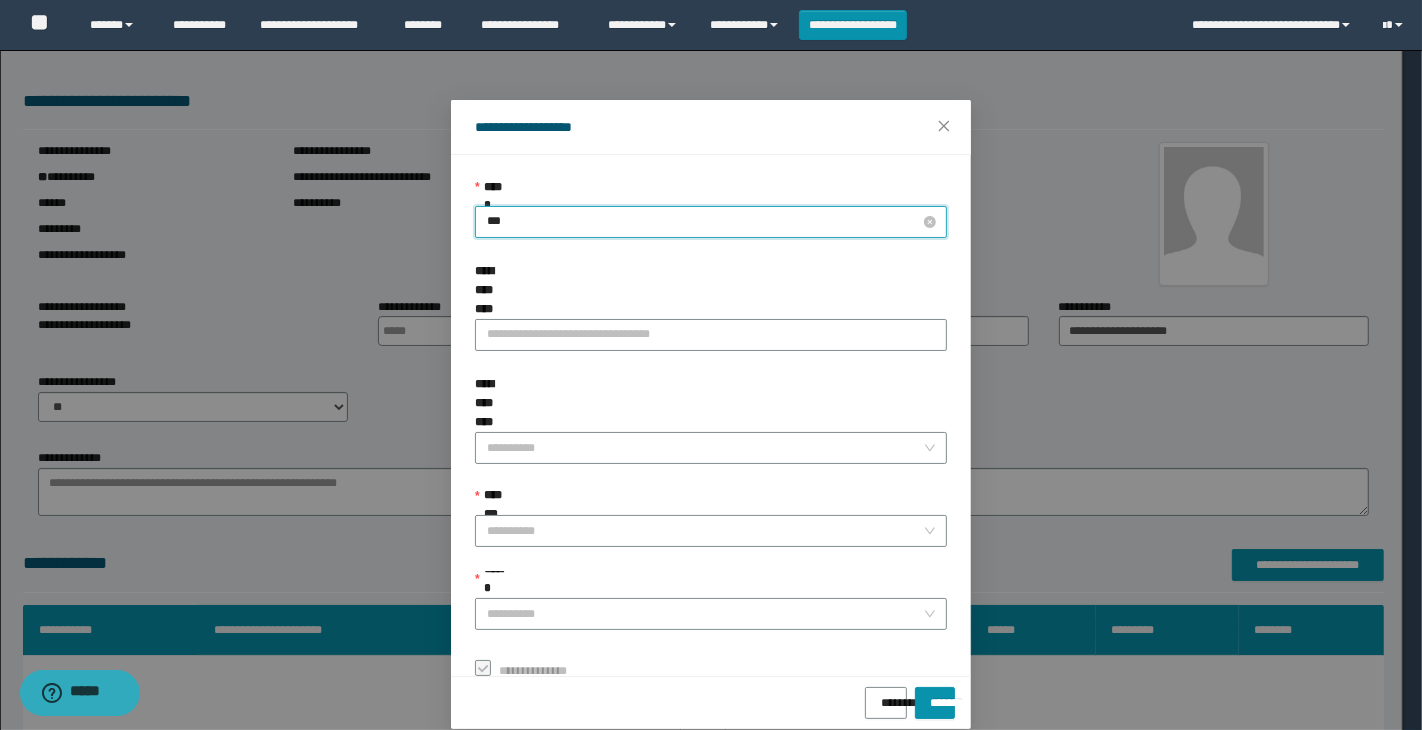 type on "****" 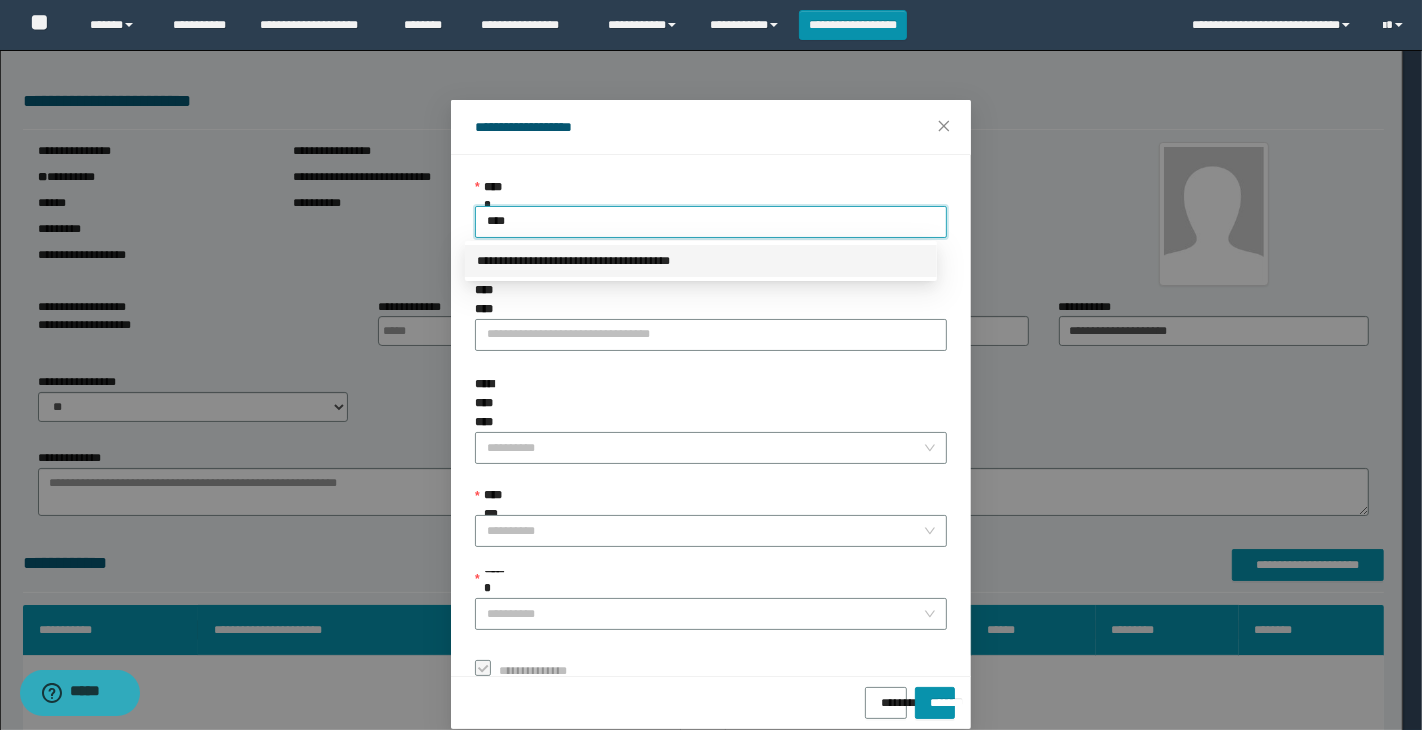 click on "**********" at bounding box center [701, 261] 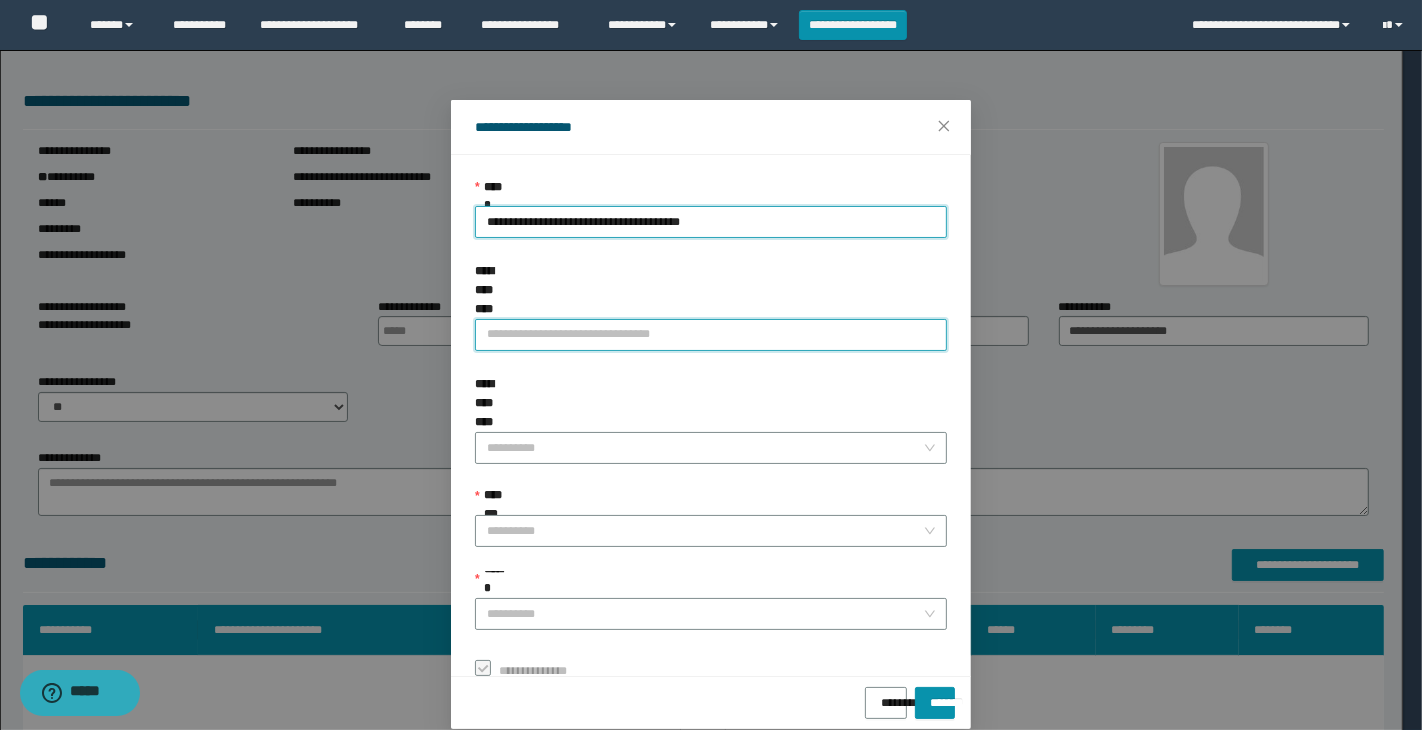click on "**********" at bounding box center [711, 335] 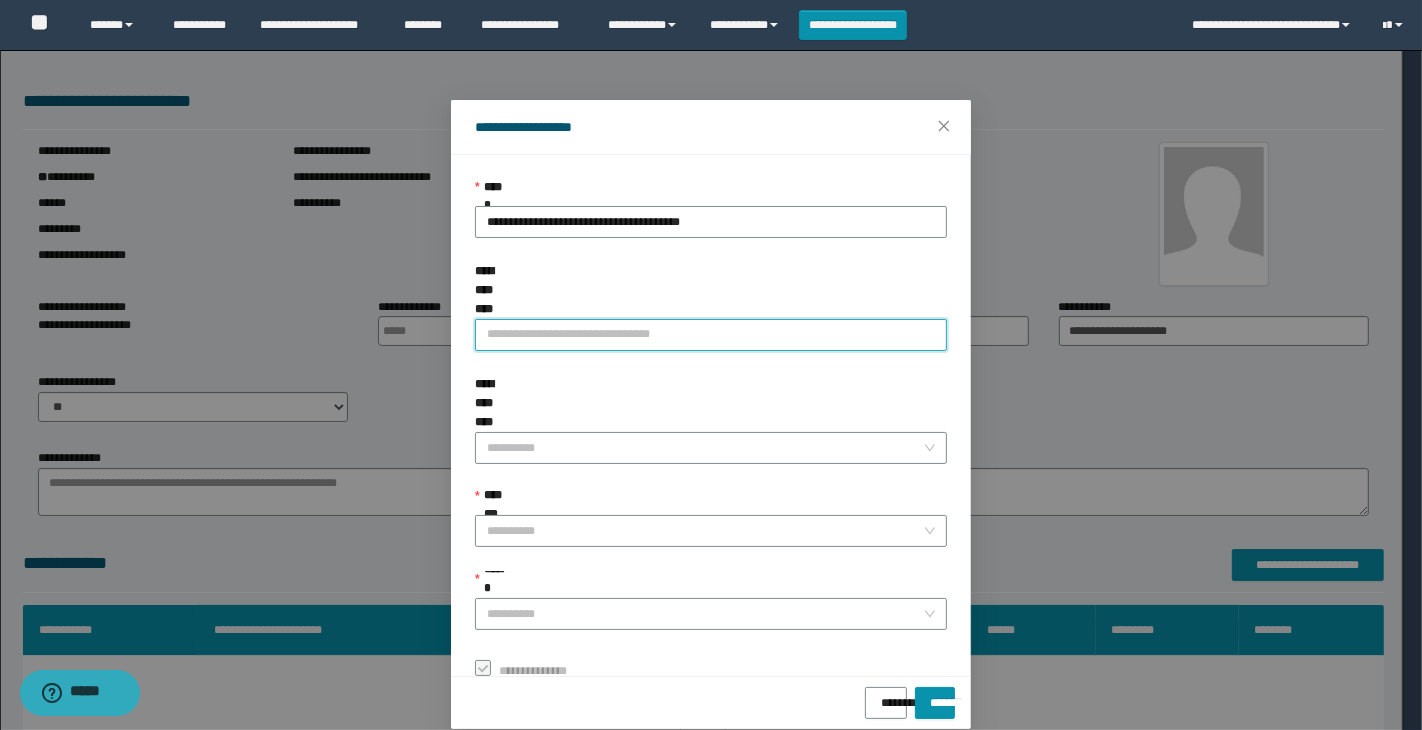 type on "**********" 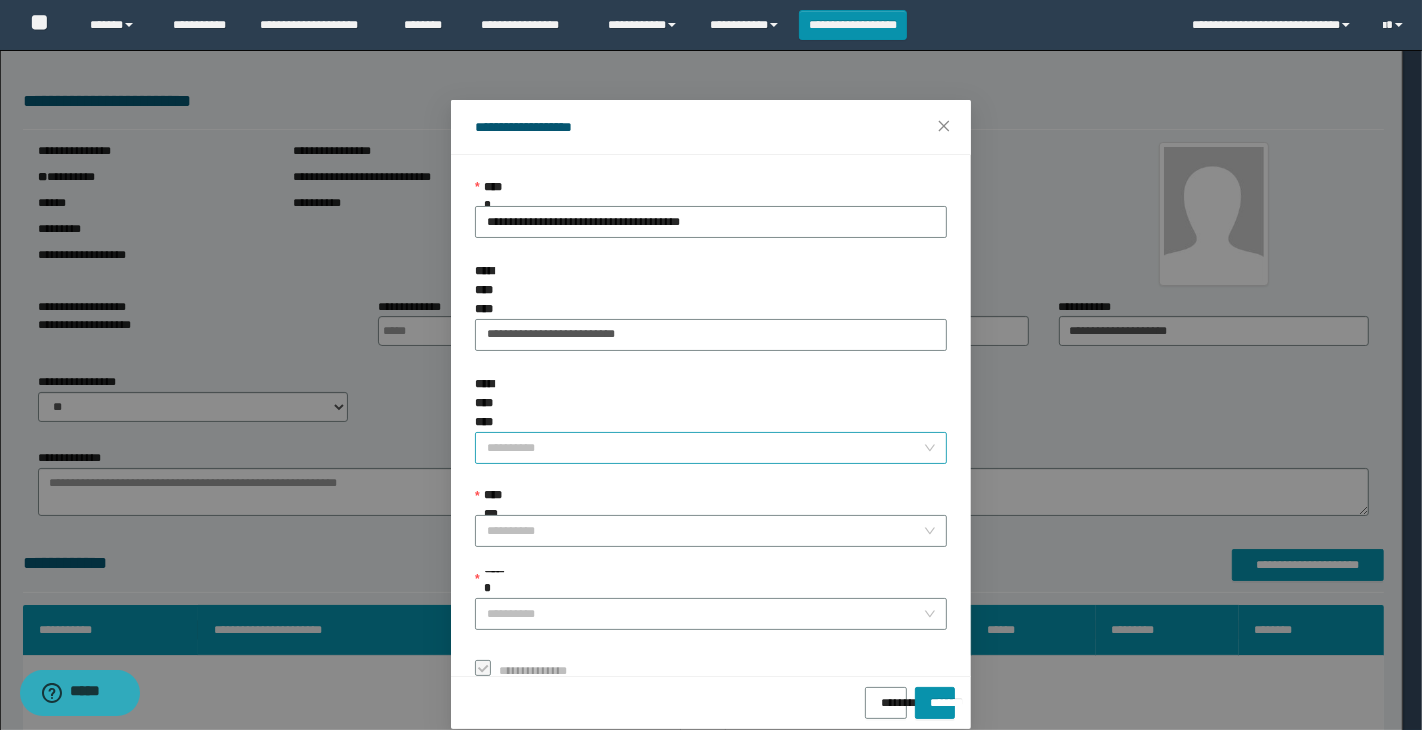 click on "**********" at bounding box center [705, 448] 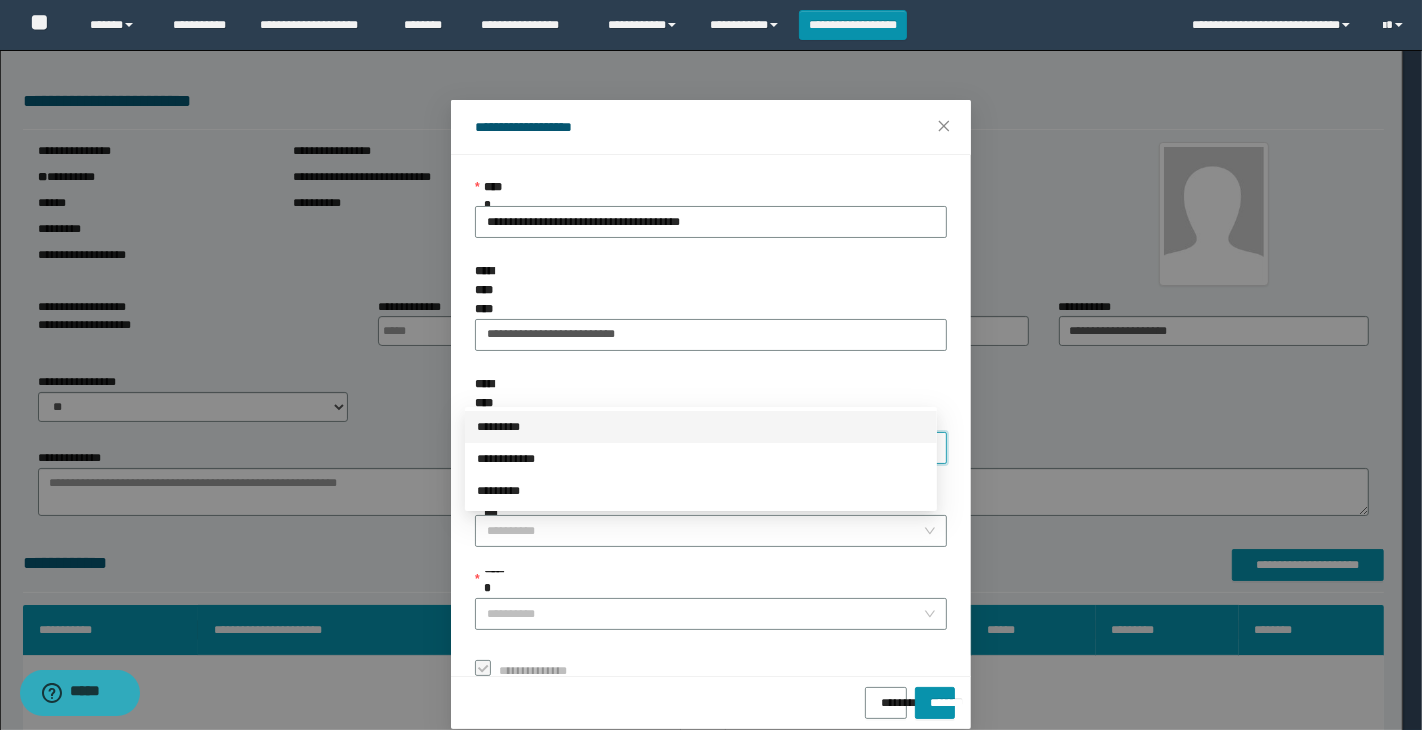 click on "*********" at bounding box center [701, 427] 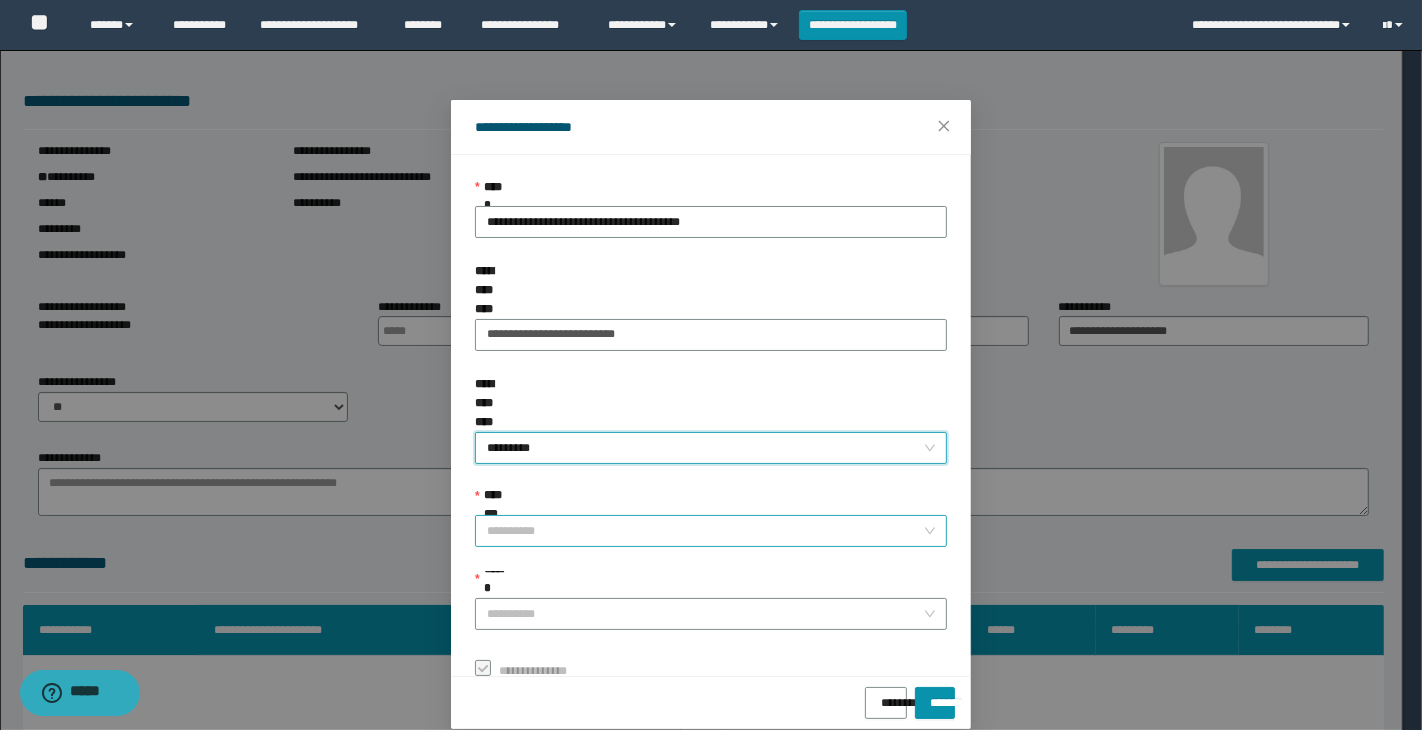 click on "**********" at bounding box center [705, 531] 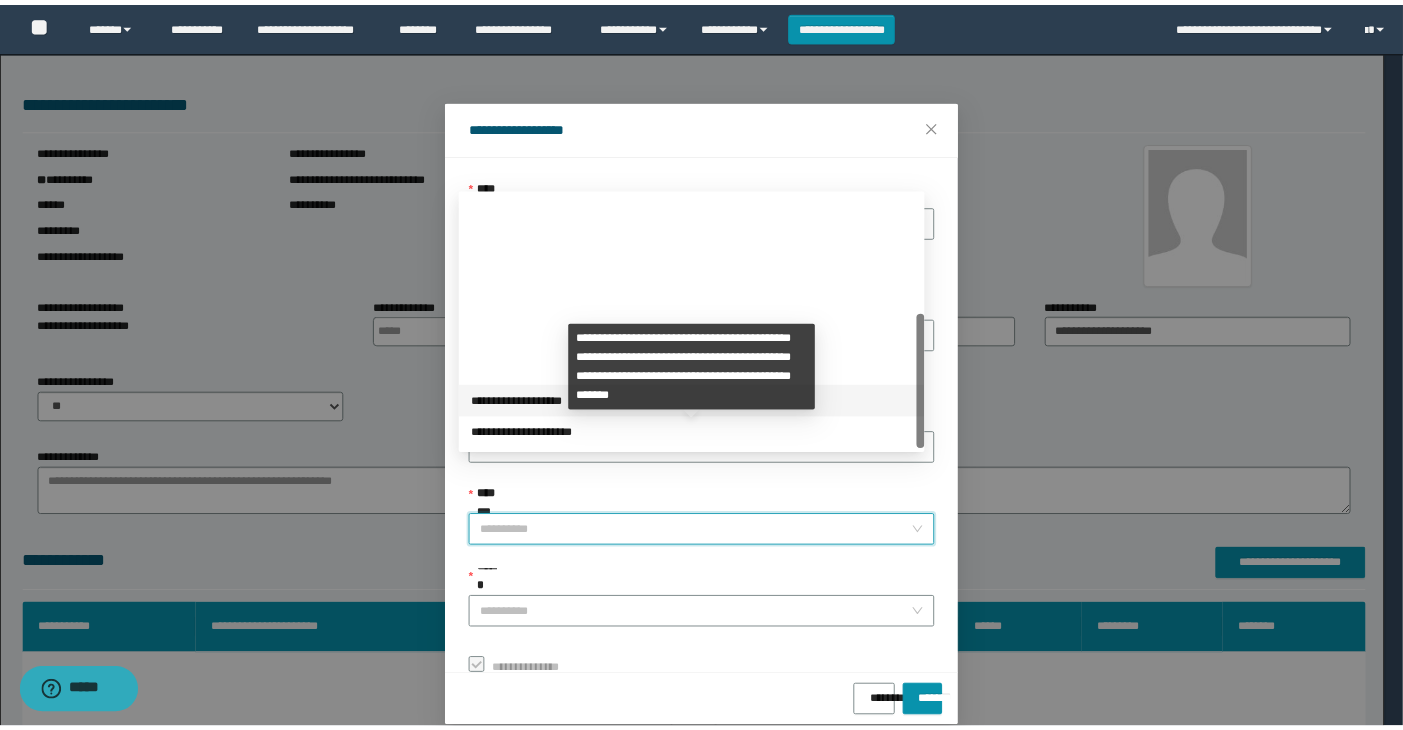 scroll, scrollTop: 223, scrollLeft: 0, axis: vertical 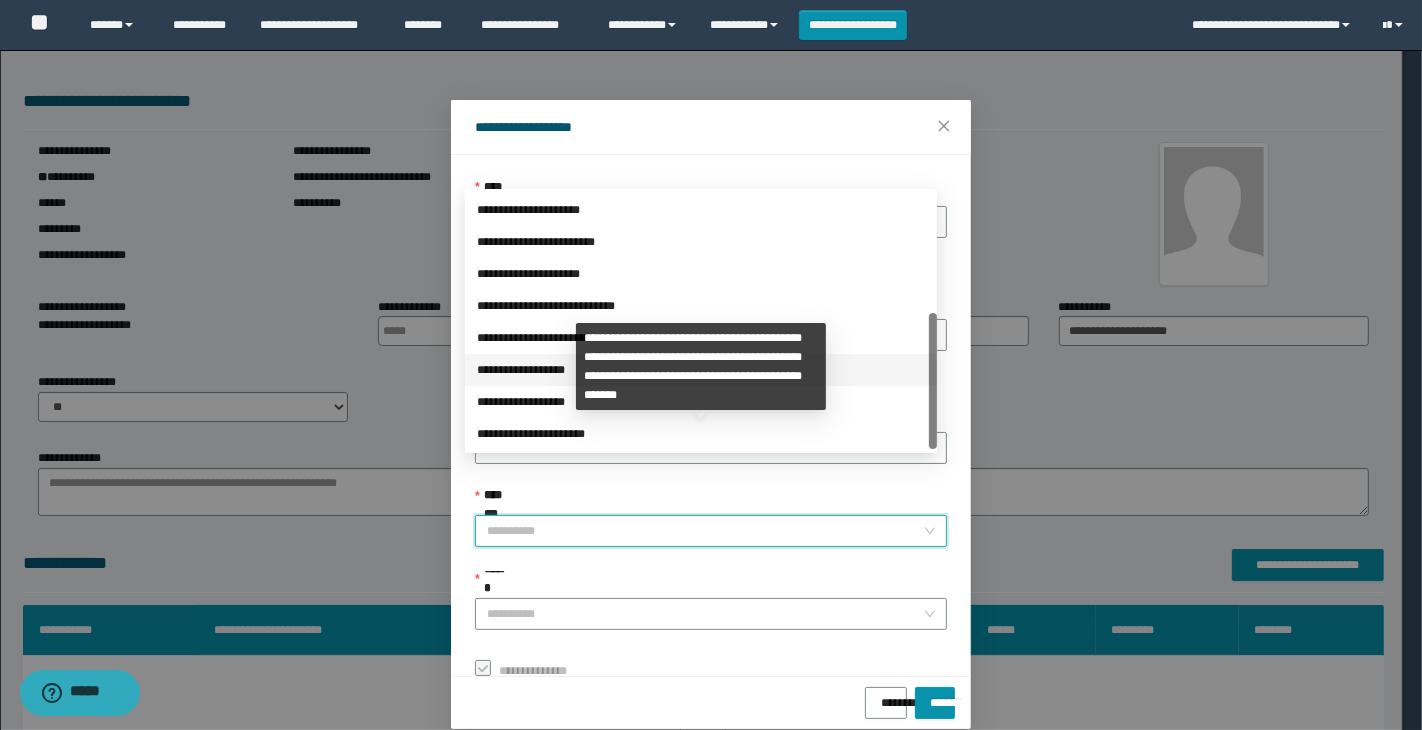 click on "**********" at bounding box center (701, 370) 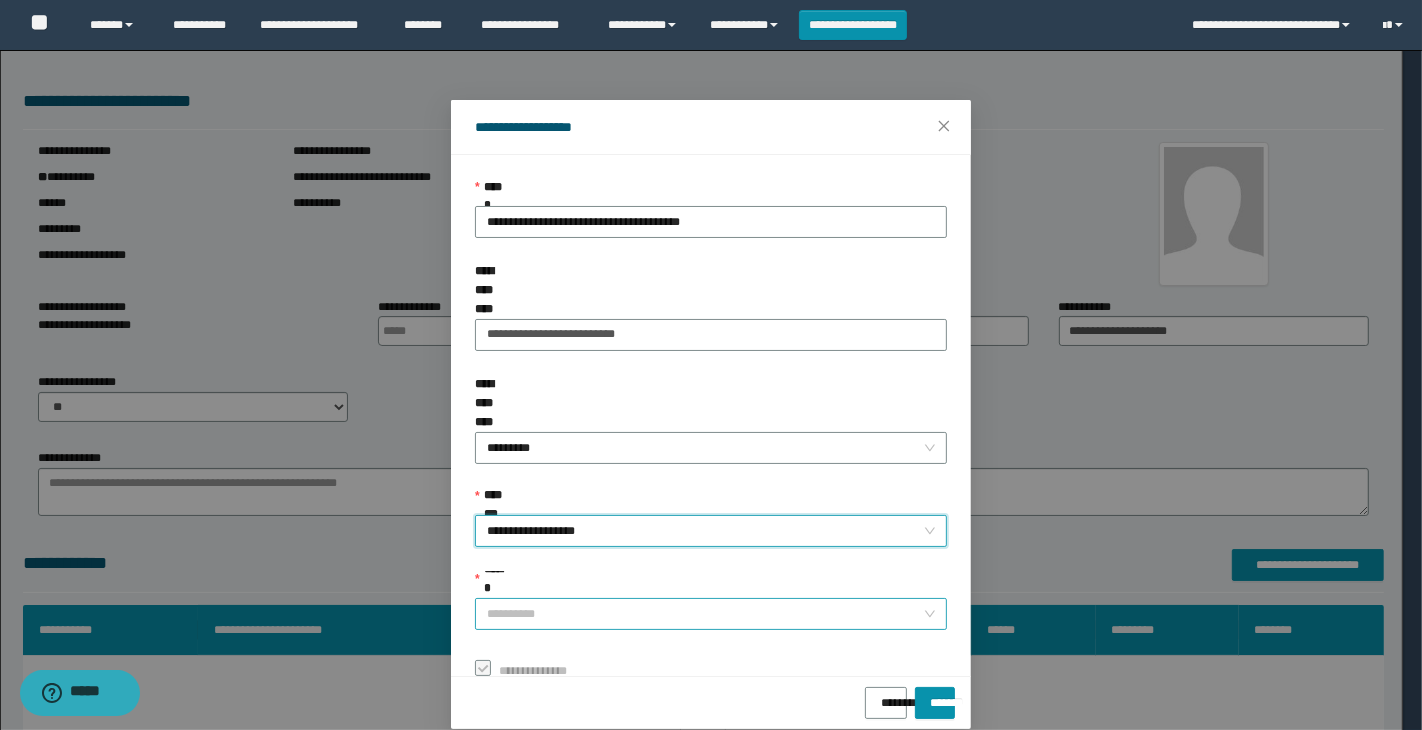 click on "******" at bounding box center (705, 614) 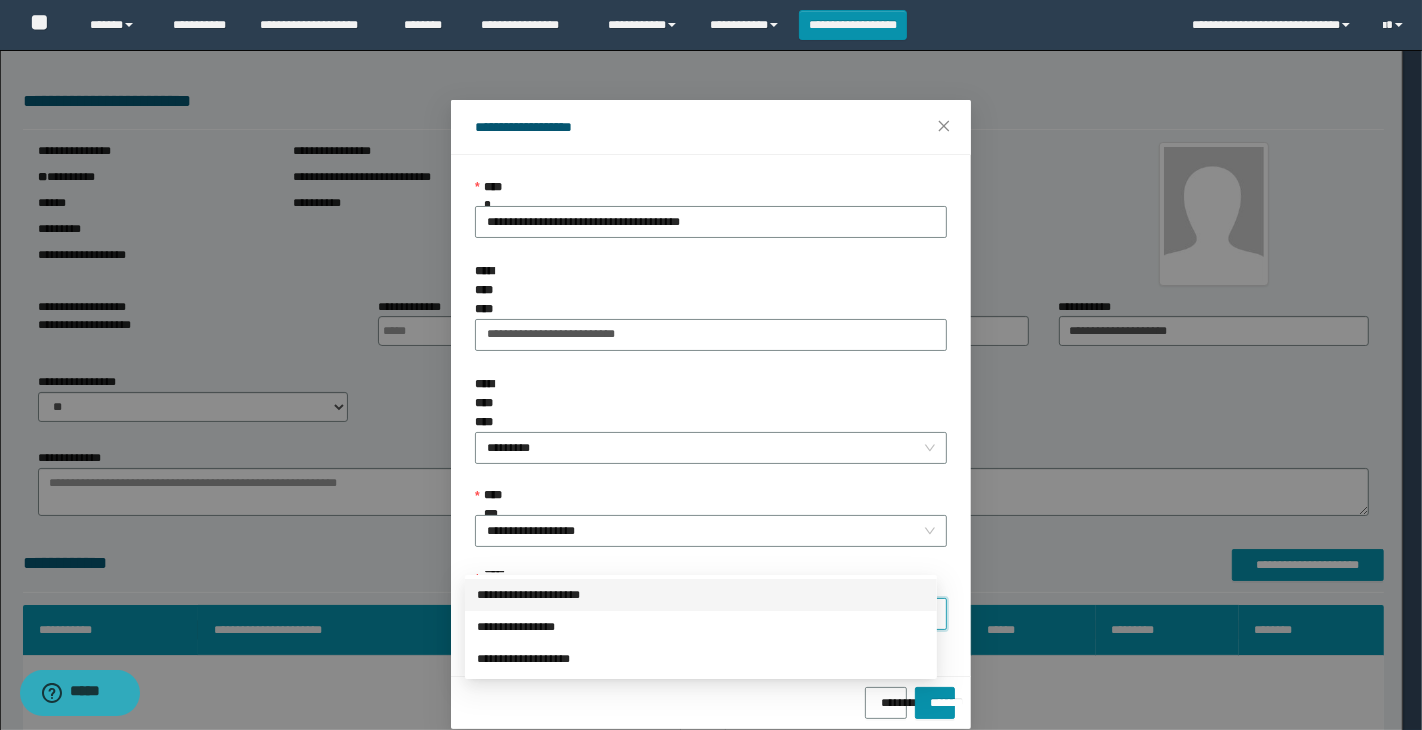 drag, startPoint x: 554, startPoint y: 591, endPoint x: 741, endPoint y: 612, distance: 188.17545 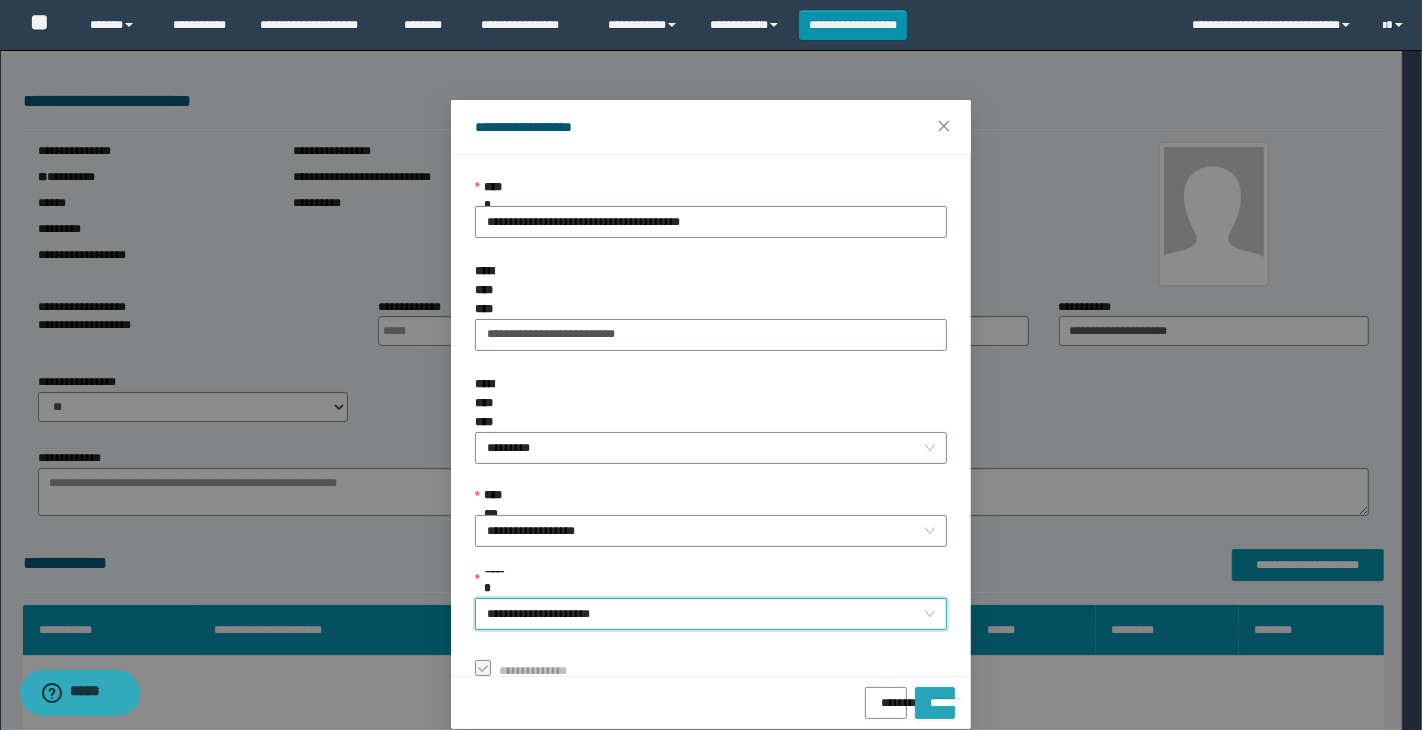 click on "*******" at bounding box center (935, 696) 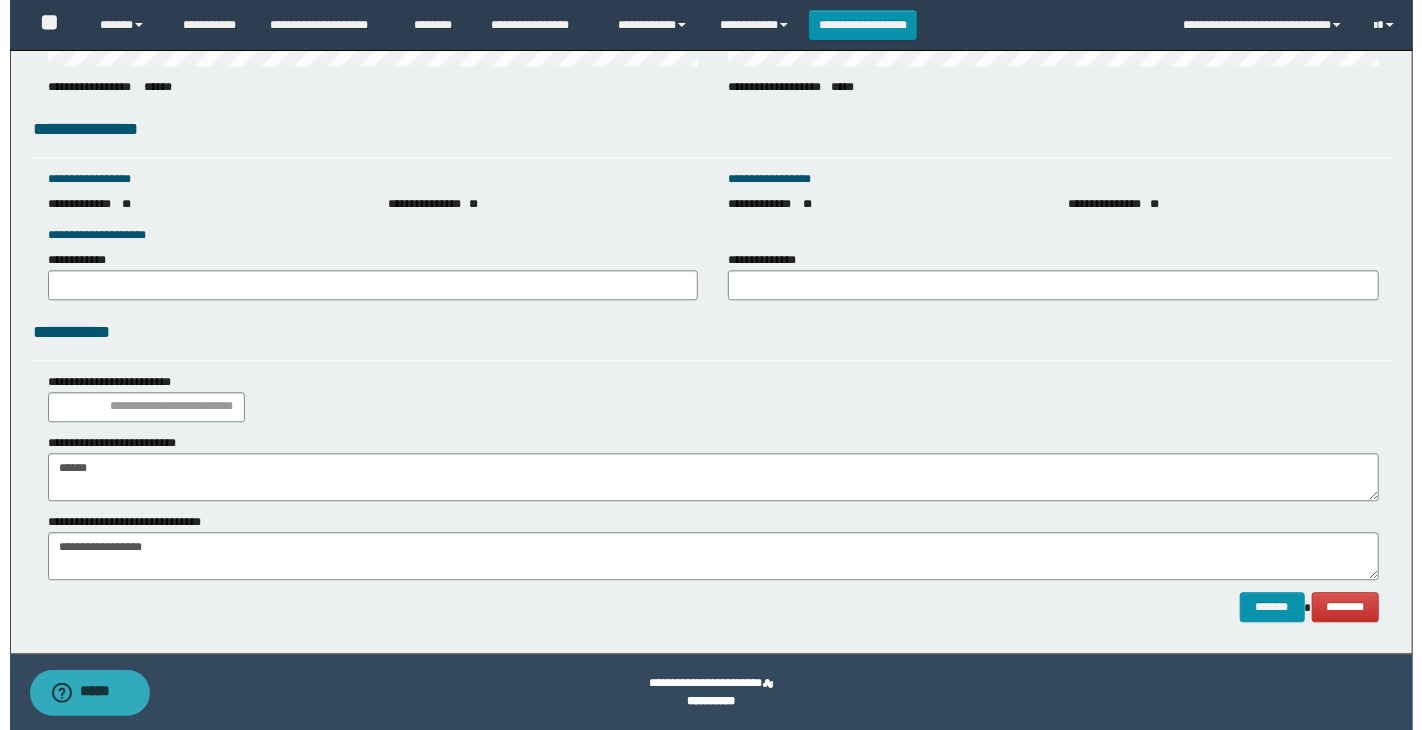 scroll, scrollTop: 2715, scrollLeft: 0, axis: vertical 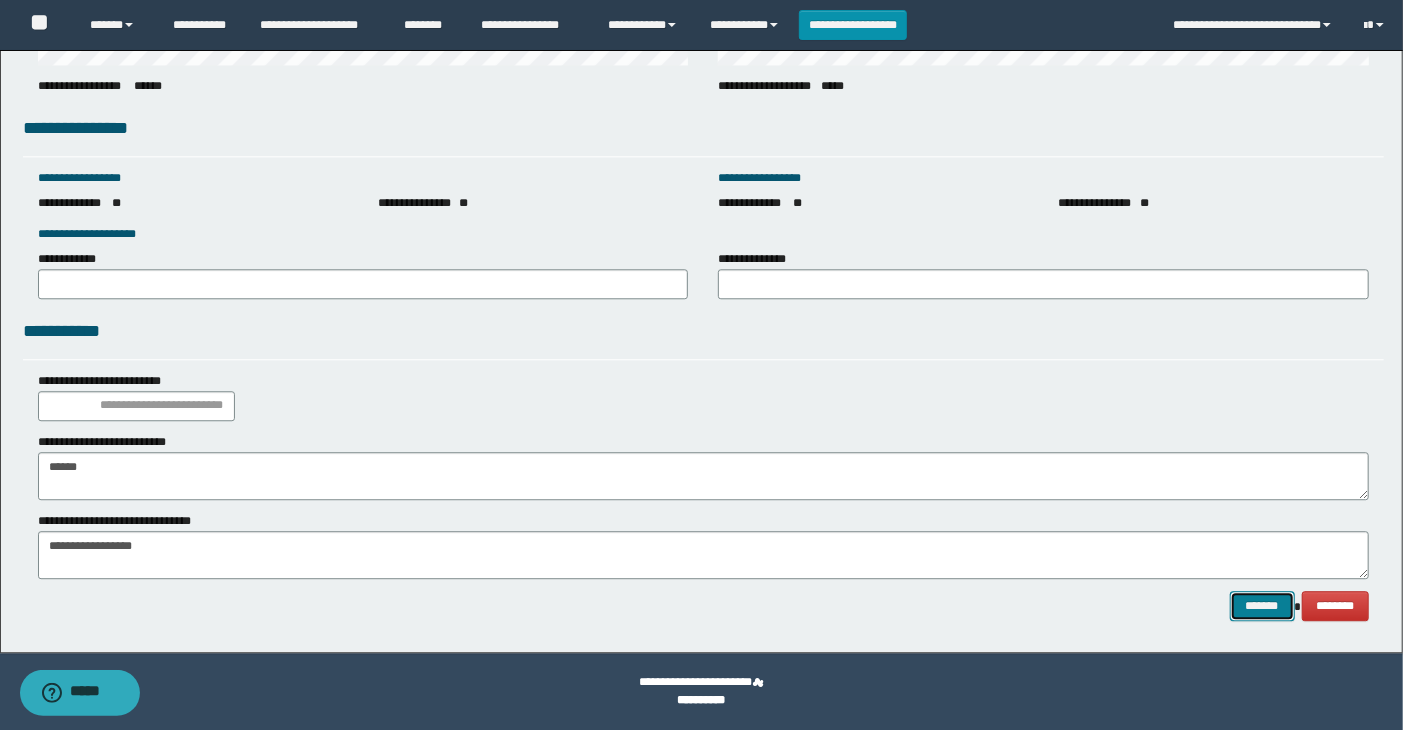 click on "*******" at bounding box center [1262, 606] 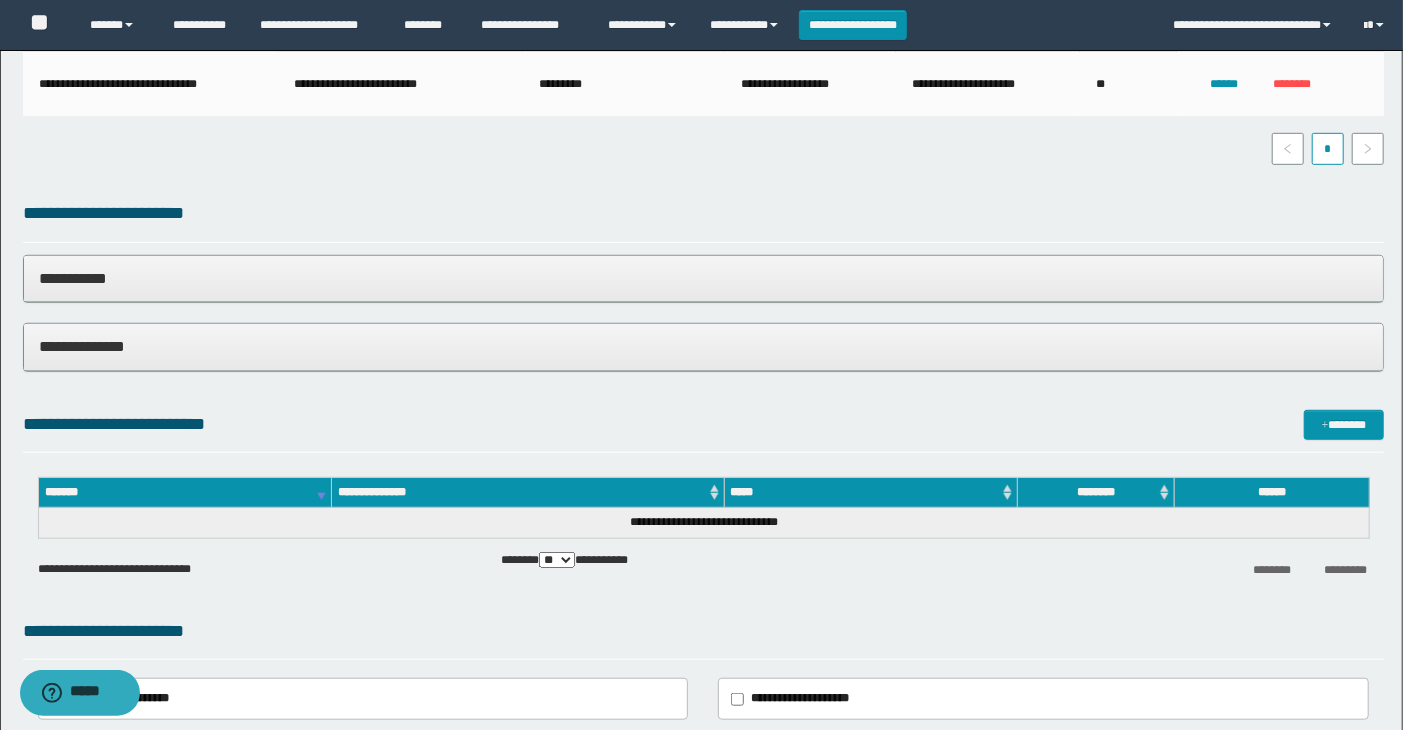 scroll, scrollTop: 0, scrollLeft: 0, axis: both 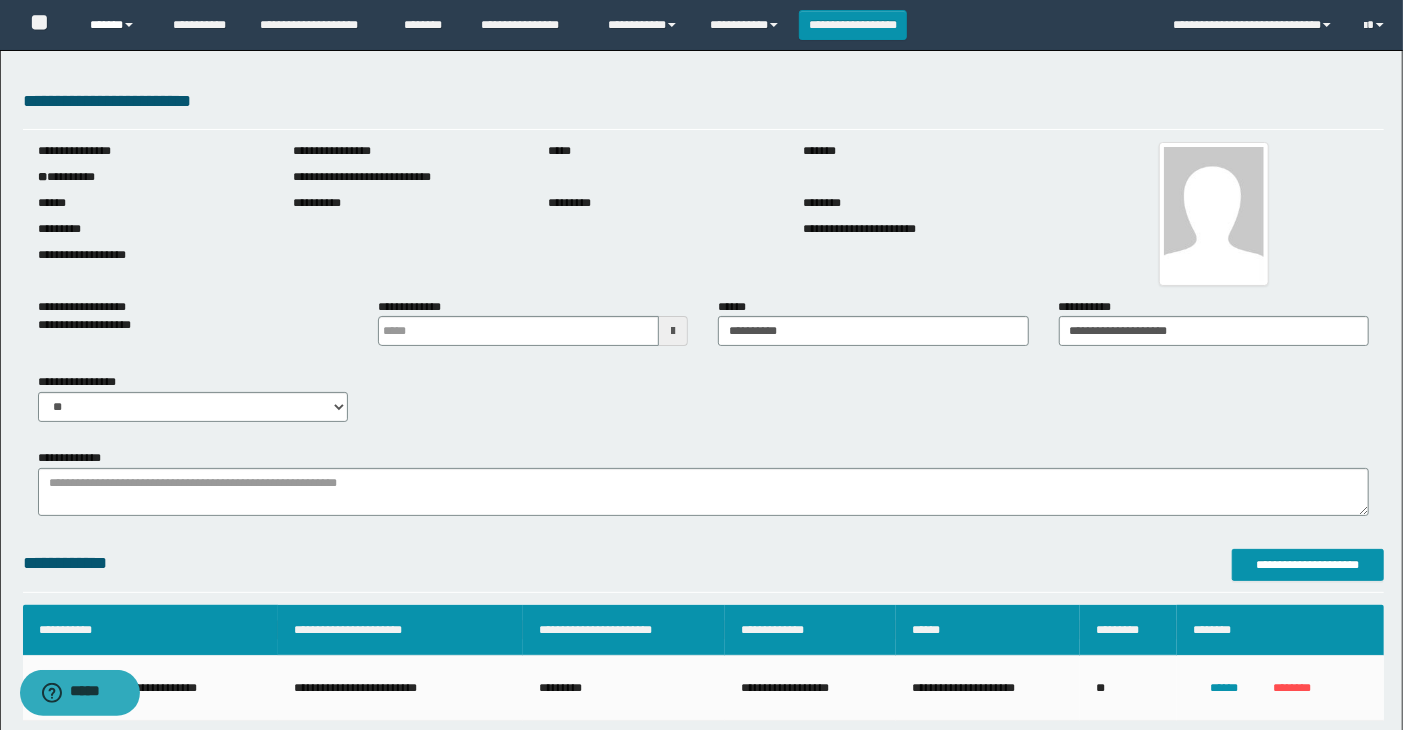 click on "******" at bounding box center (116, 25) 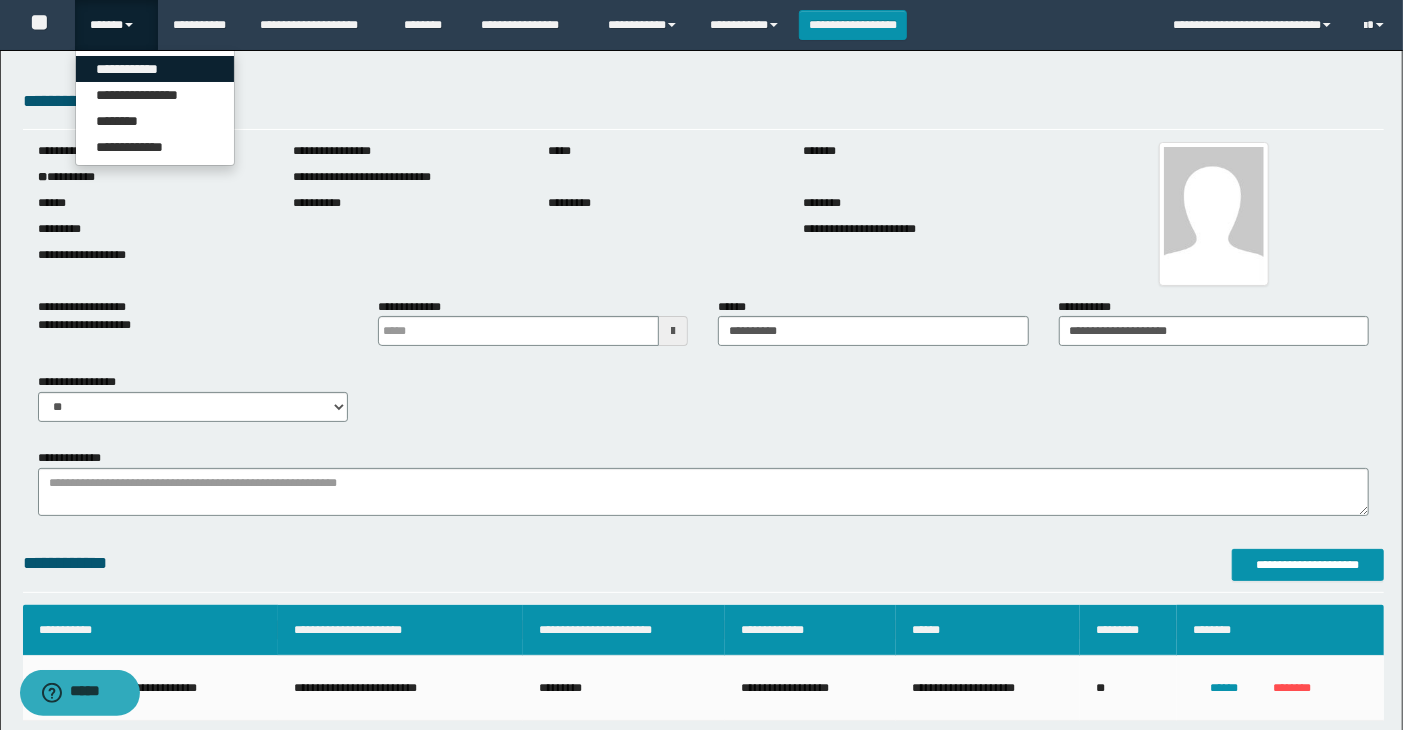 click on "**********" at bounding box center (155, 69) 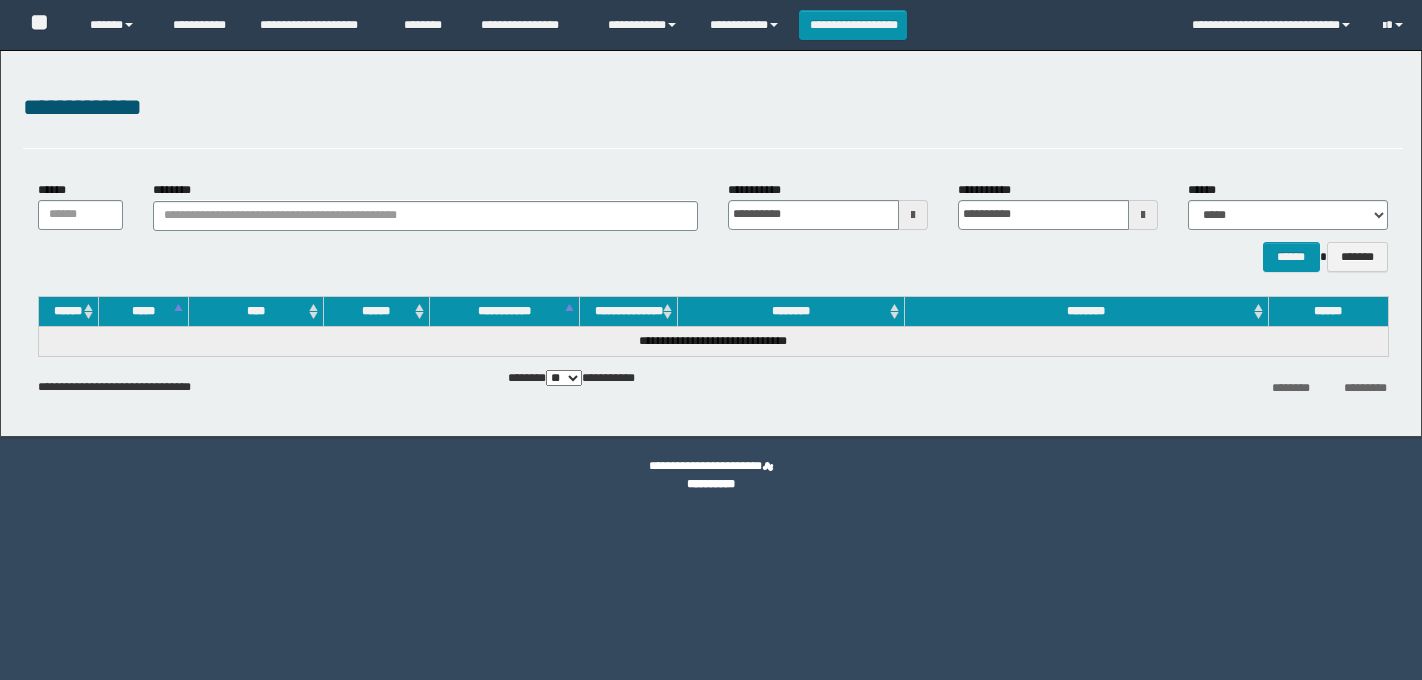 scroll, scrollTop: 0, scrollLeft: 0, axis: both 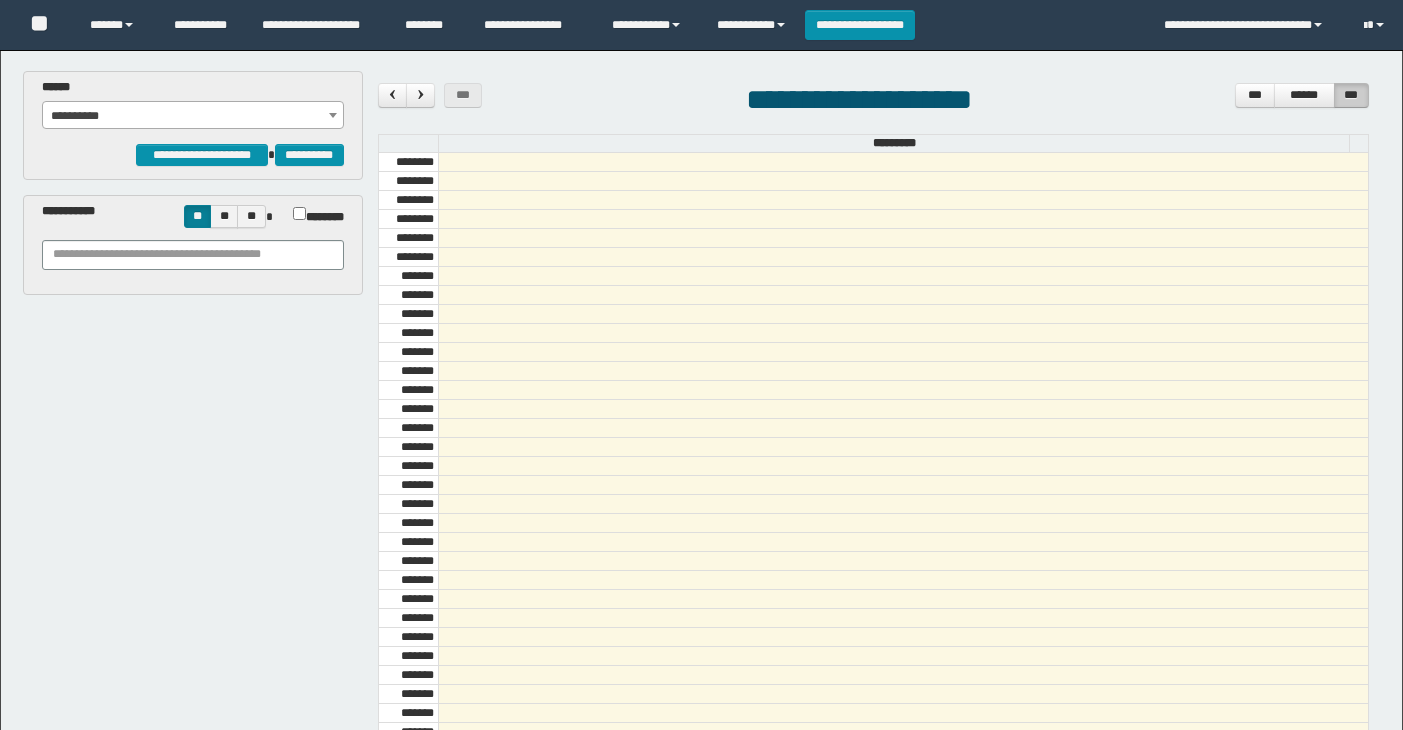 click on "**********" at bounding box center [193, 116] 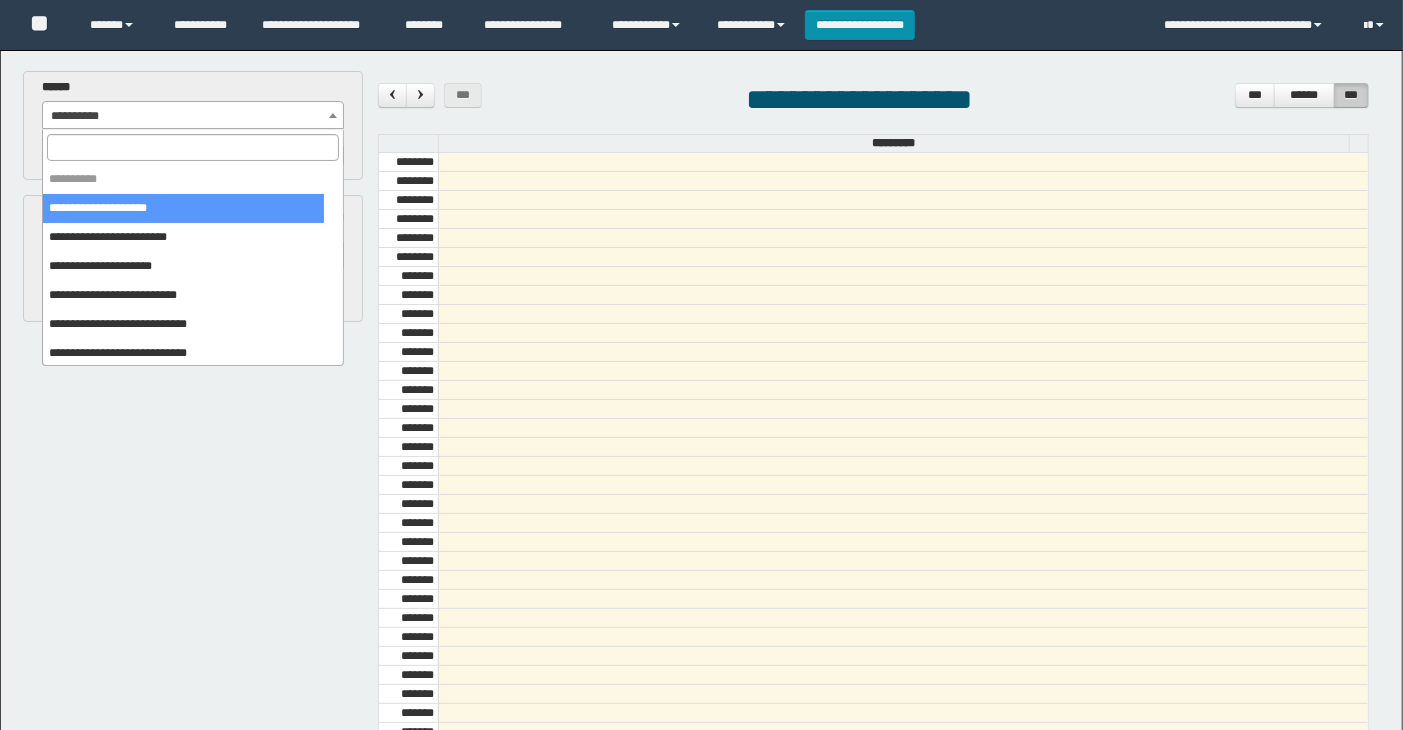 scroll, scrollTop: 687, scrollLeft: 0, axis: vertical 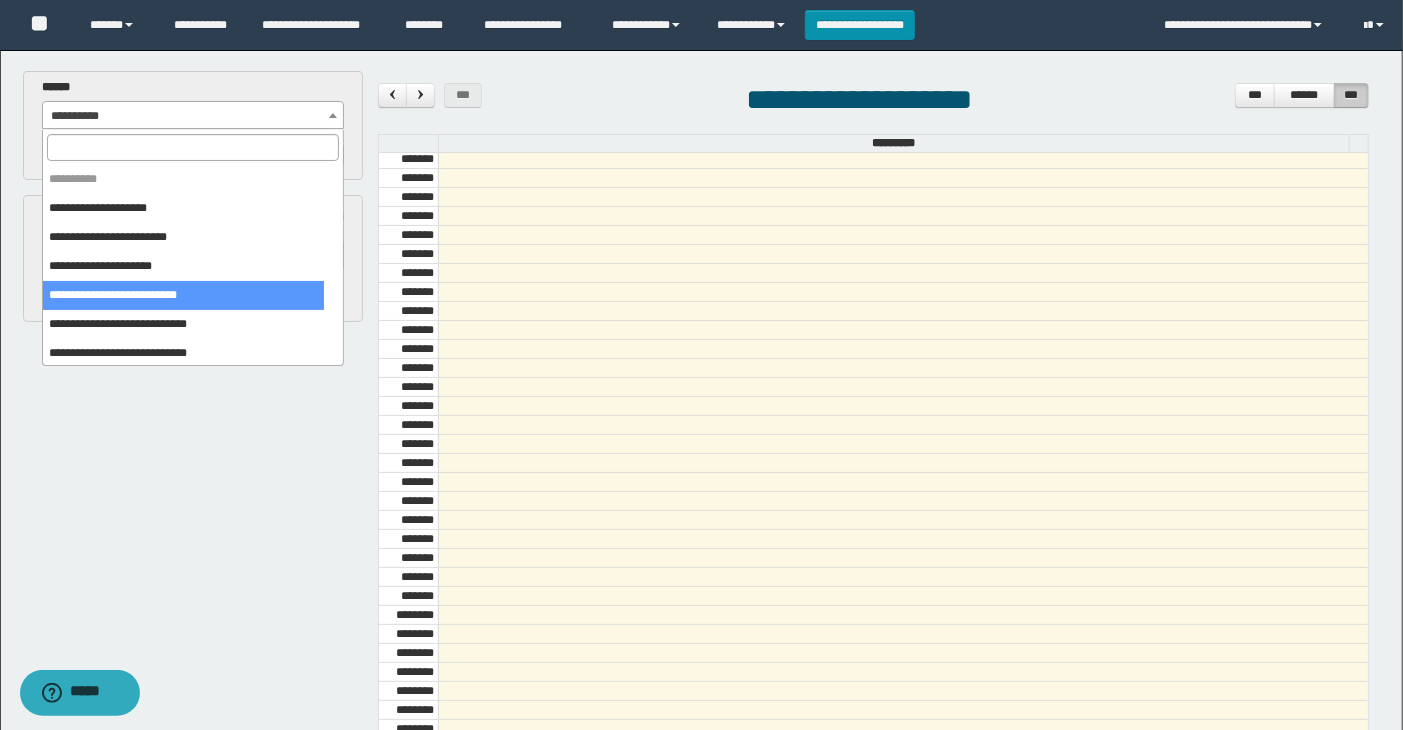 select on "******" 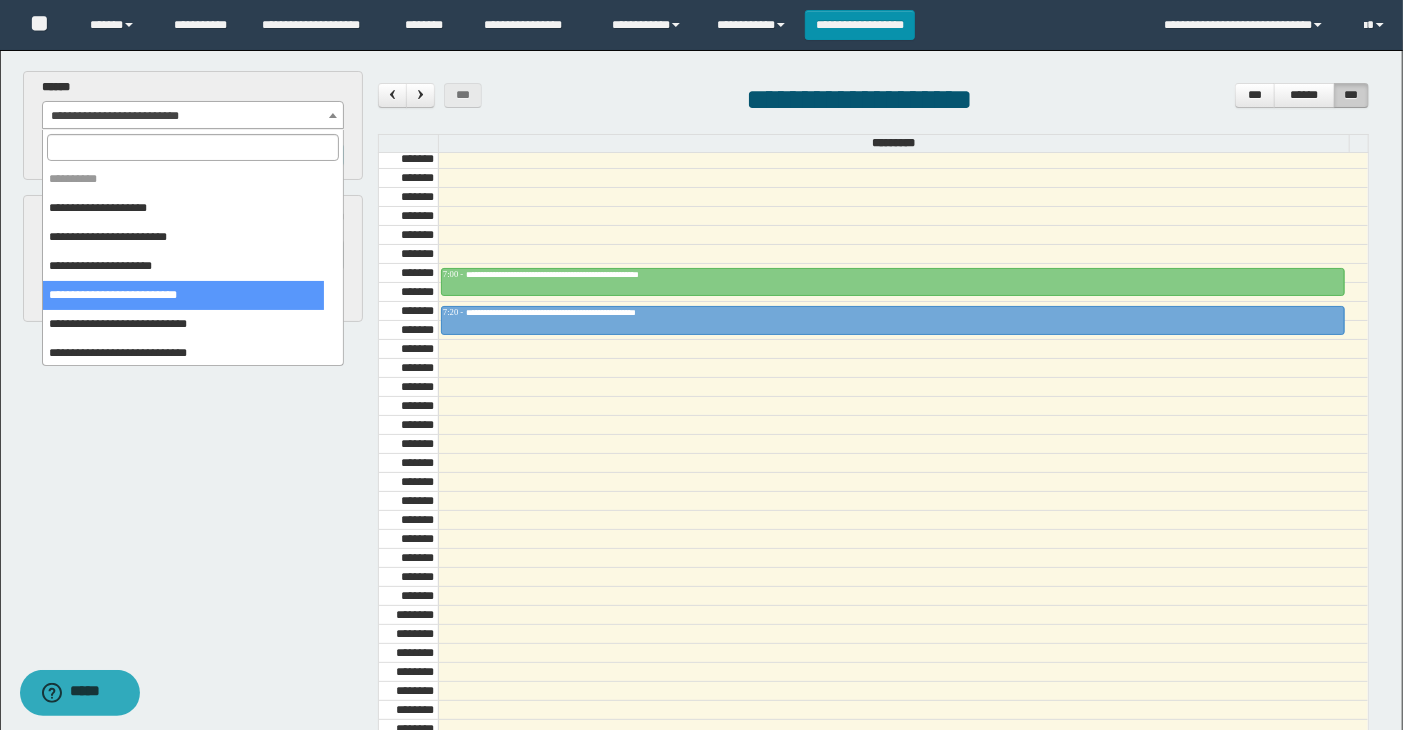 click on "**********" at bounding box center (193, 116) 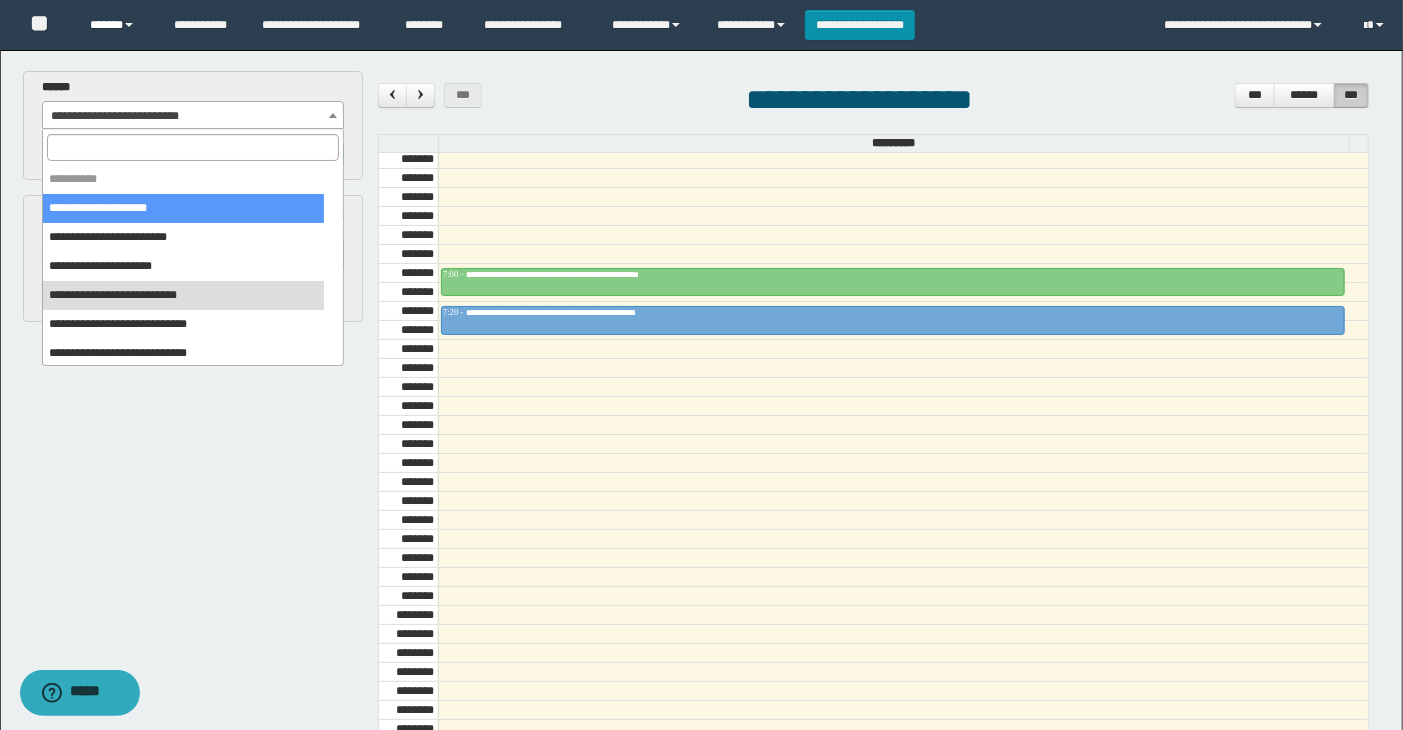 click on "******" at bounding box center [116, 25] 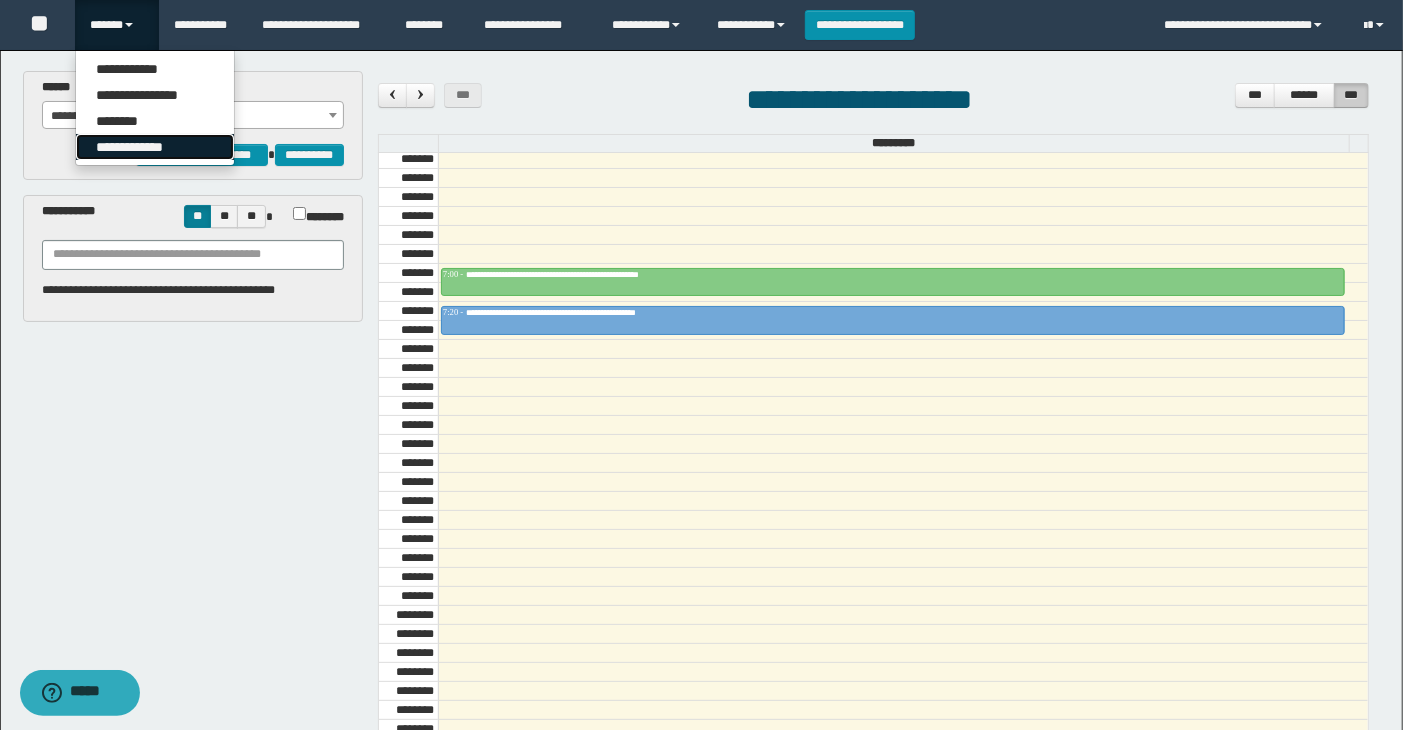 click on "**********" at bounding box center [155, 147] 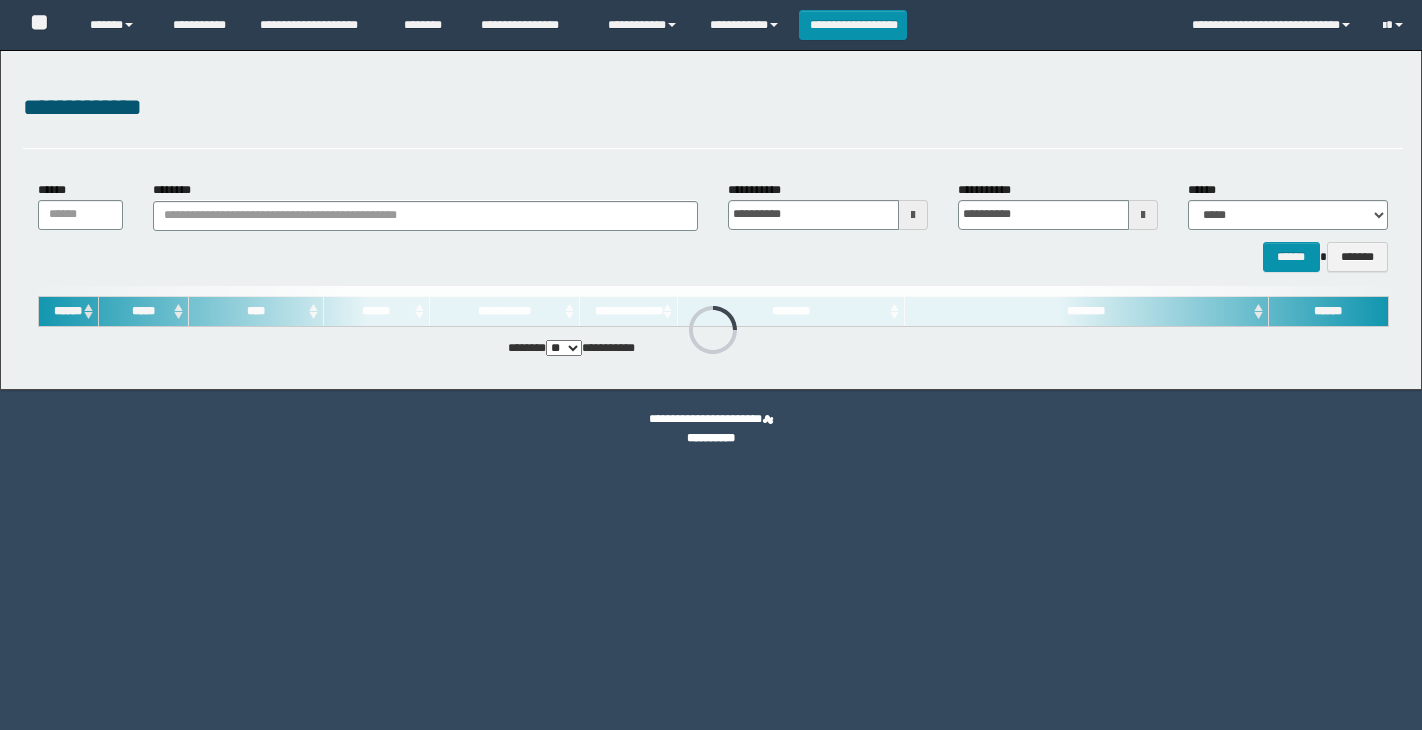 scroll, scrollTop: 0, scrollLeft: 0, axis: both 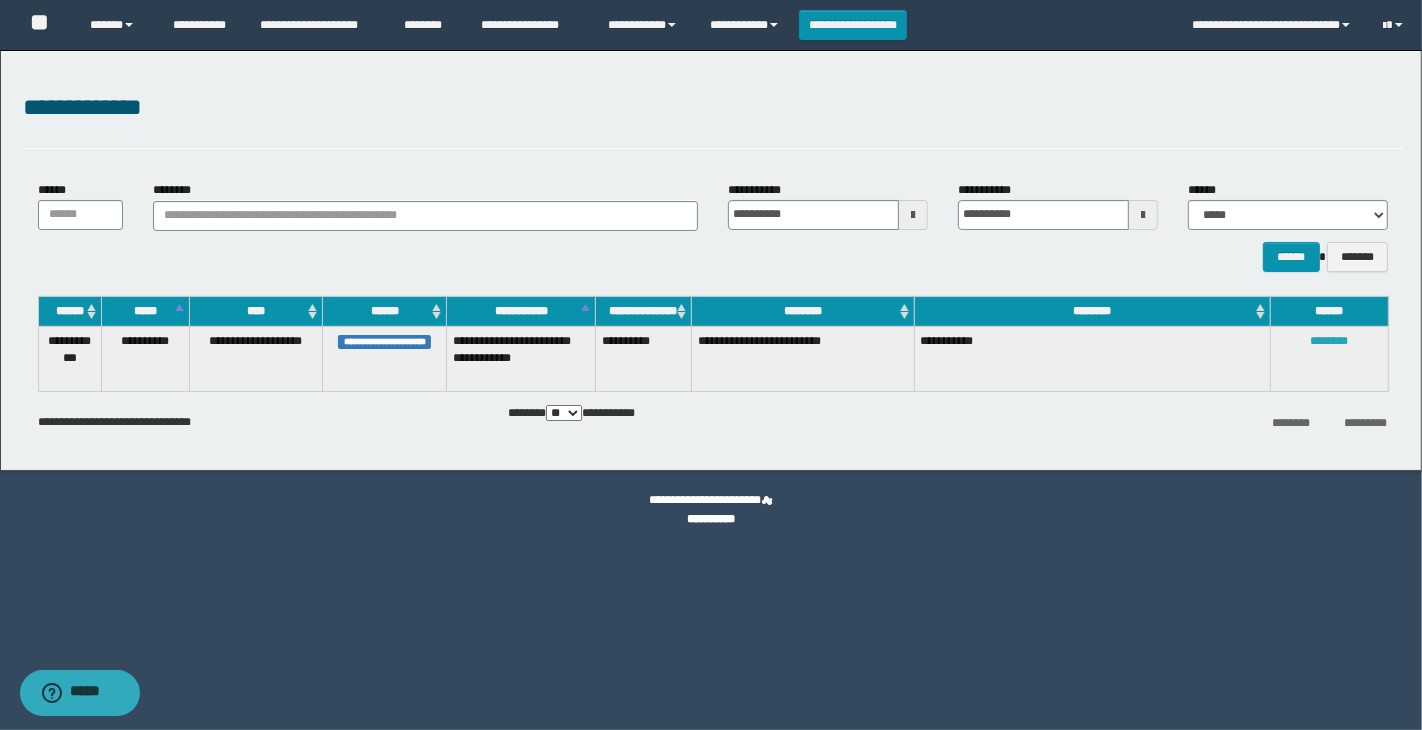 click on "********" at bounding box center (1329, 341) 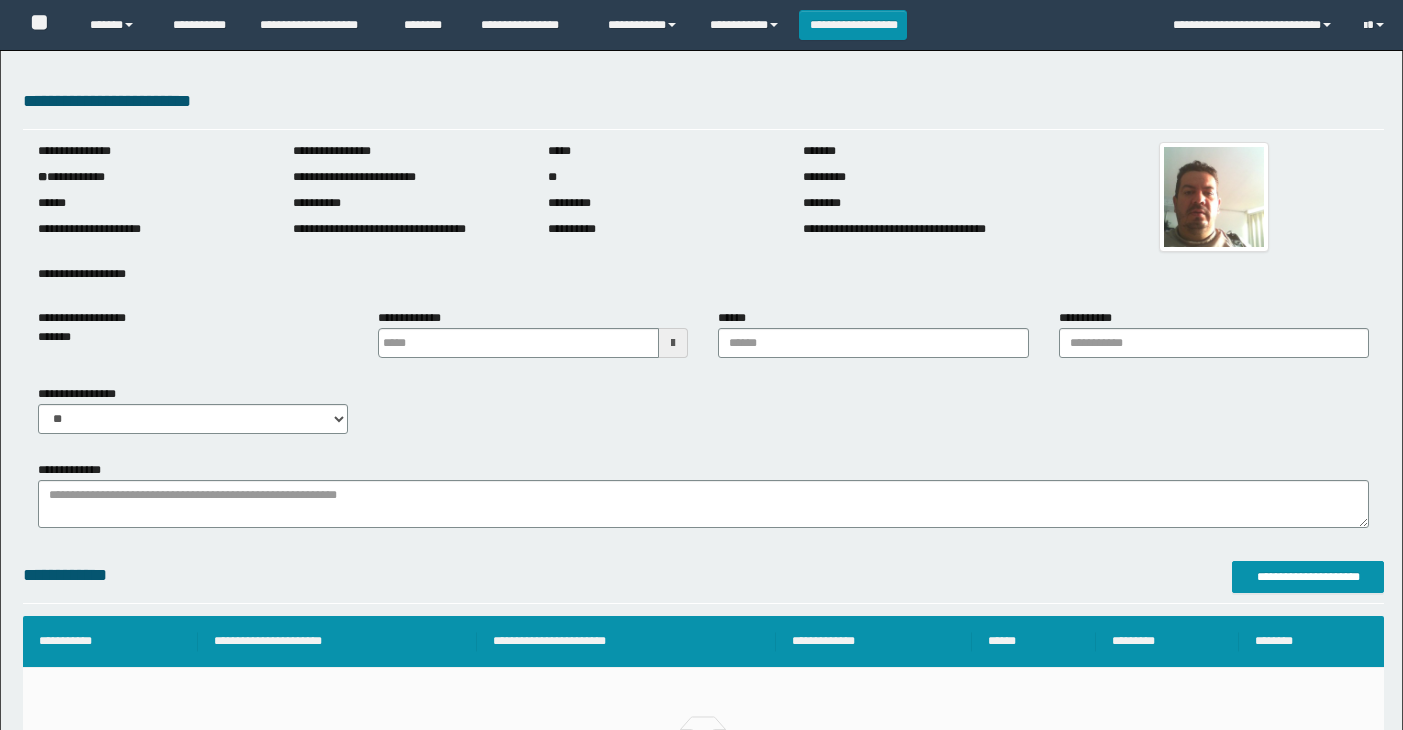 scroll, scrollTop: 0, scrollLeft: 0, axis: both 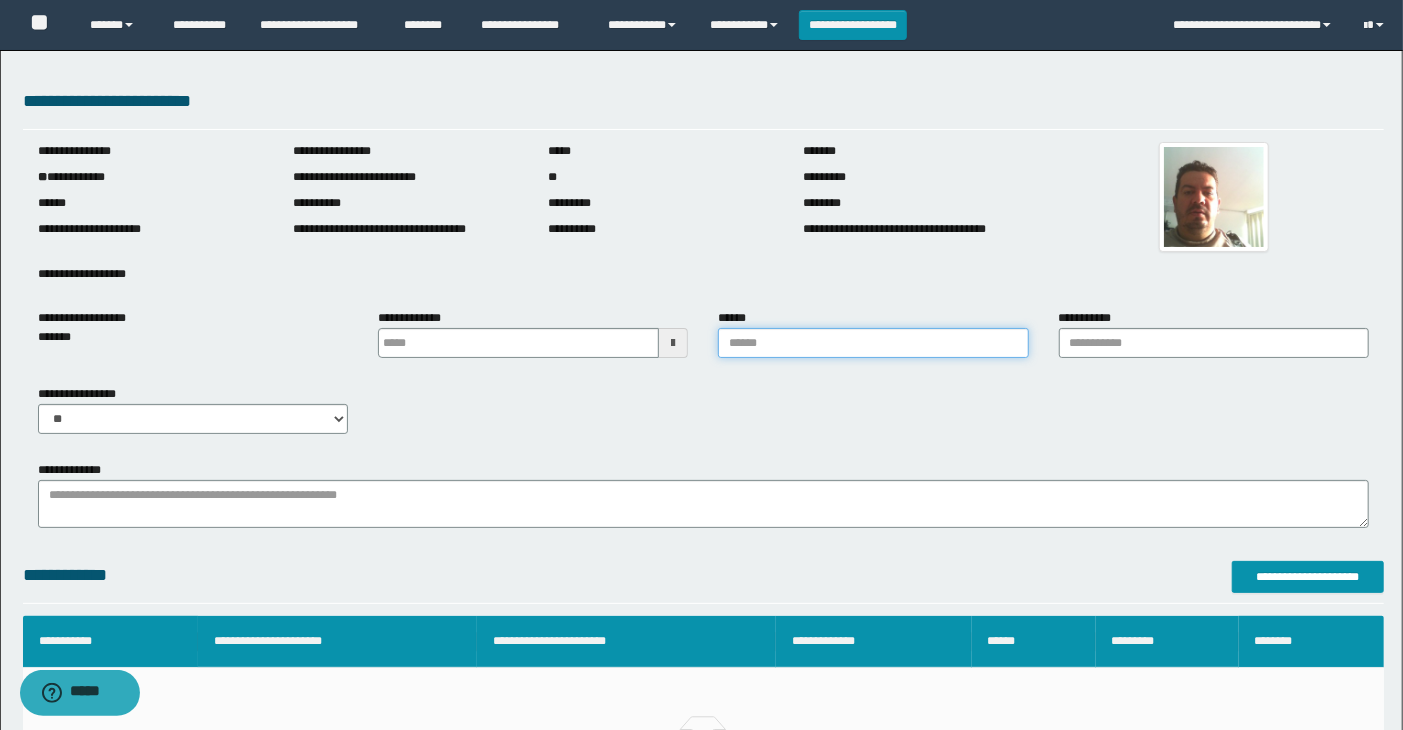 click on "******" at bounding box center [873, 343] 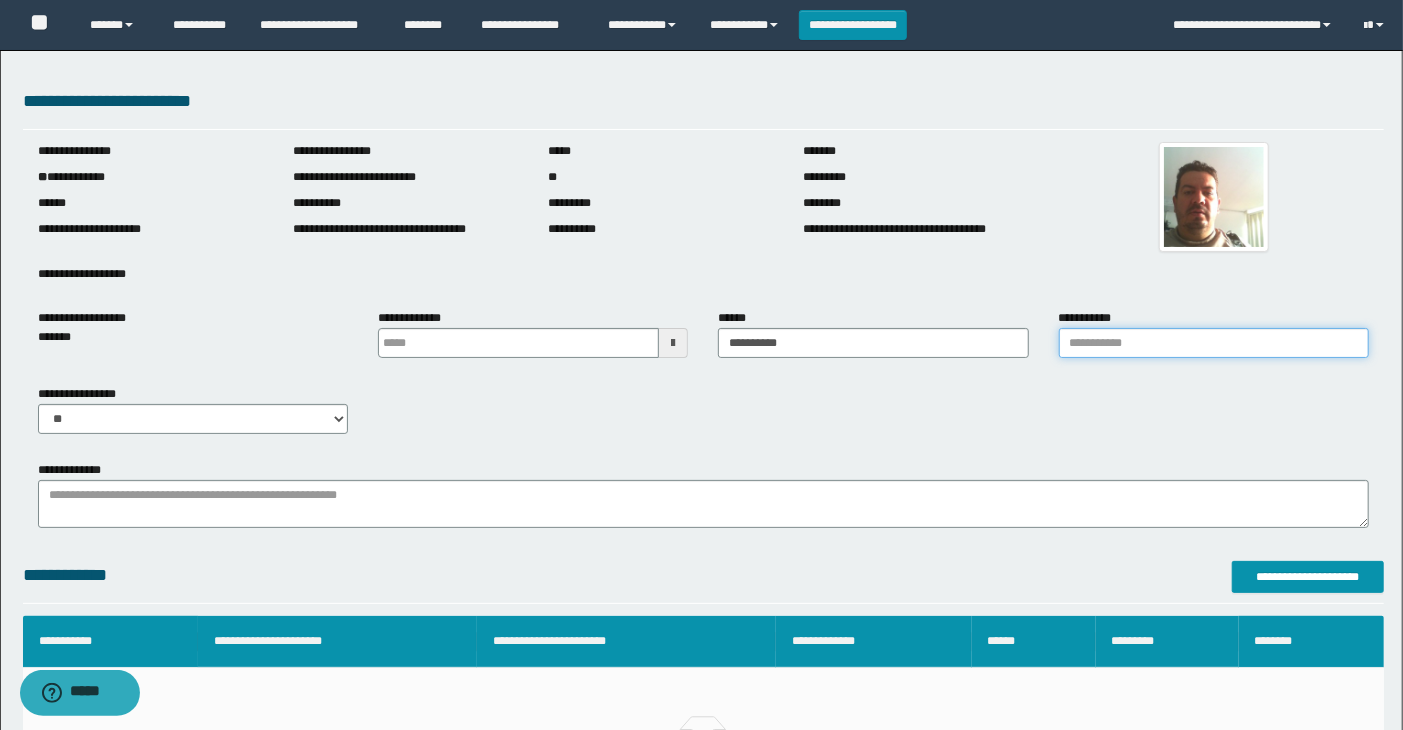 click on "**********" at bounding box center (1214, 343) 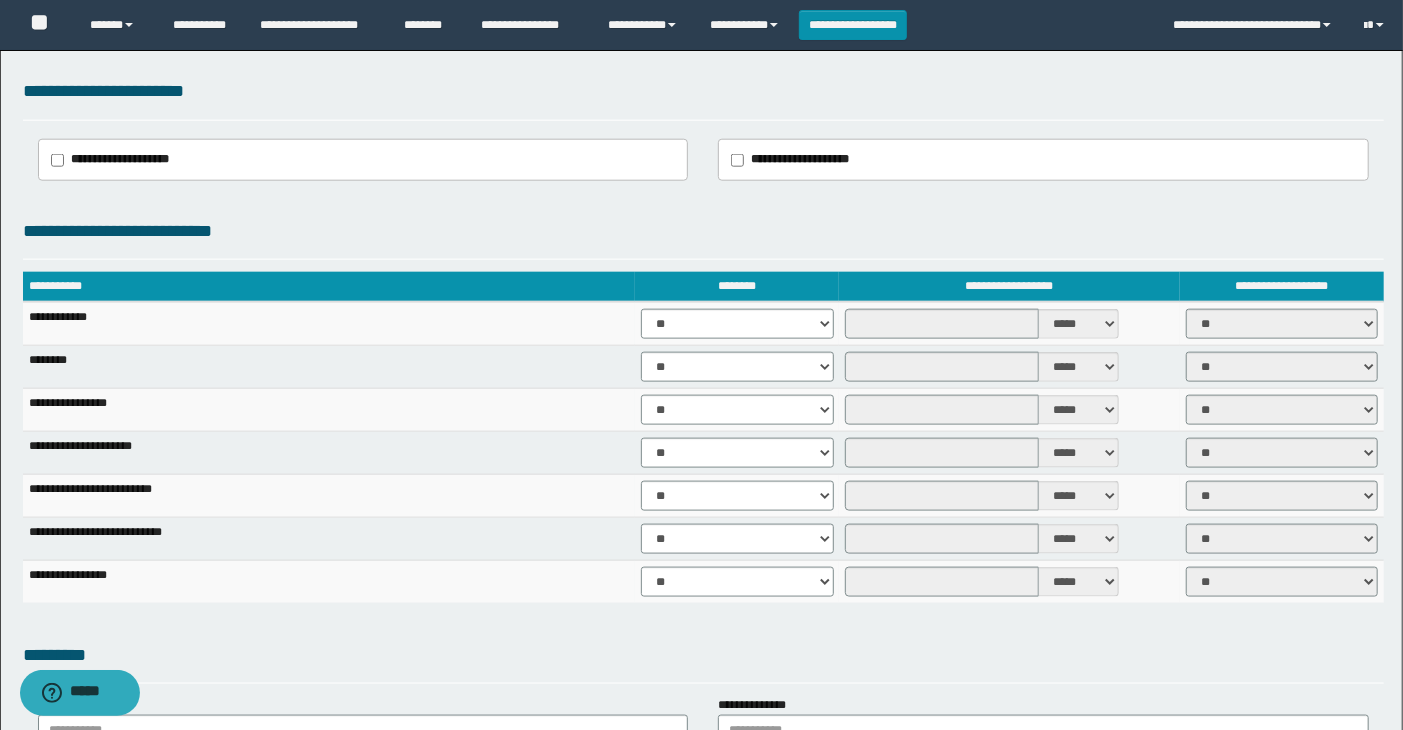 scroll, scrollTop: 1222, scrollLeft: 0, axis: vertical 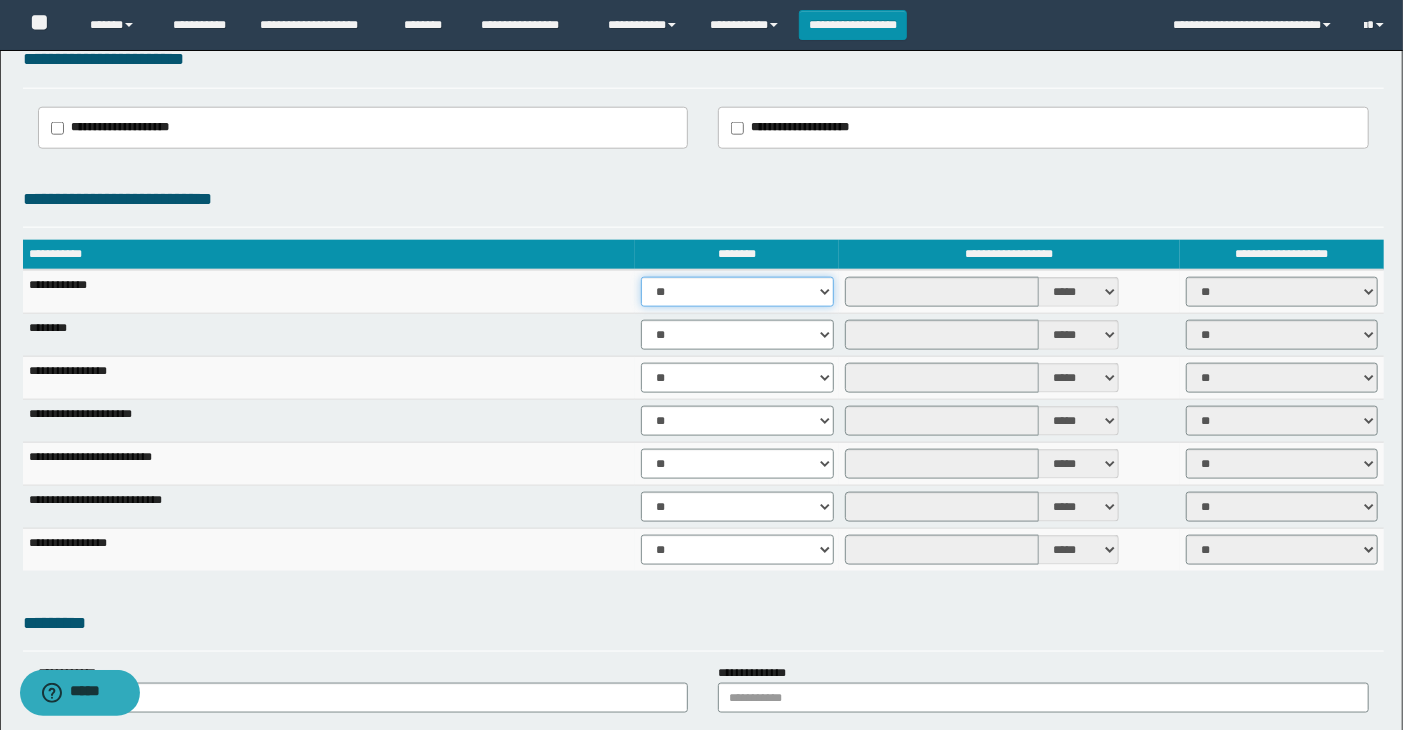 click on "**
**" at bounding box center (737, 292) 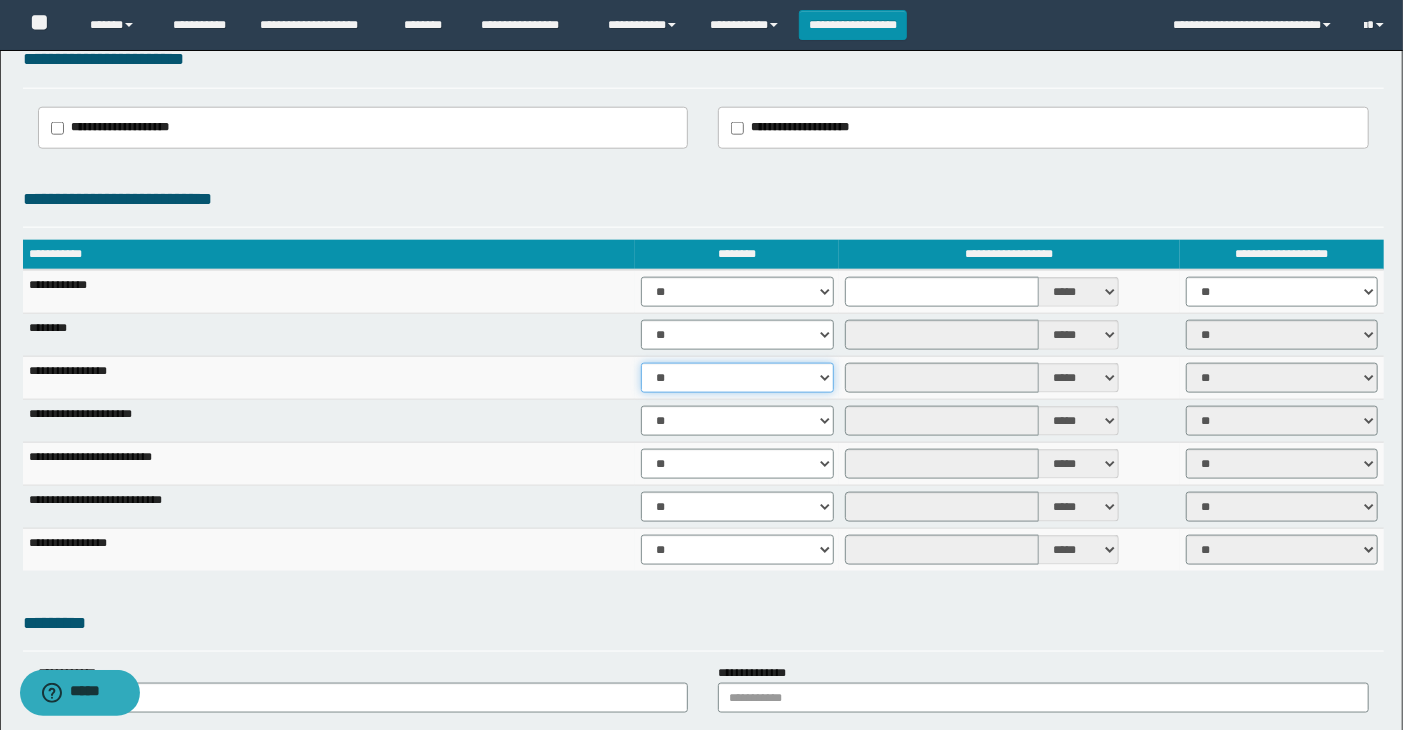 click on "**
**" at bounding box center [737, 378] 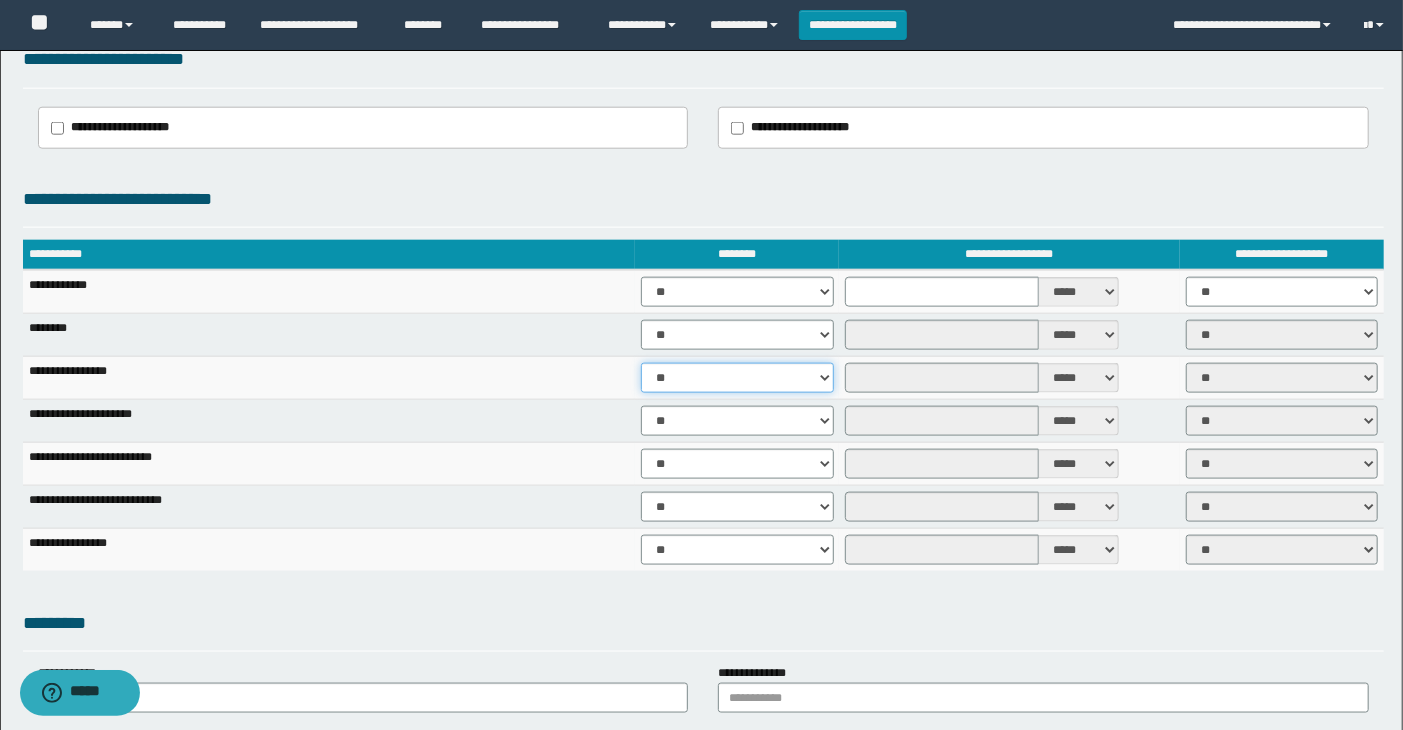 click on "**
**" at bounding box center [737, 378] 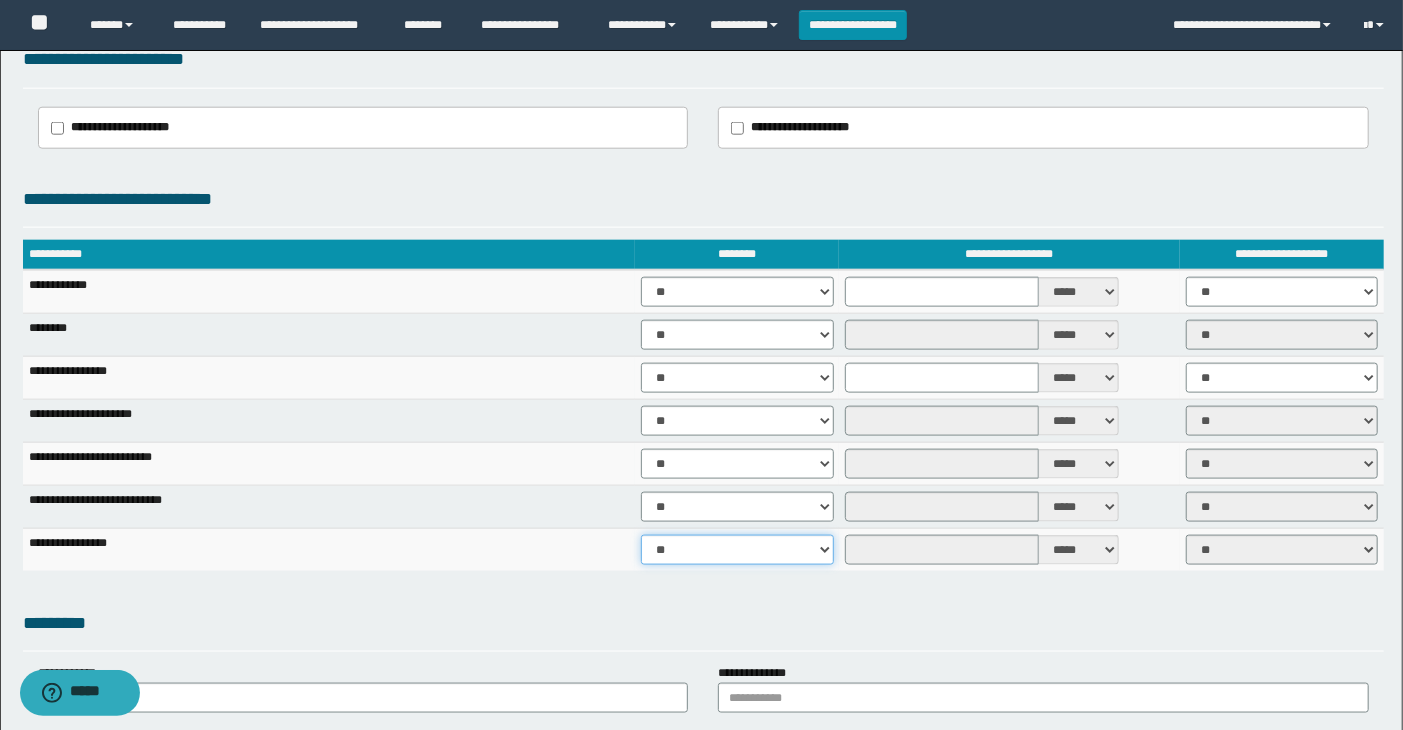 drag, startPoint x: 682, startPoint y: 545, endPoint x: 688, endPoint y: 561, distance: 17.088007 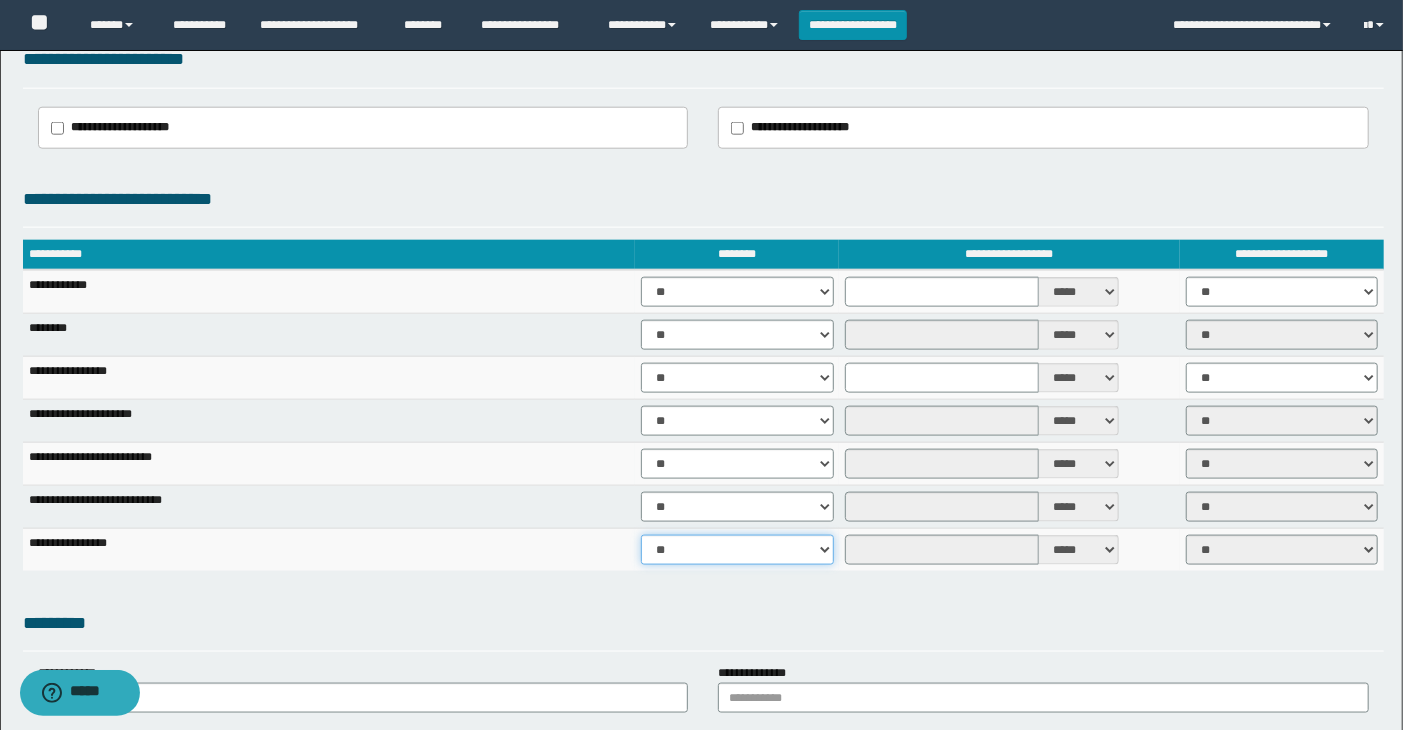 select on "****" 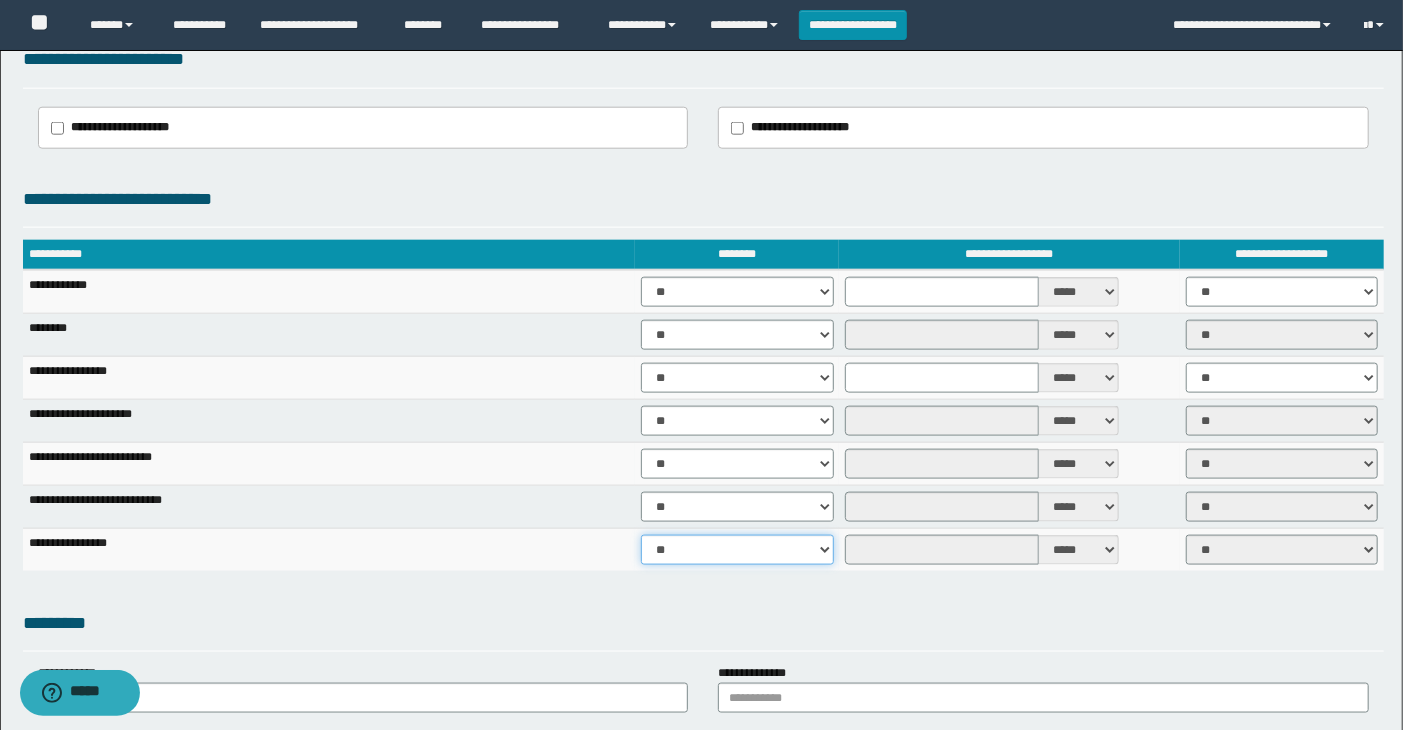 click on "**
**" at bounding box center (737, 550) 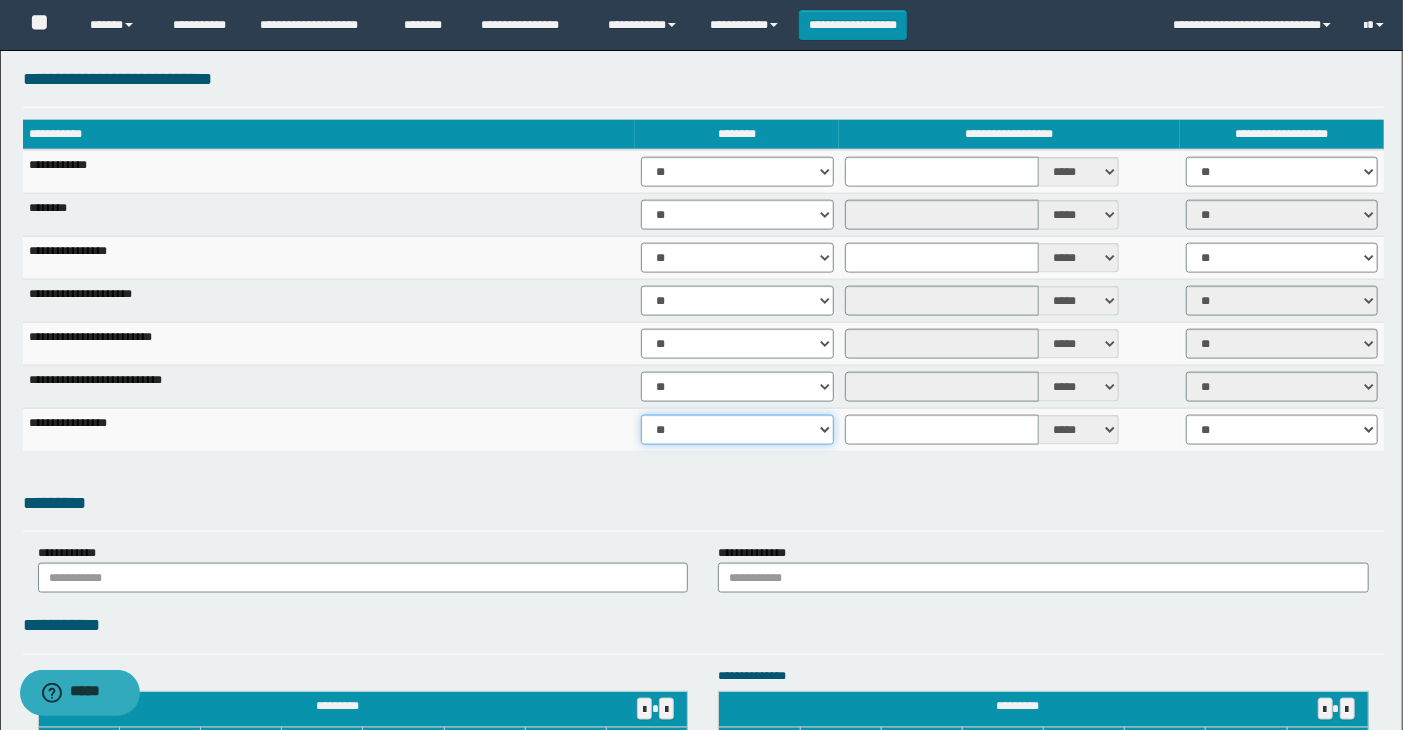 scroll, scrollTop: 1777, scrollLeft: 0, axis: vertical 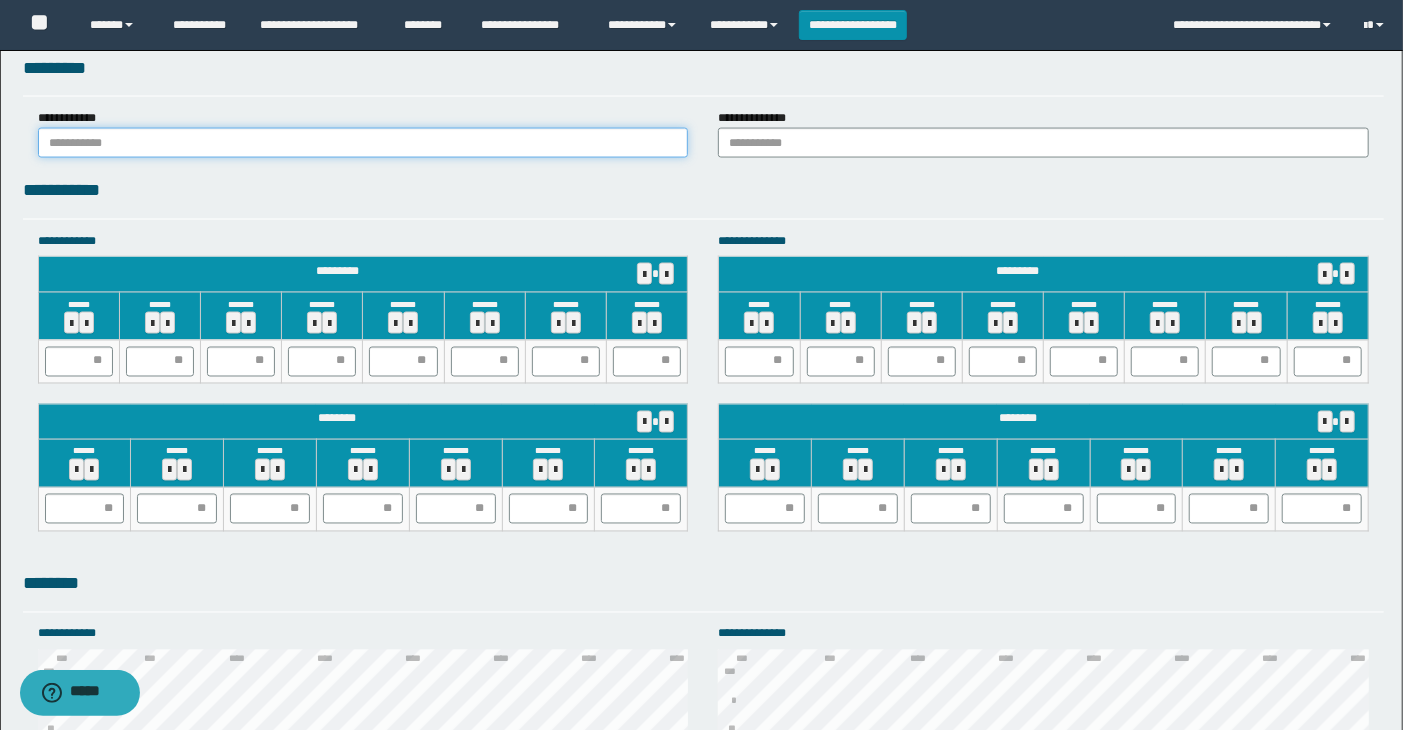 click at bounding box center [363, 143] 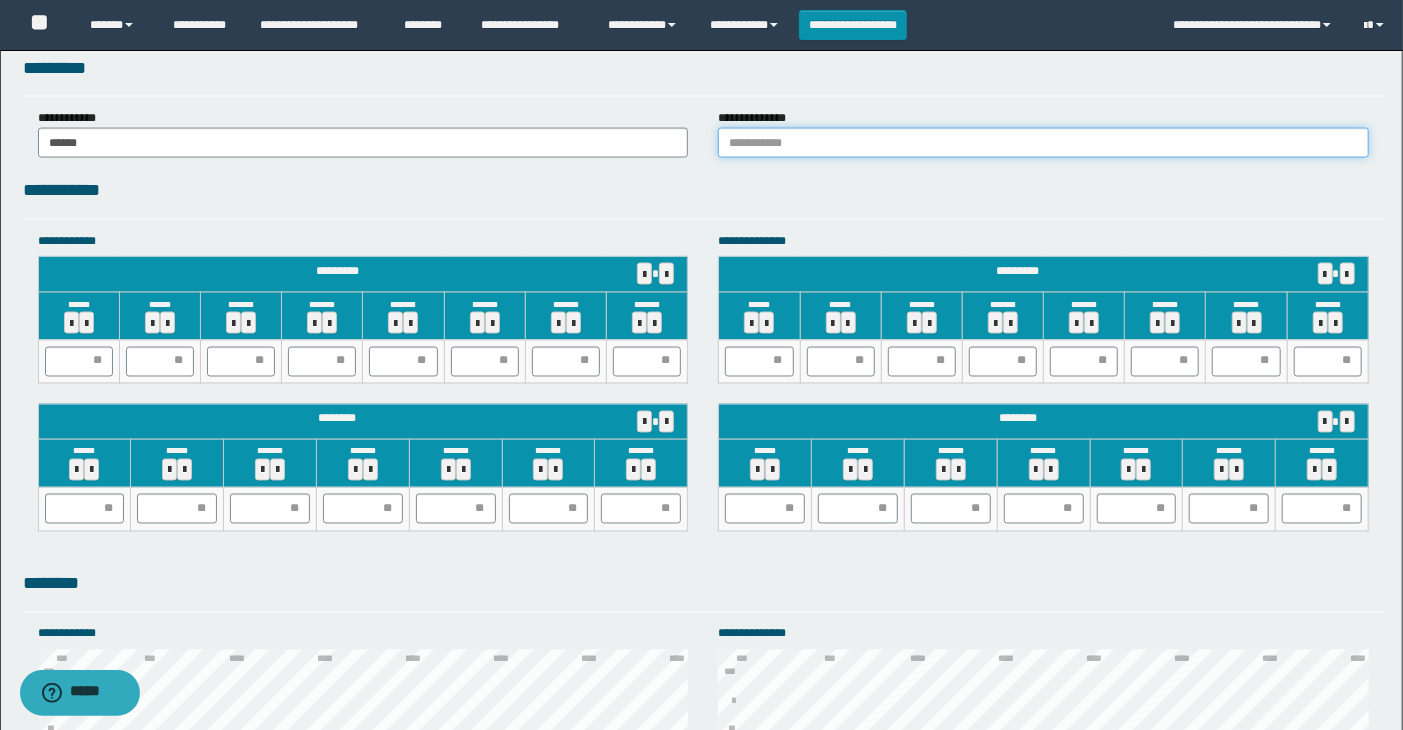 click at bounding box center (1043, 143) 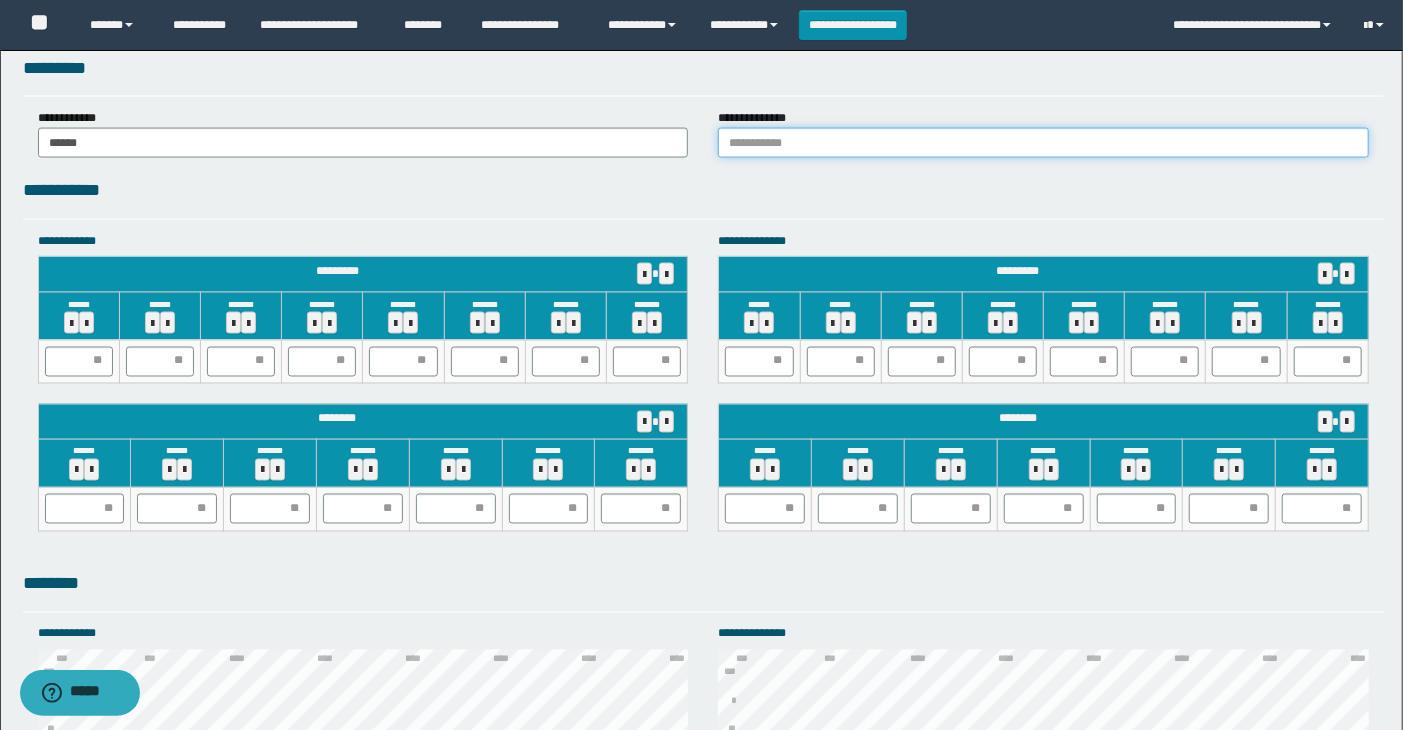 type on "******" 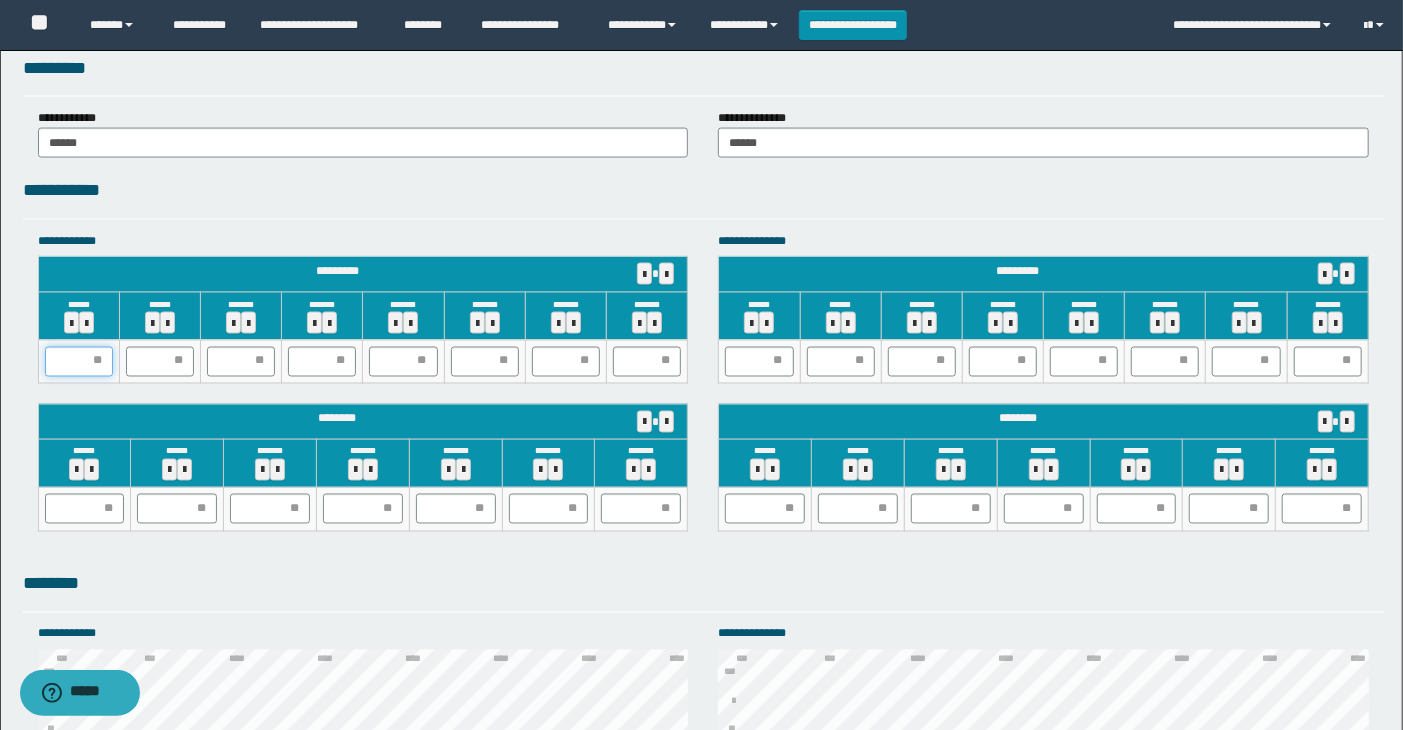 click at bounding box center (79, 362) 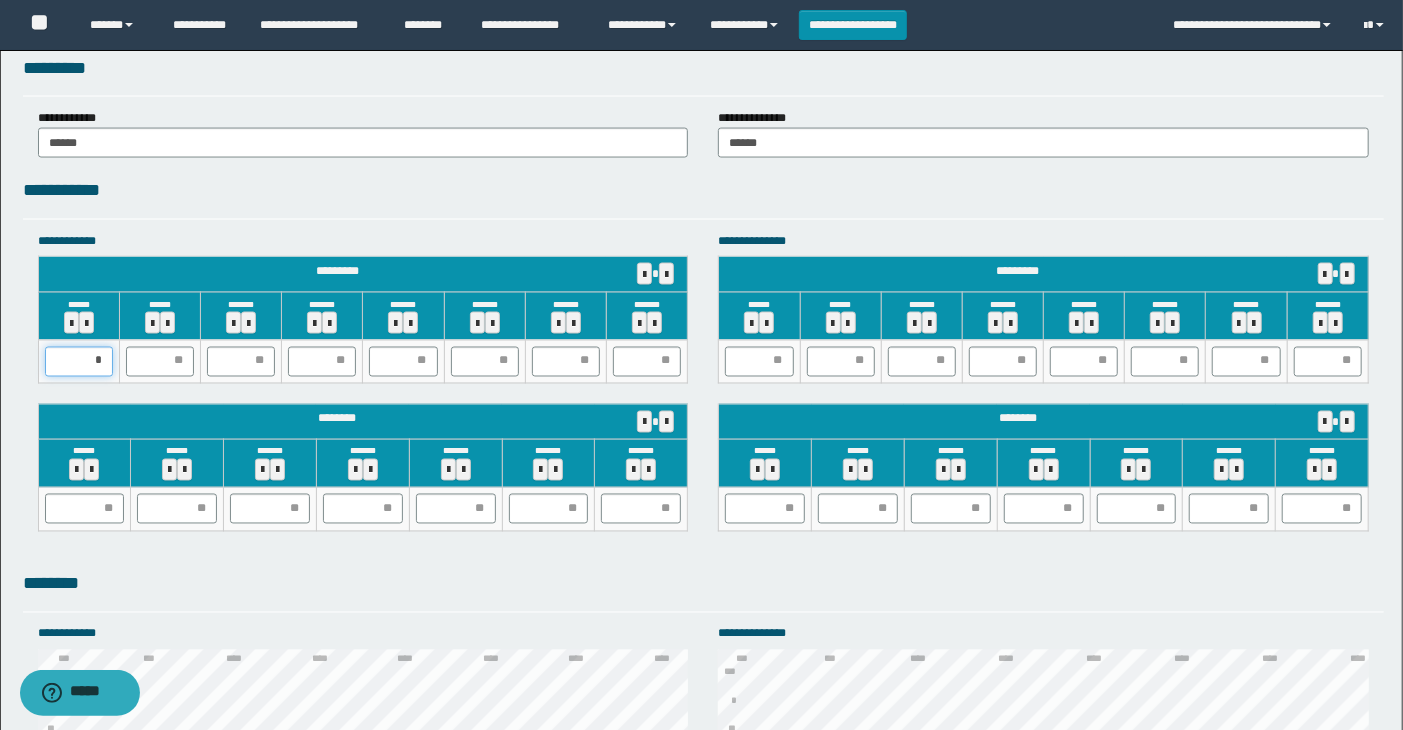 type on "**" 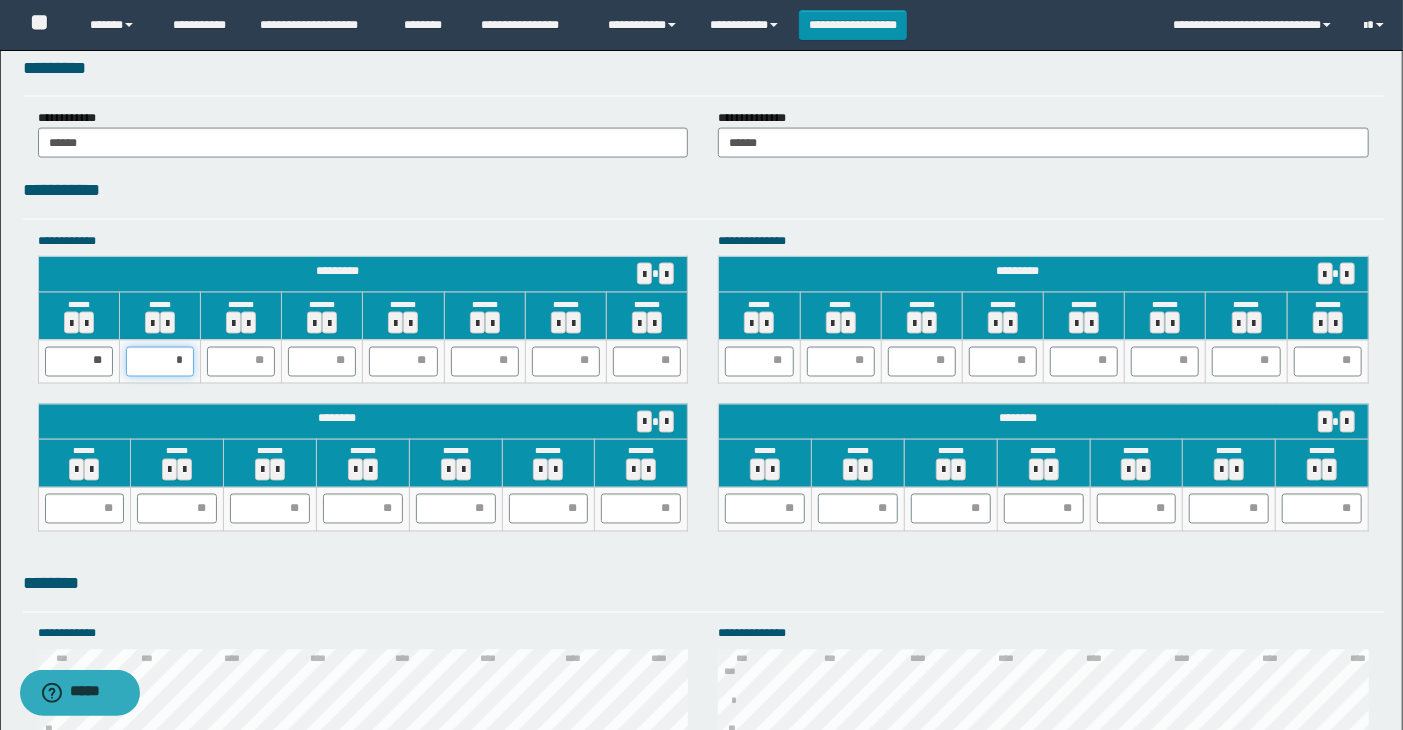 type on "**" 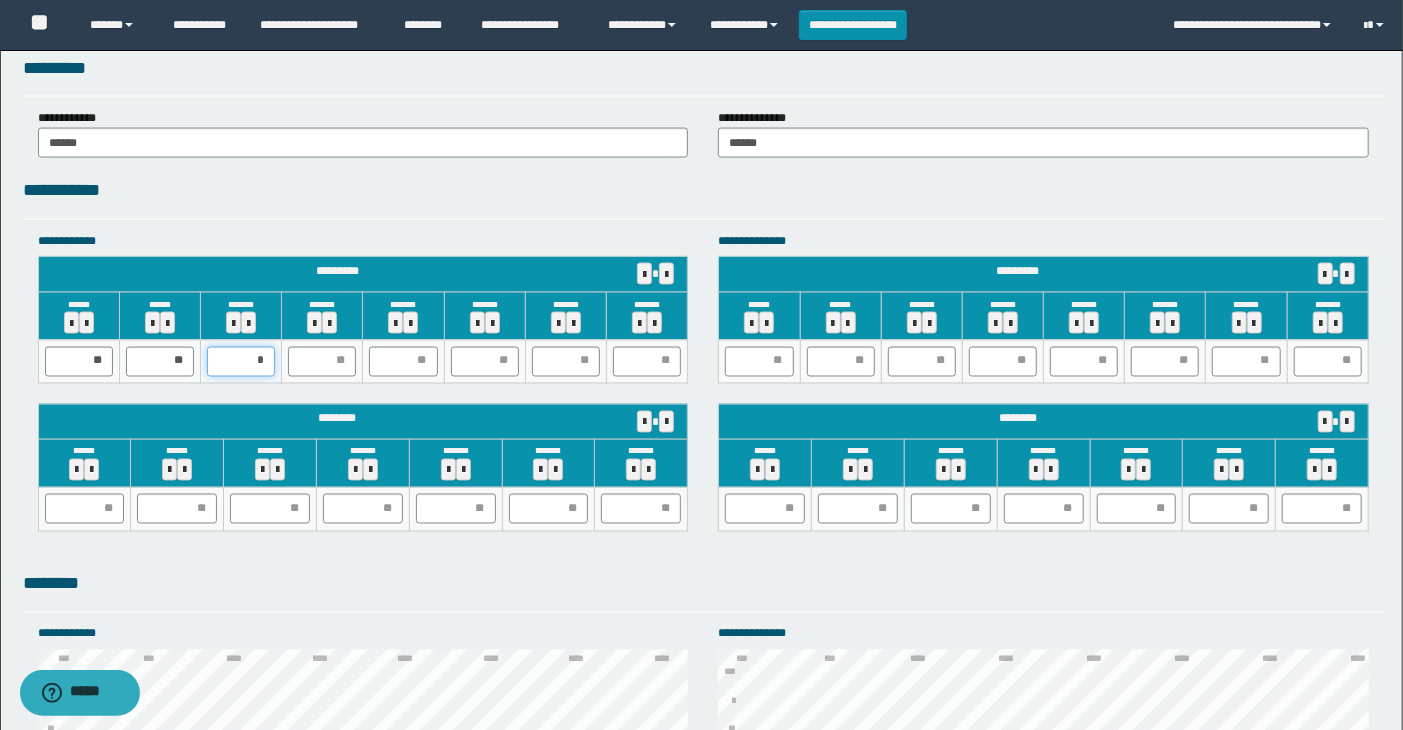 type on "**" 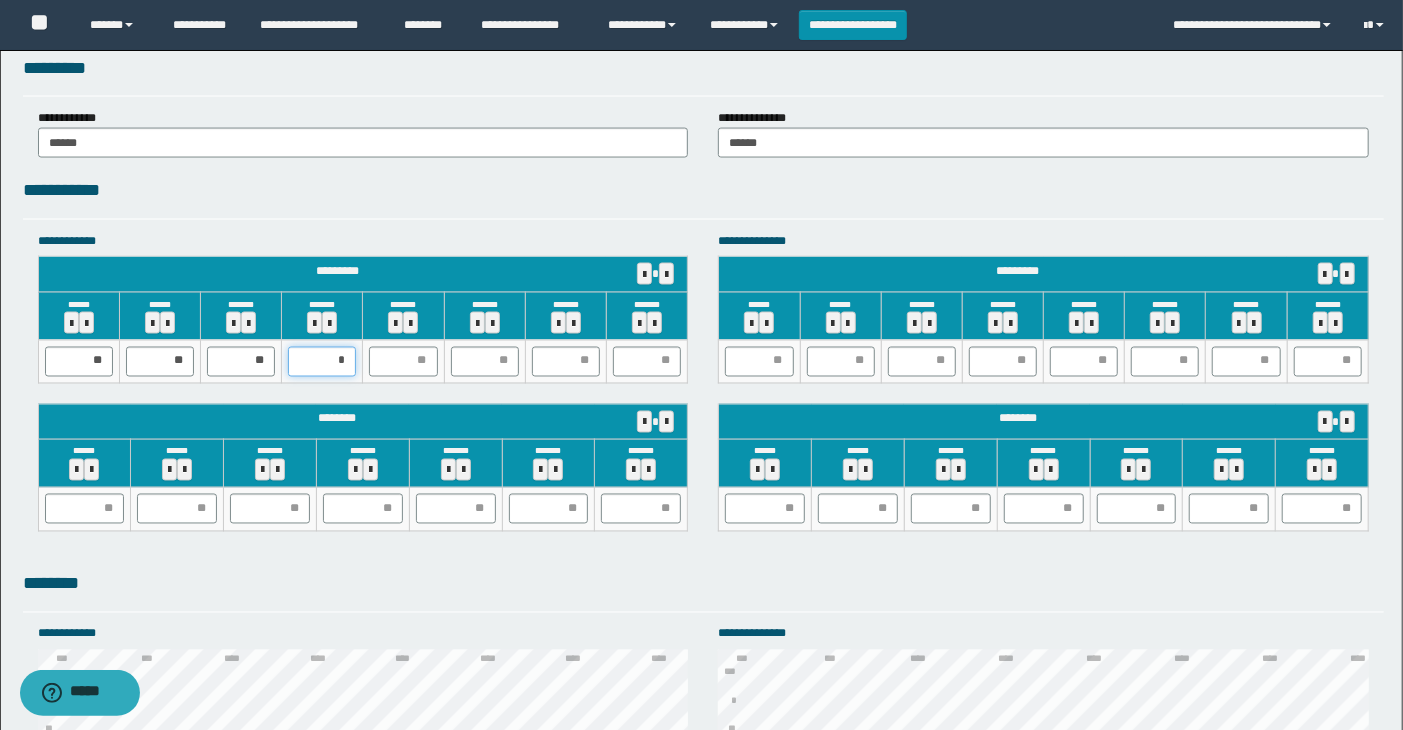 type on "**" 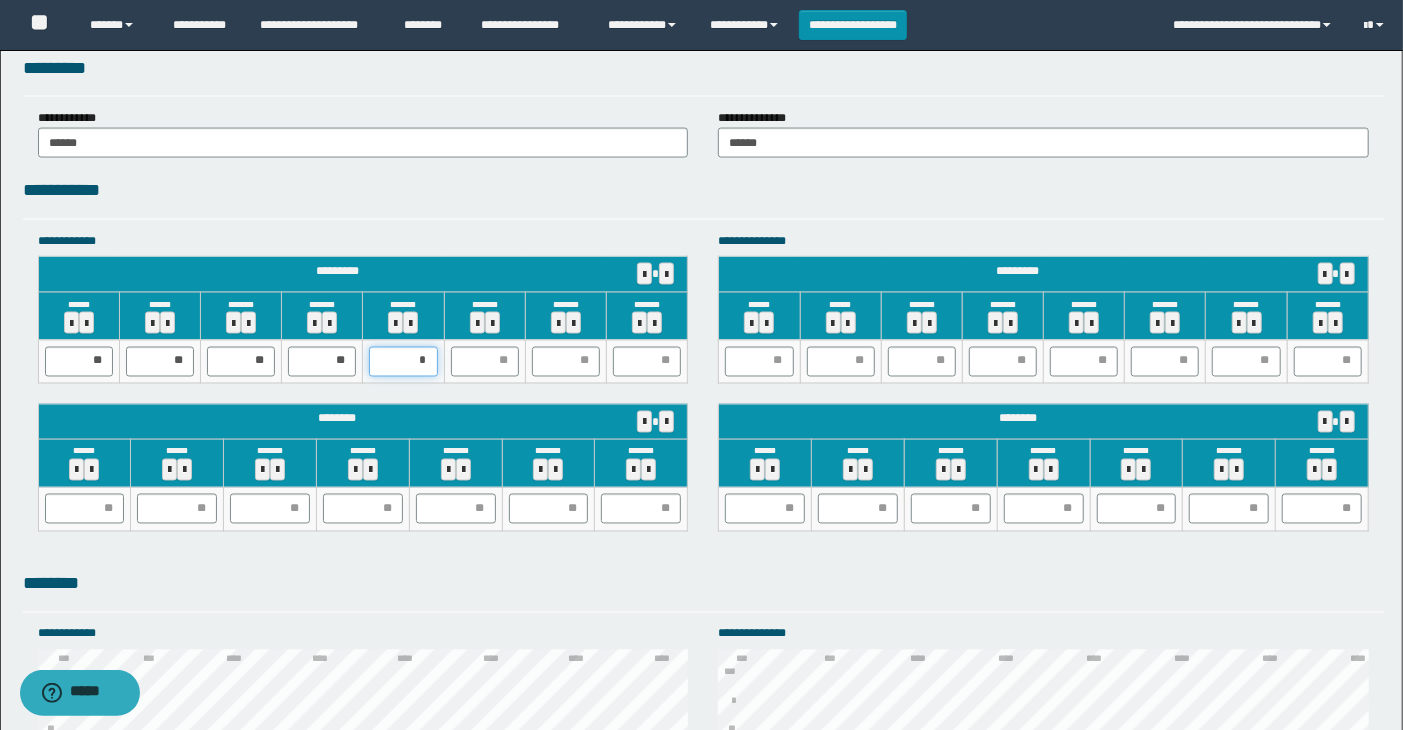 type on "**" 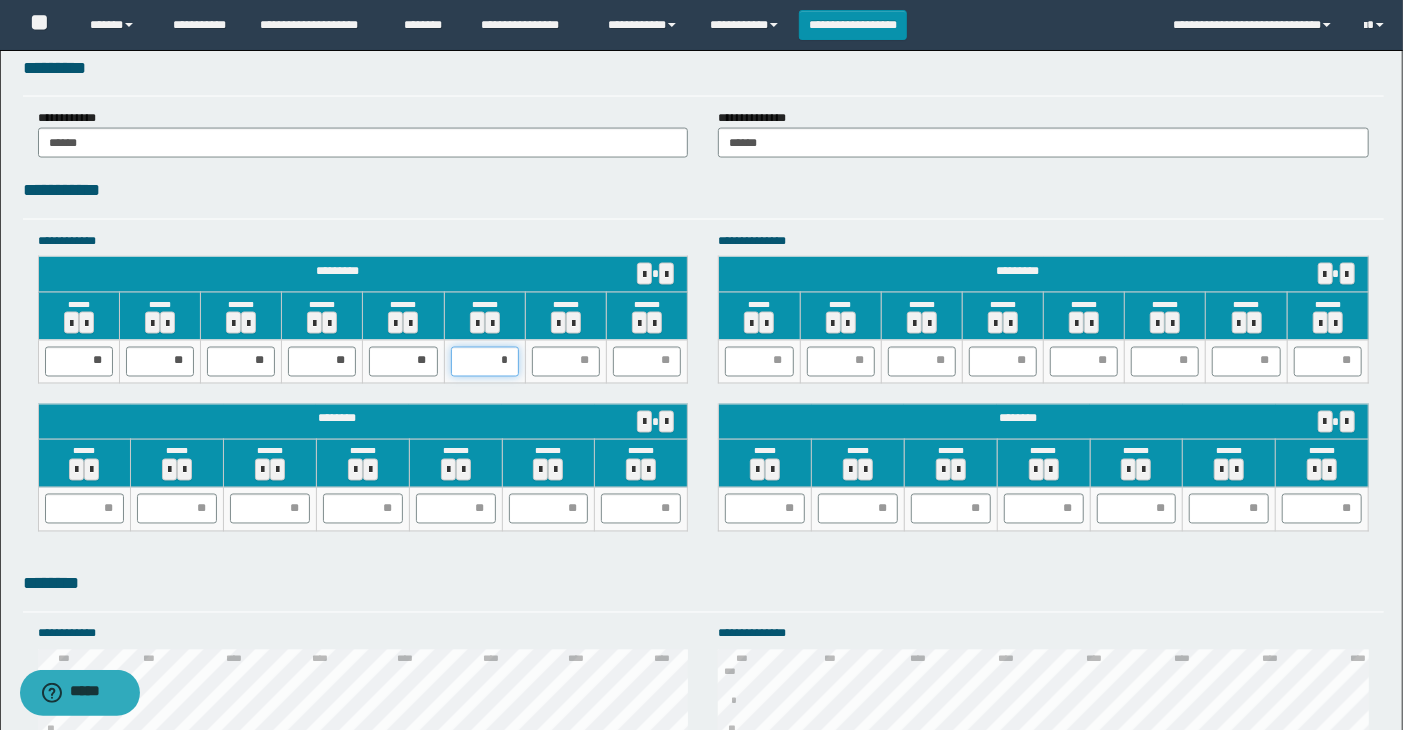 type on "**" 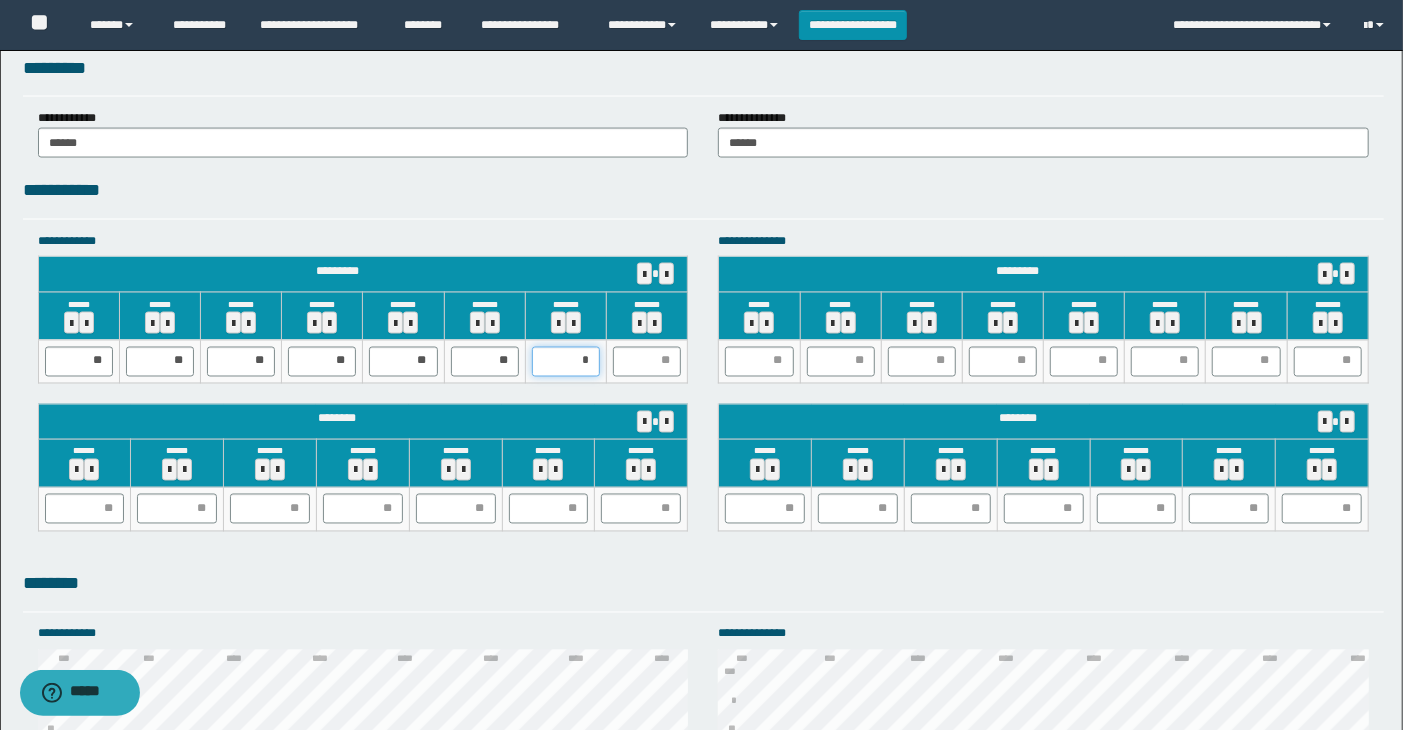 type on "**" 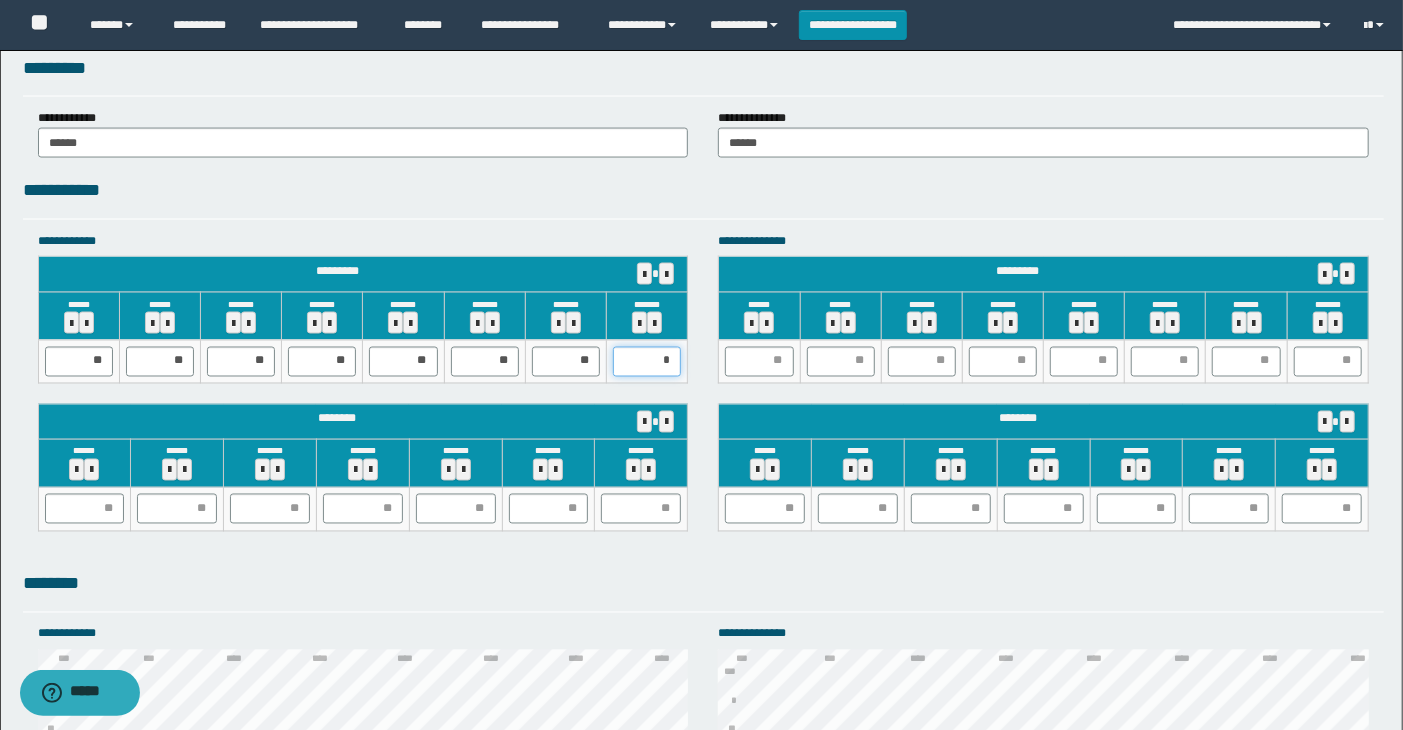 type on "**" 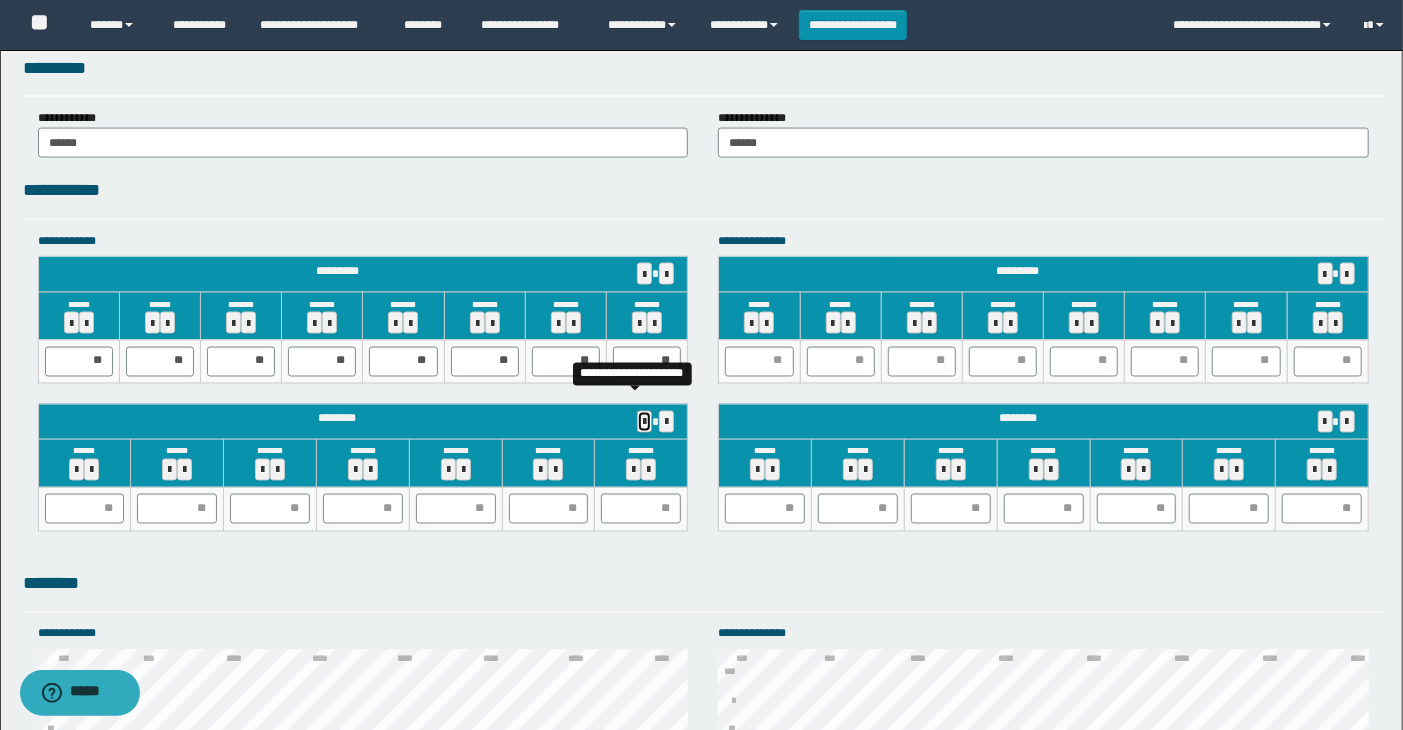 type 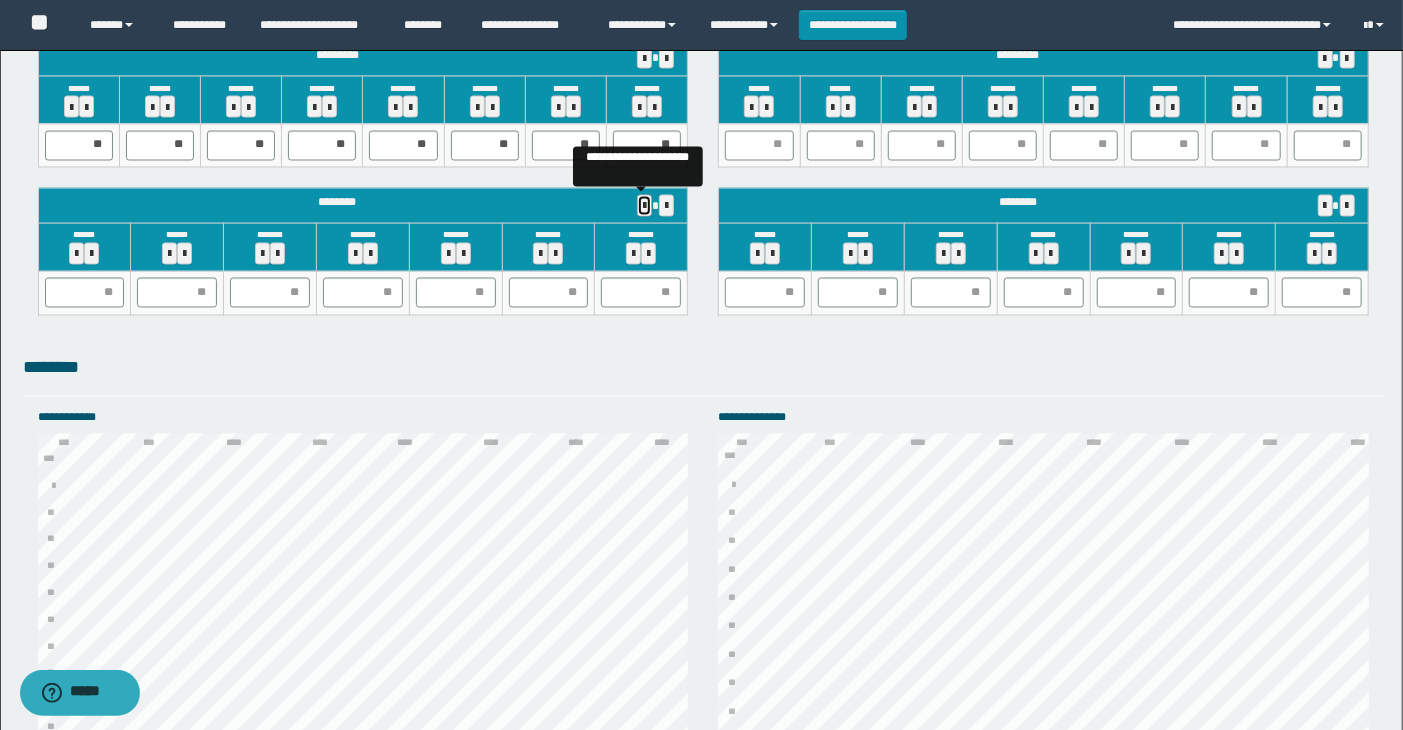 scroll, scrollTop: 1762, scrollLeft: 0, axis: vertical 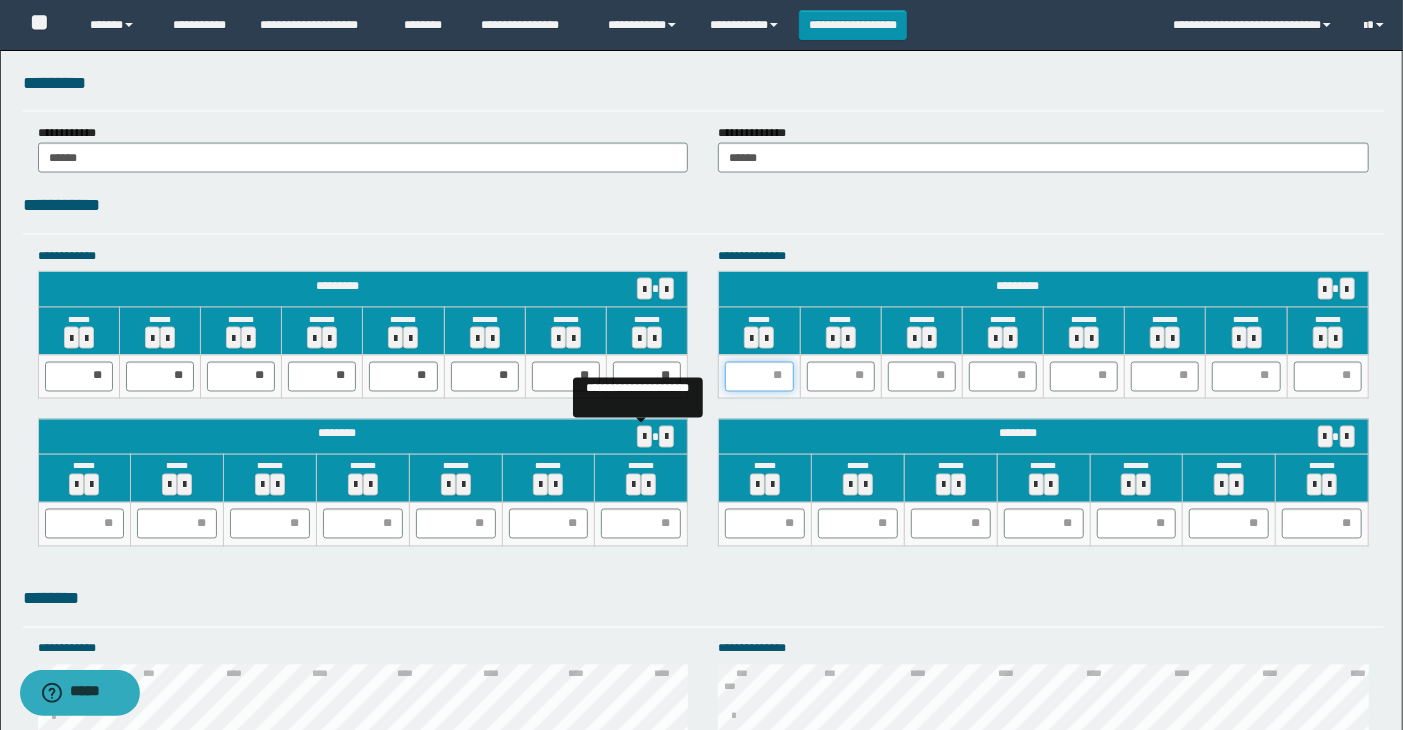 click at bounding box center [759, 377] 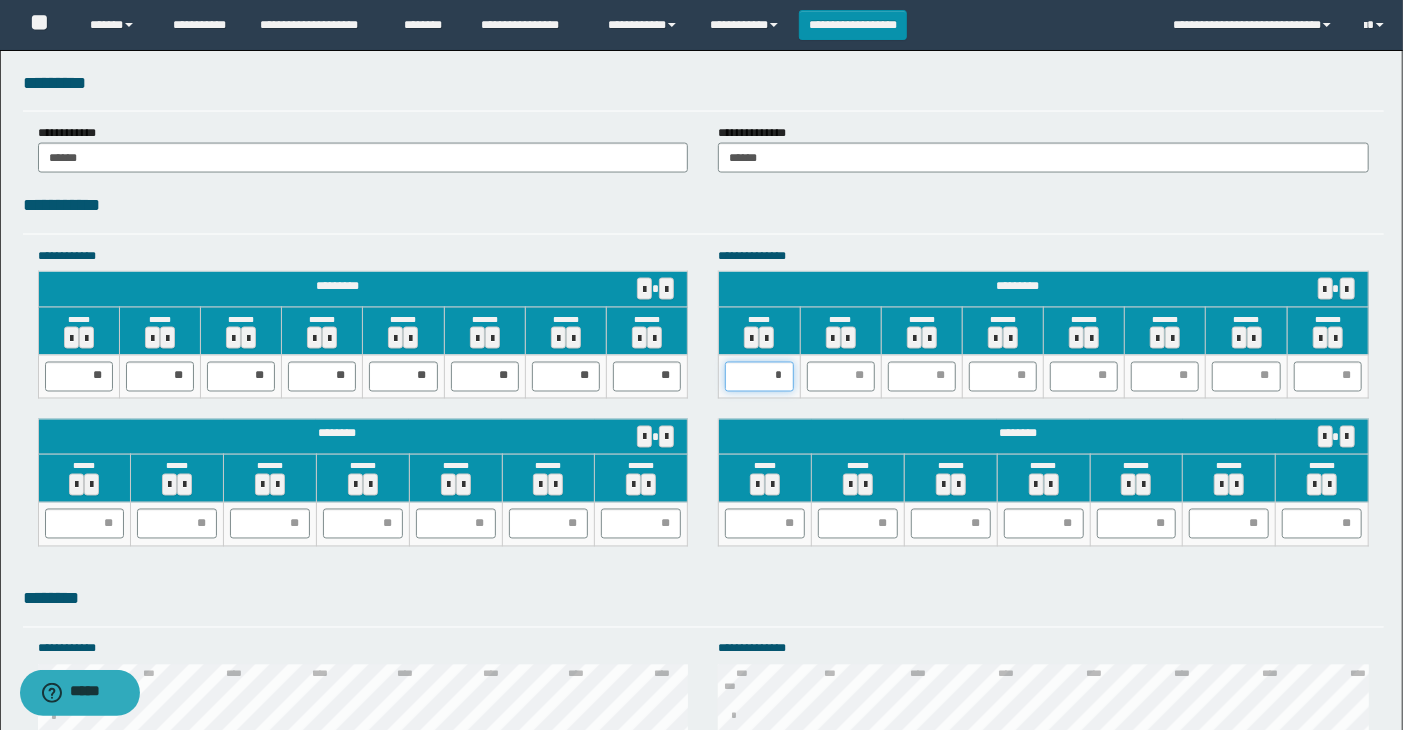 type on "**" 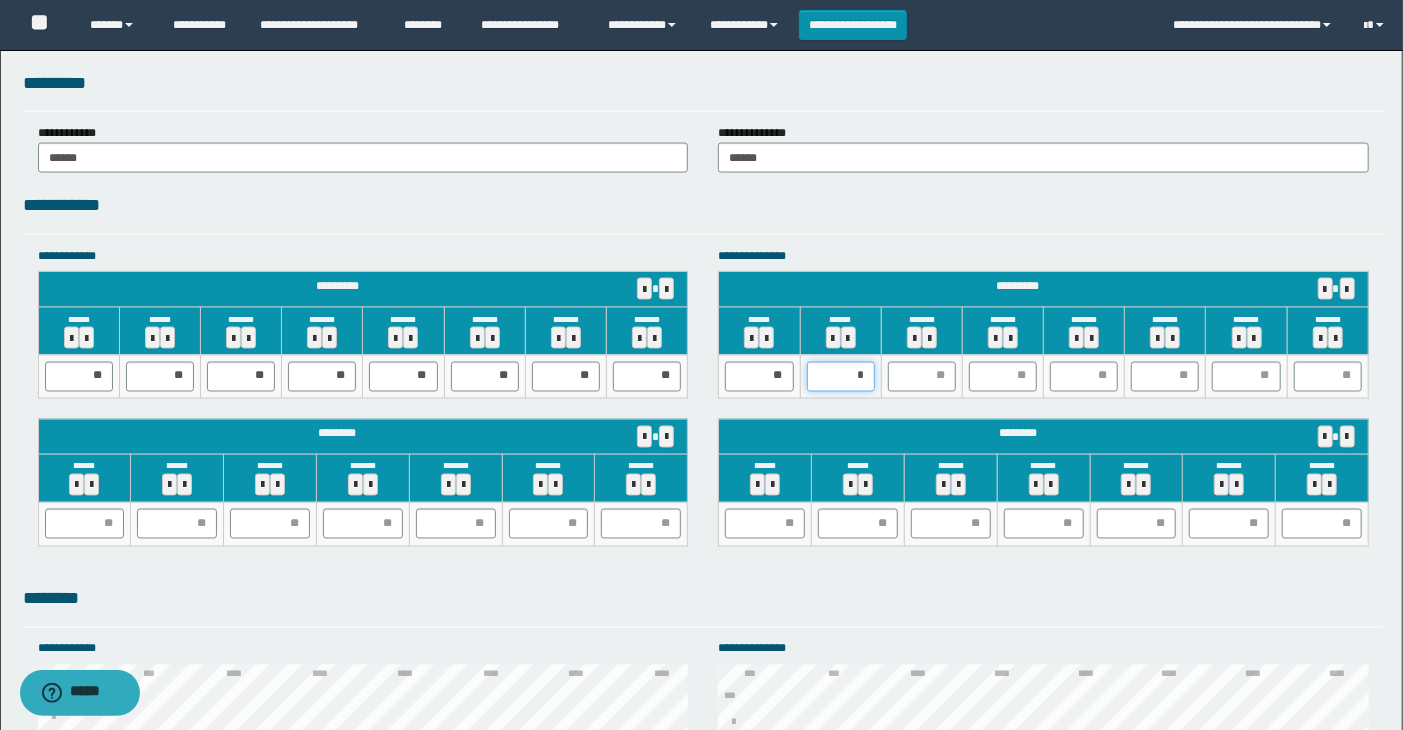 type on "**" 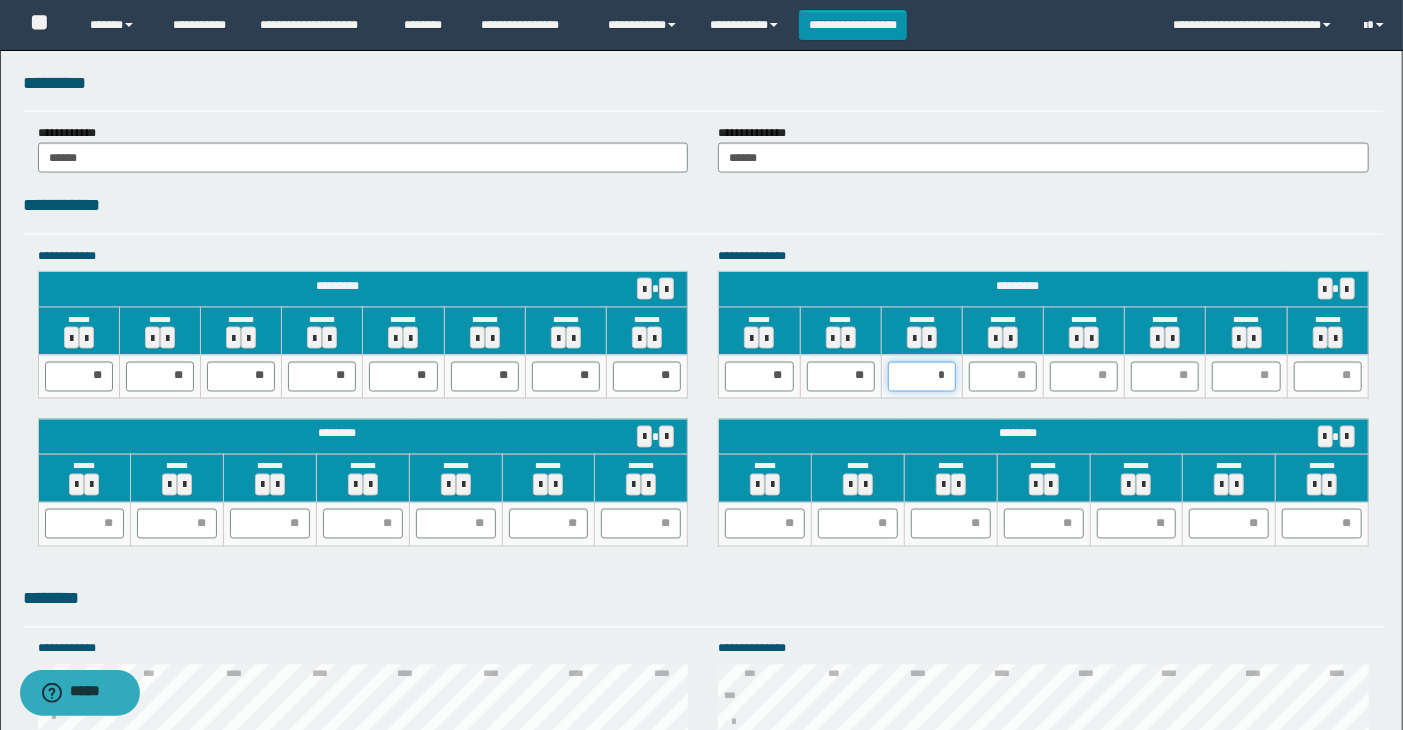 type on "**" 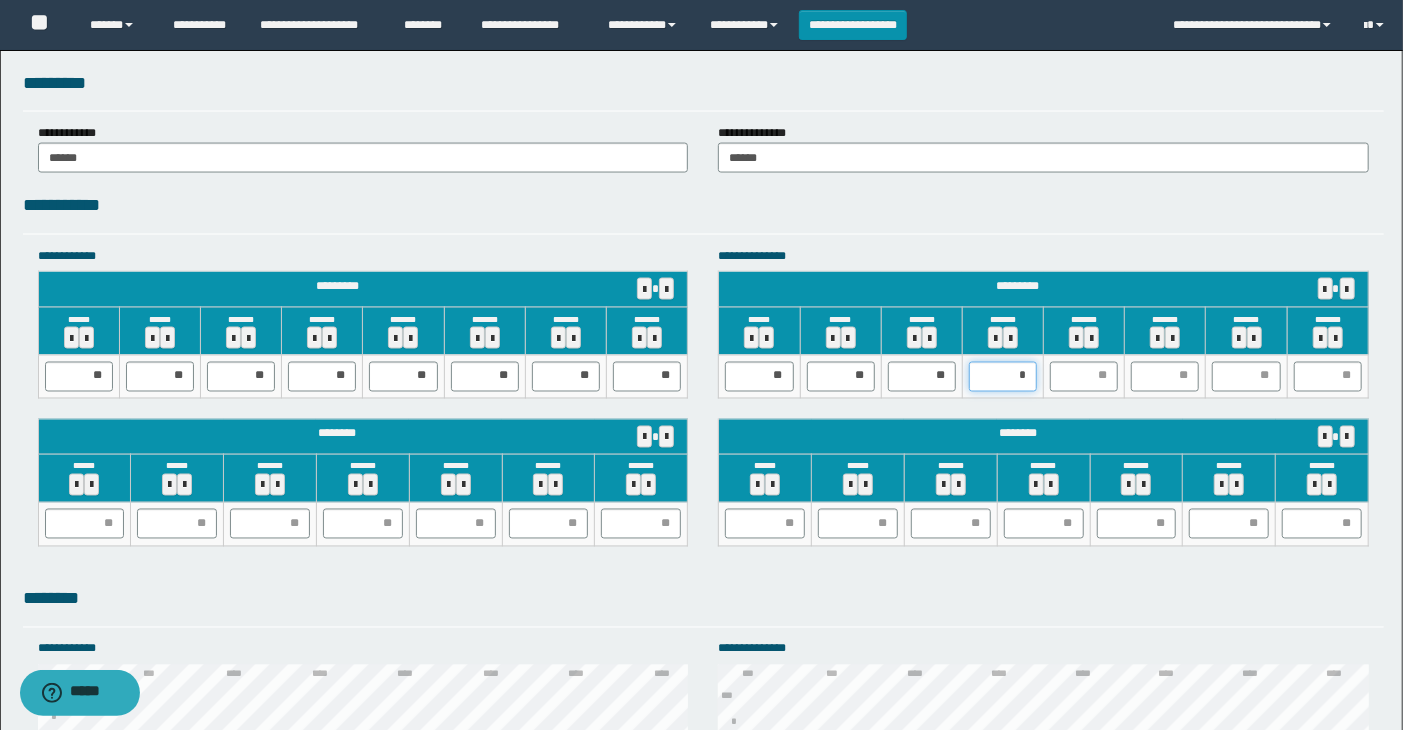 type on "**" 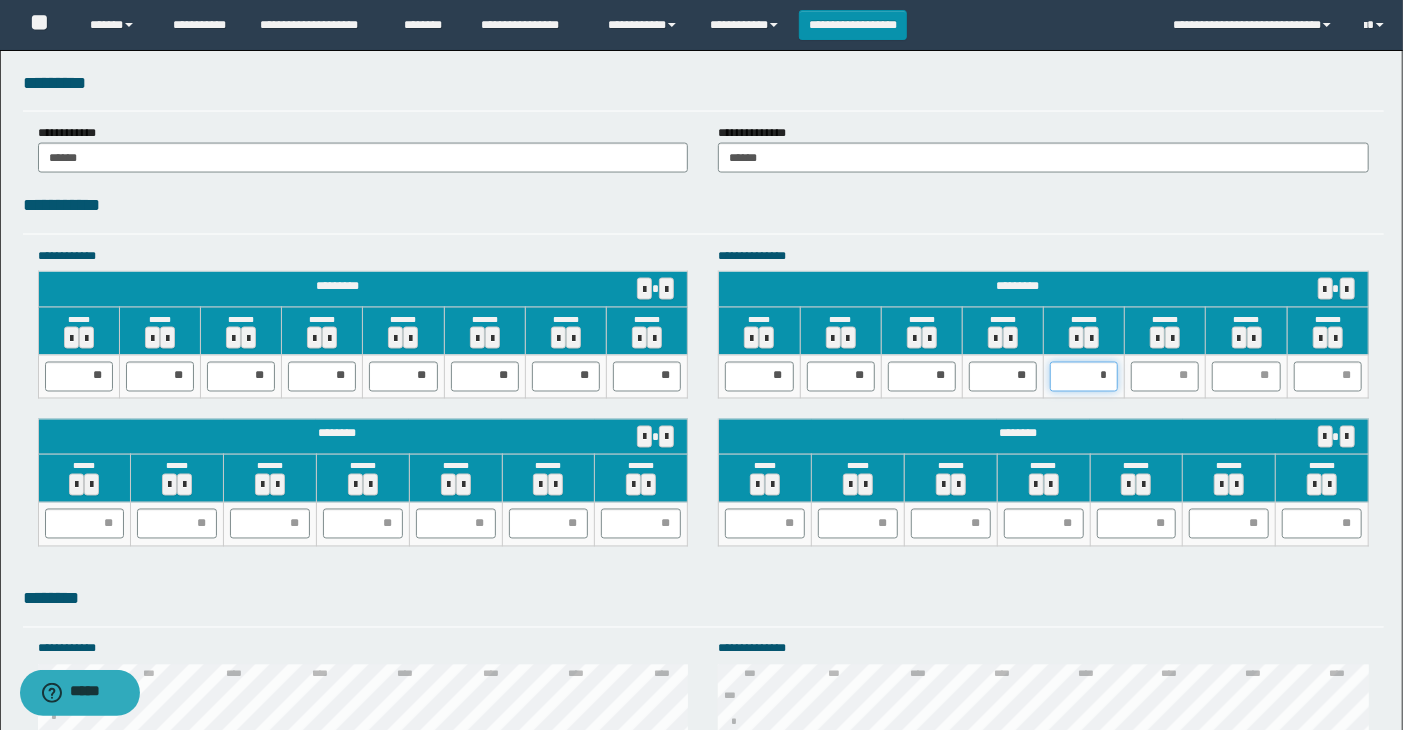 type on "**" 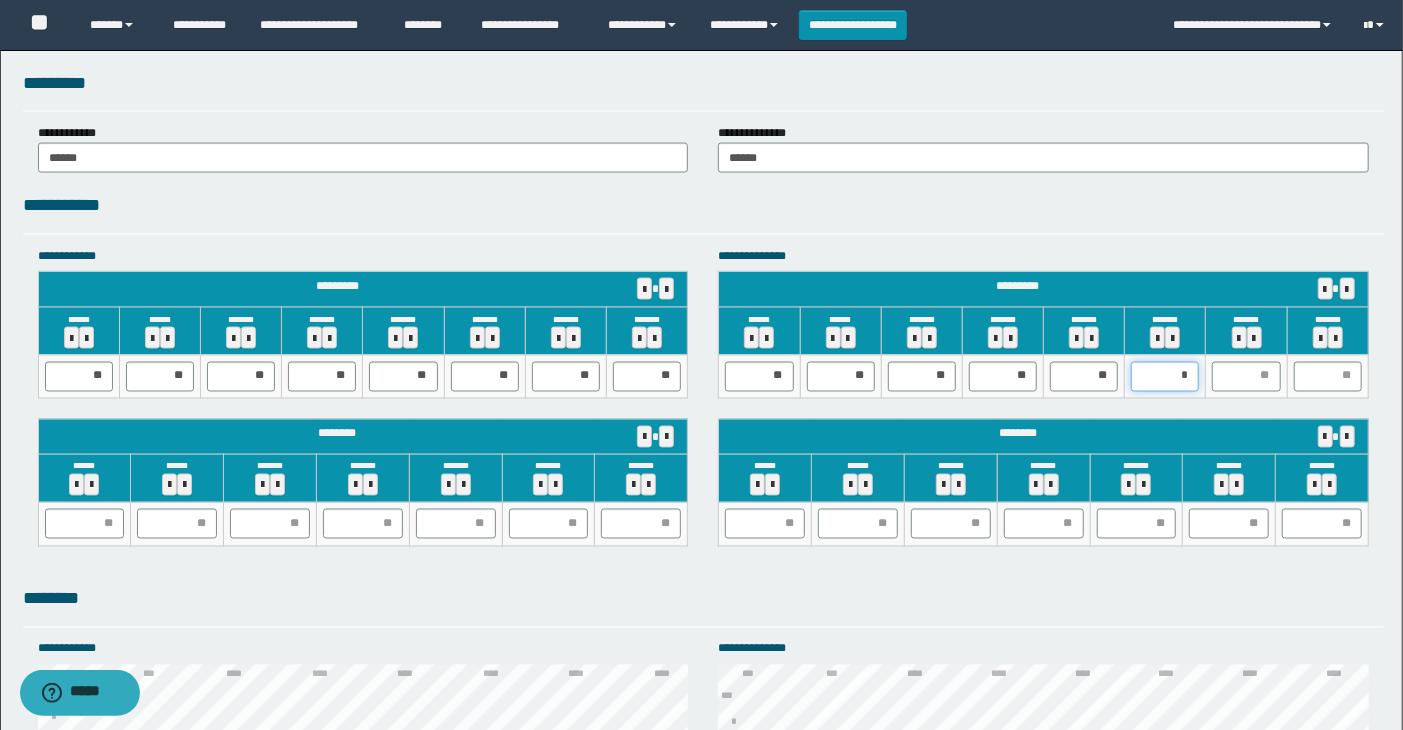 type on "**" 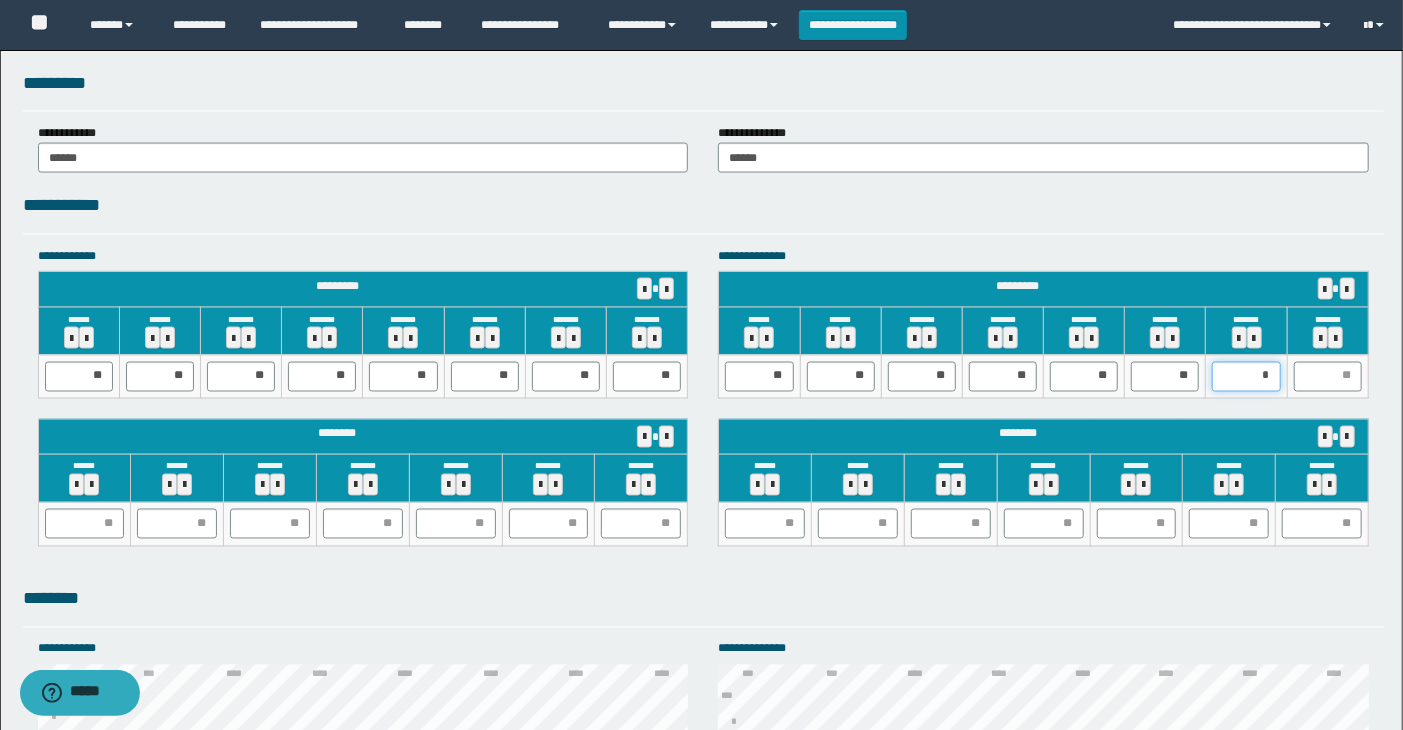 type on "**" 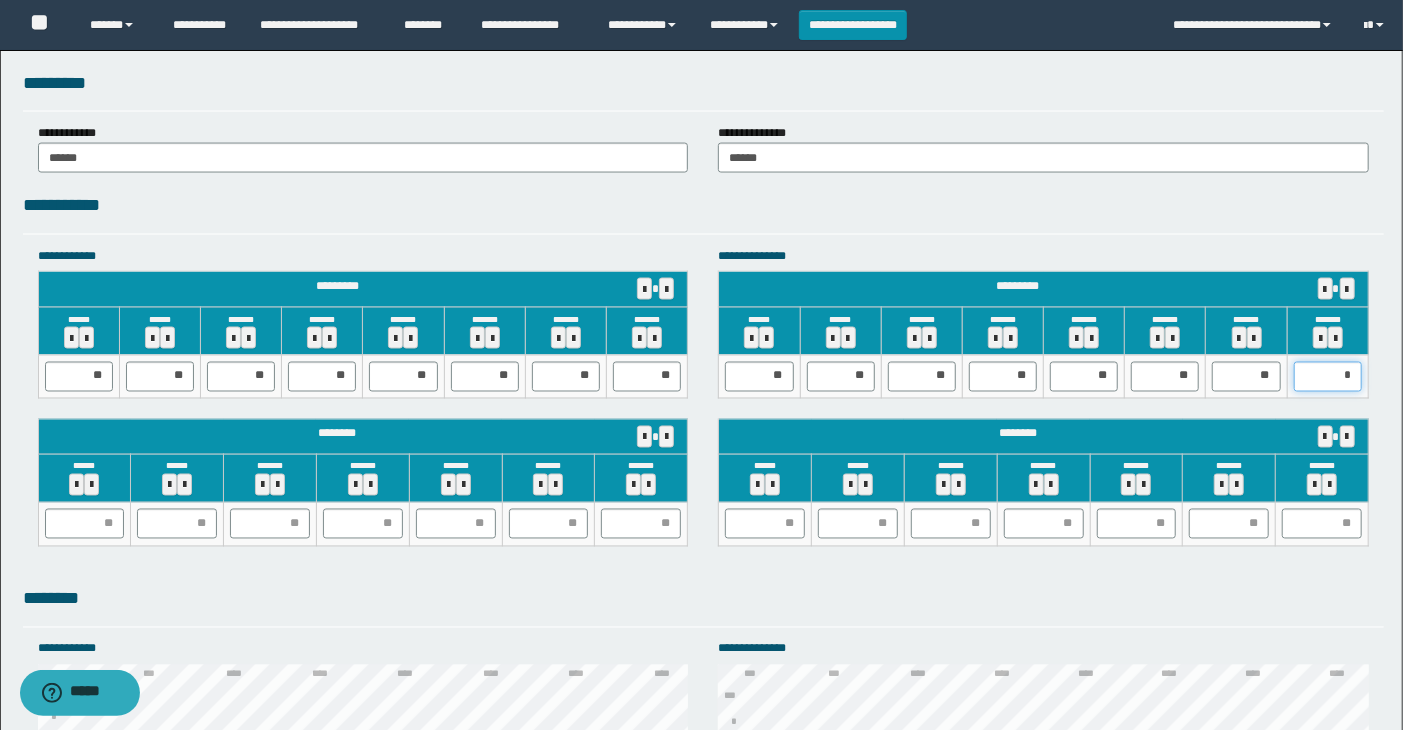 type on "**" 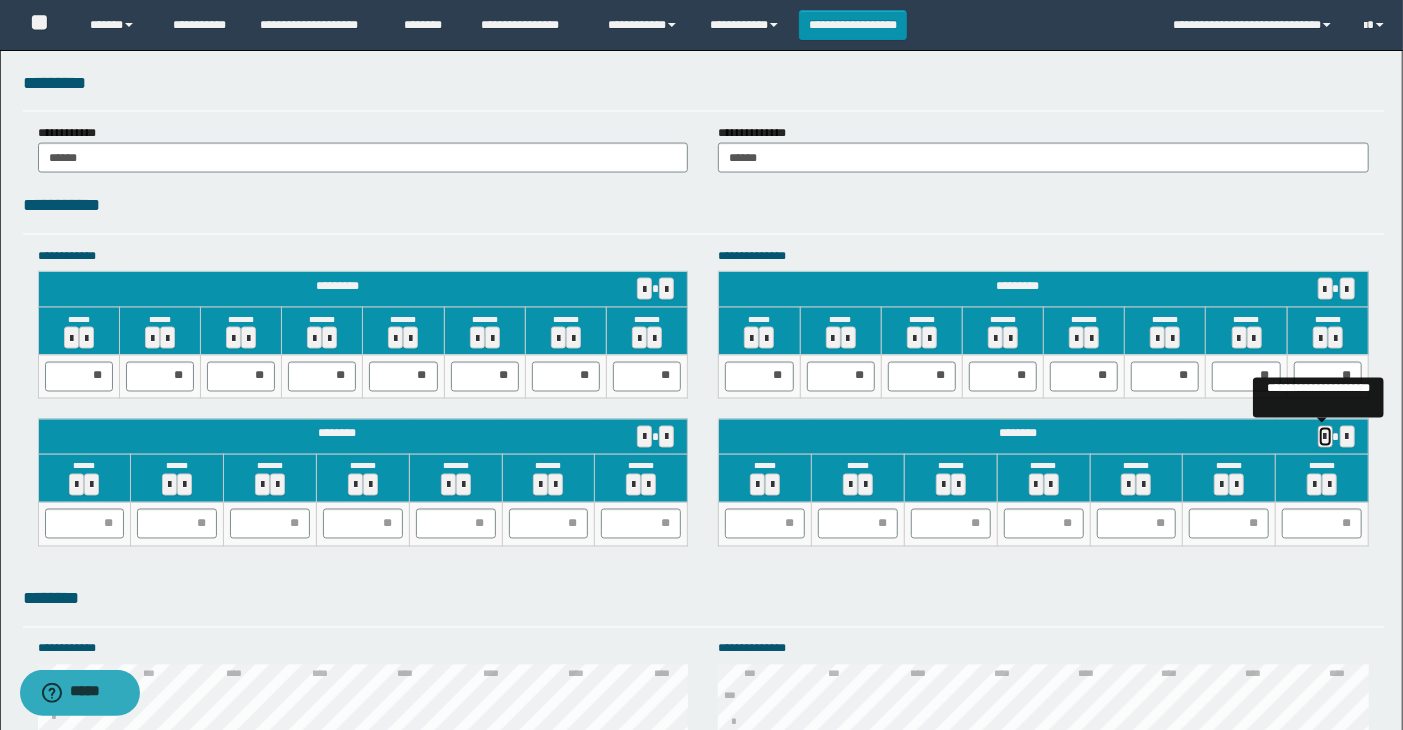 type 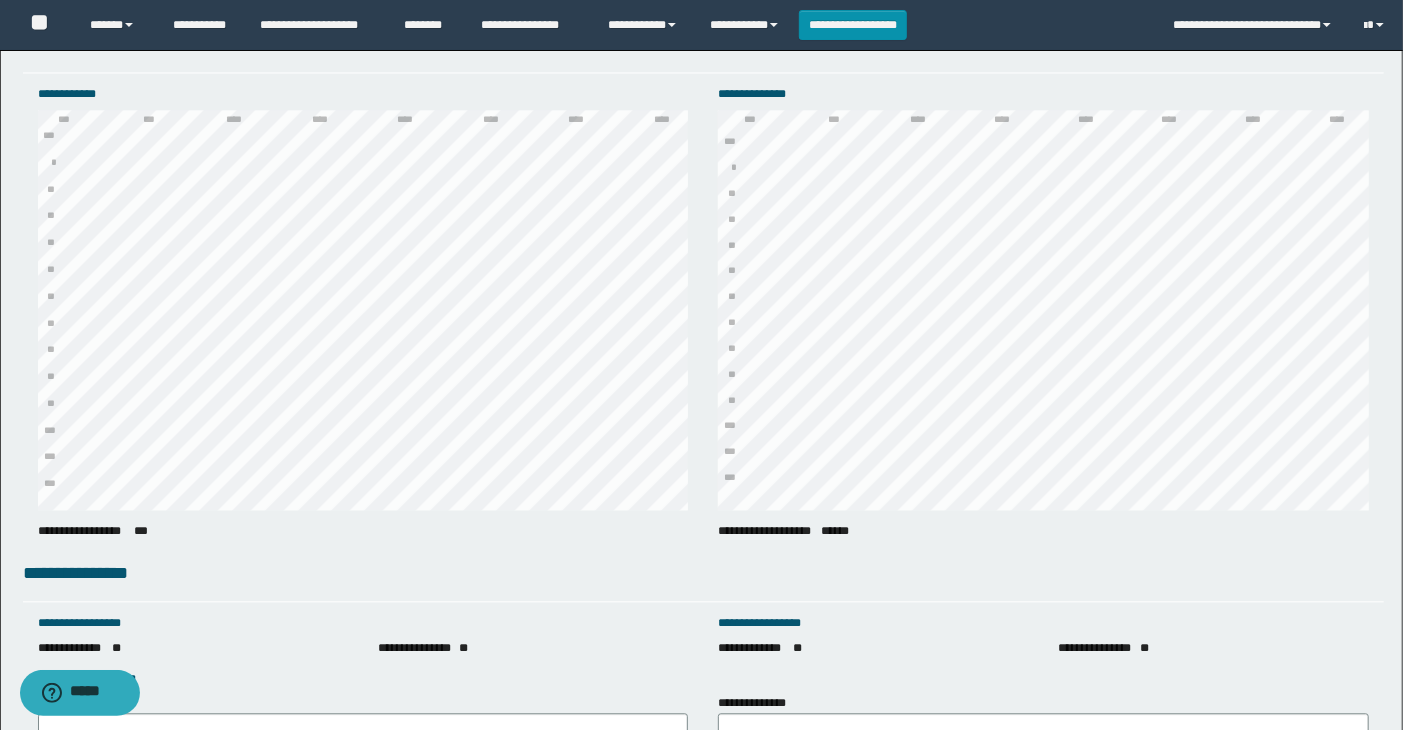 scroll, scrollTop: 2762, scrollLeft: 0, axis: vertical 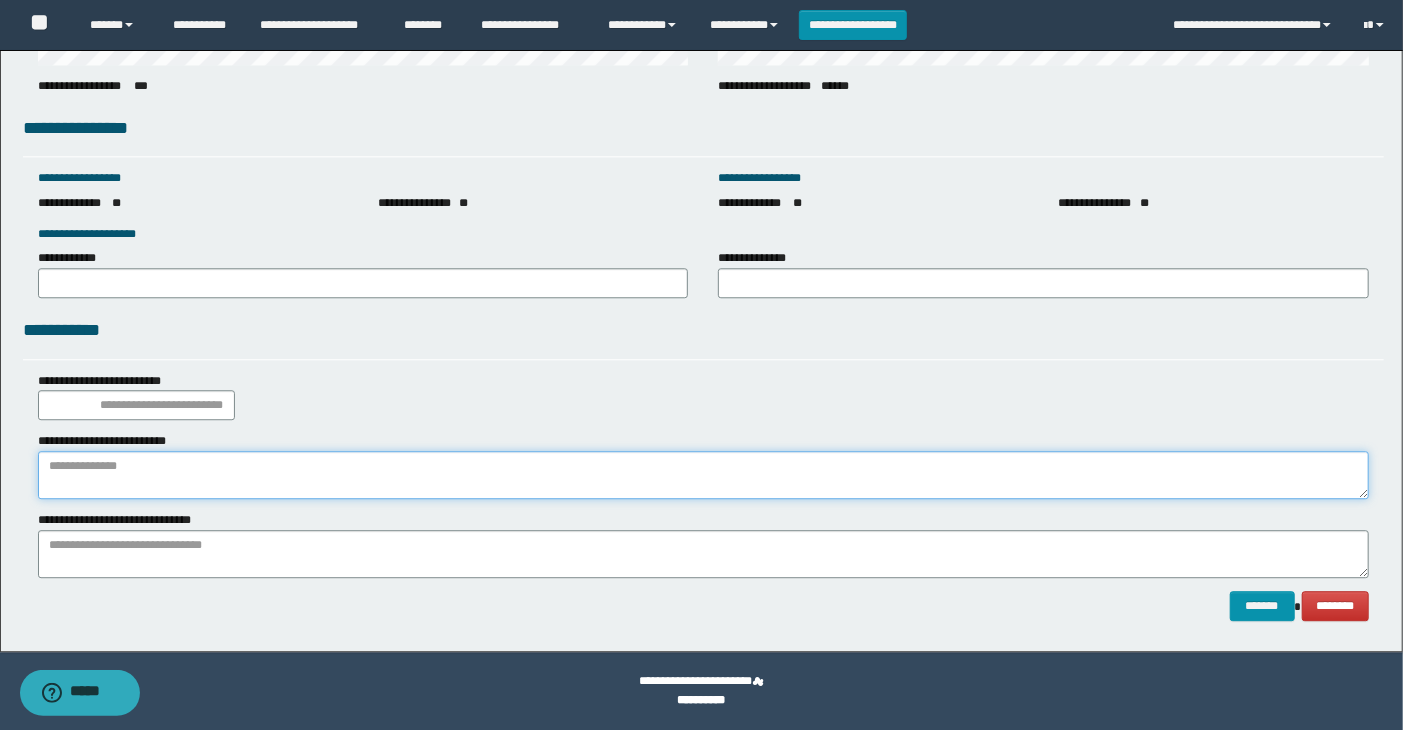 click at bounding box center (704, 475) 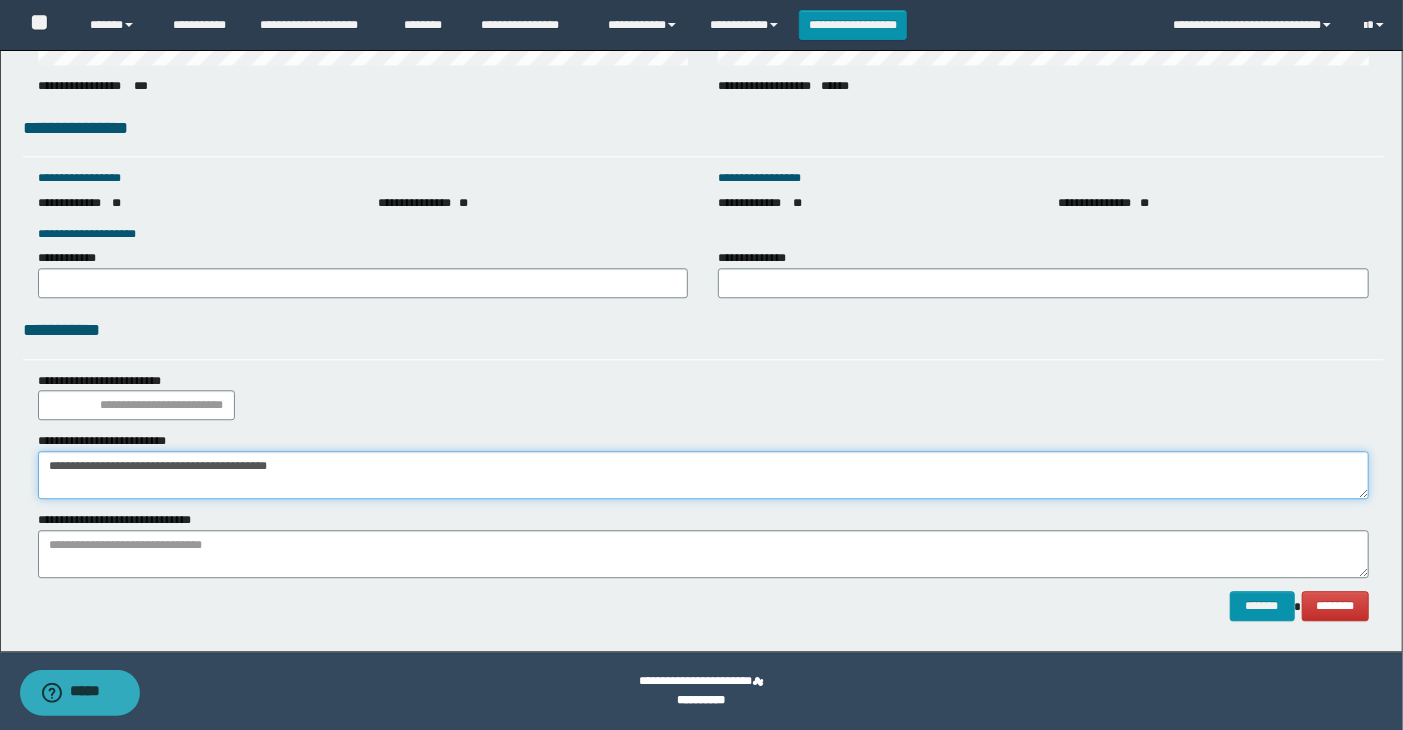 type on "**********" 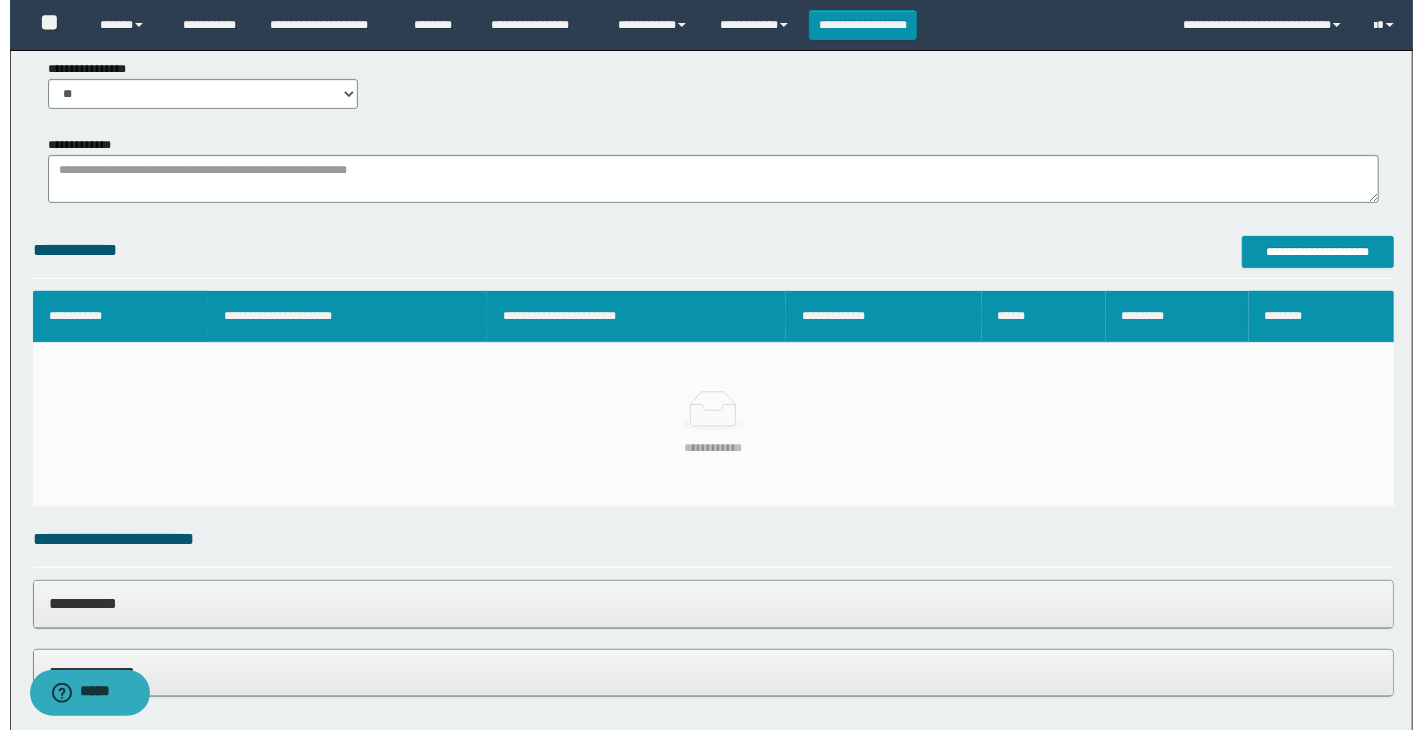 scroll, scrollTop: 317, scrollLeft: 0, axis: vertical 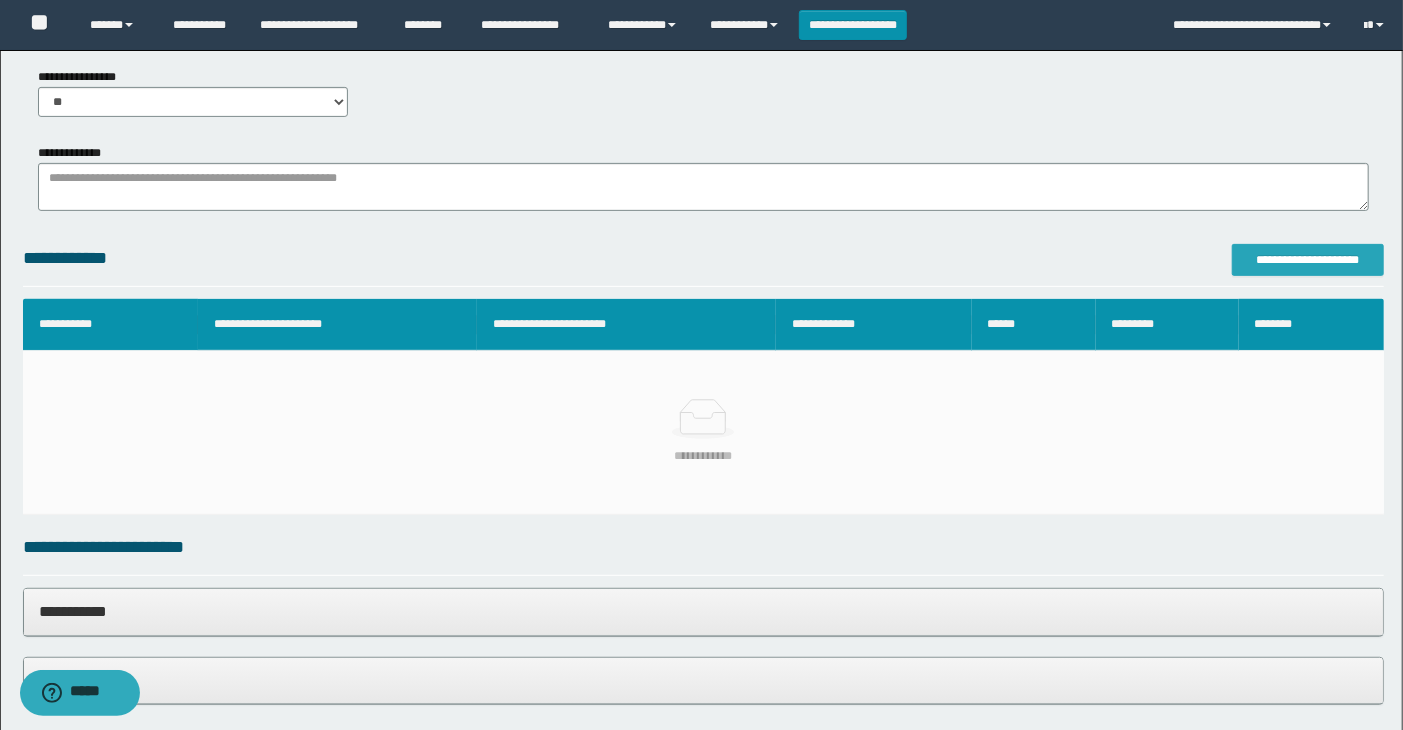 type on "**********" 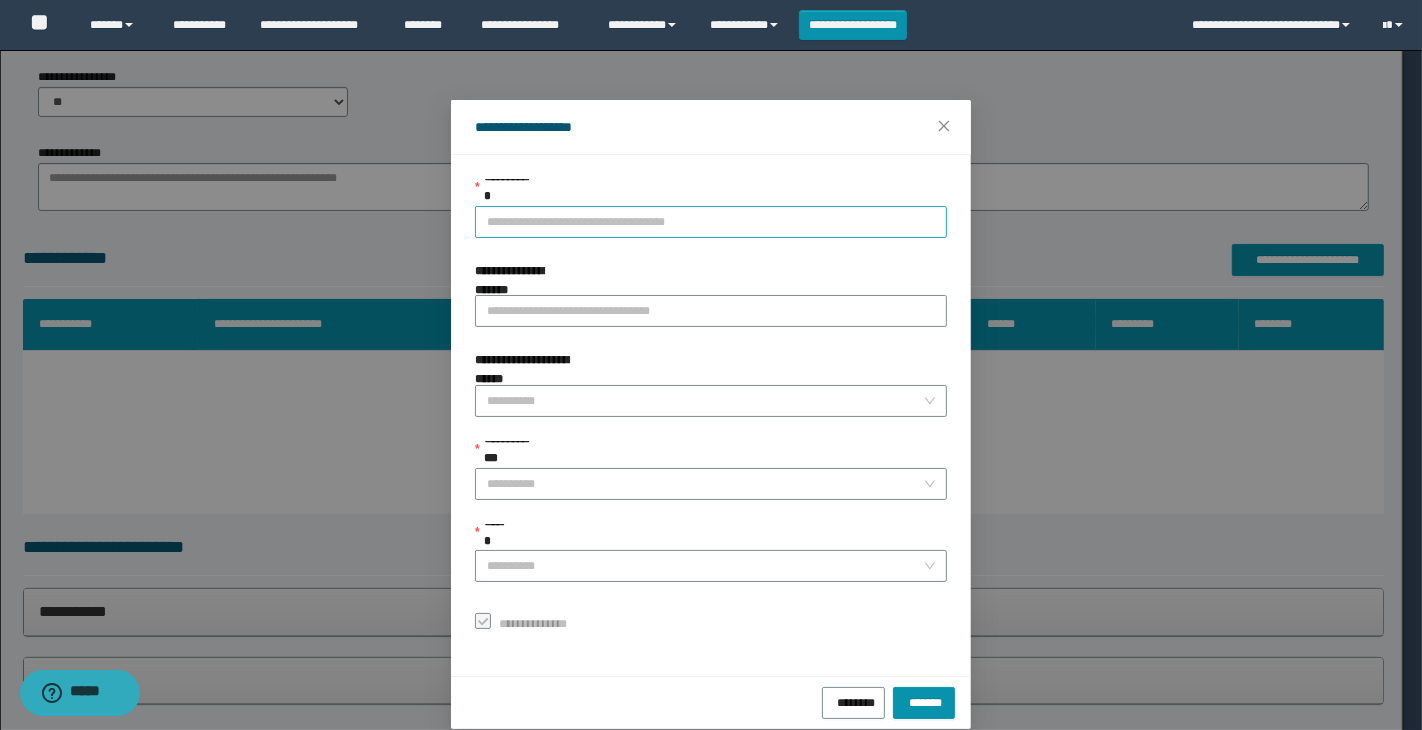 click on "**********" at bounding box center (711, 222) 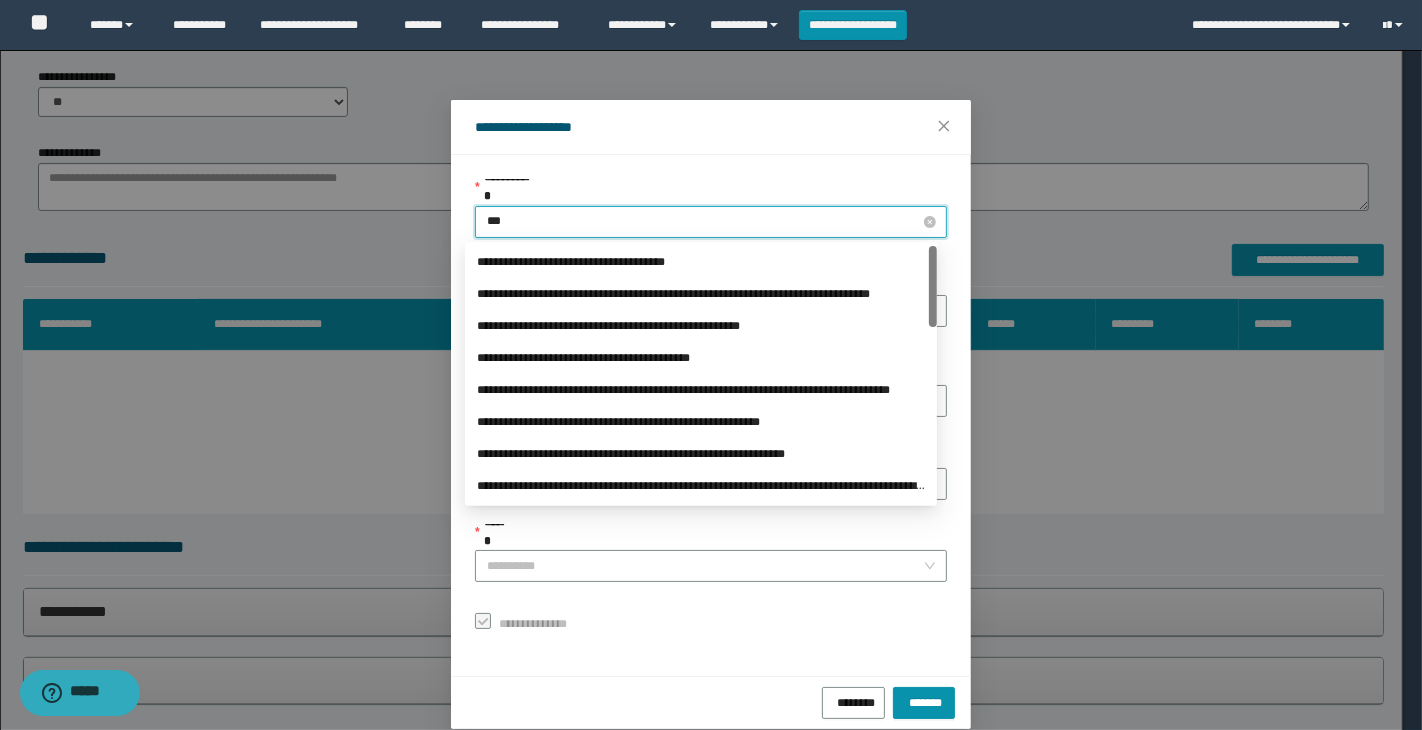 type on "****" 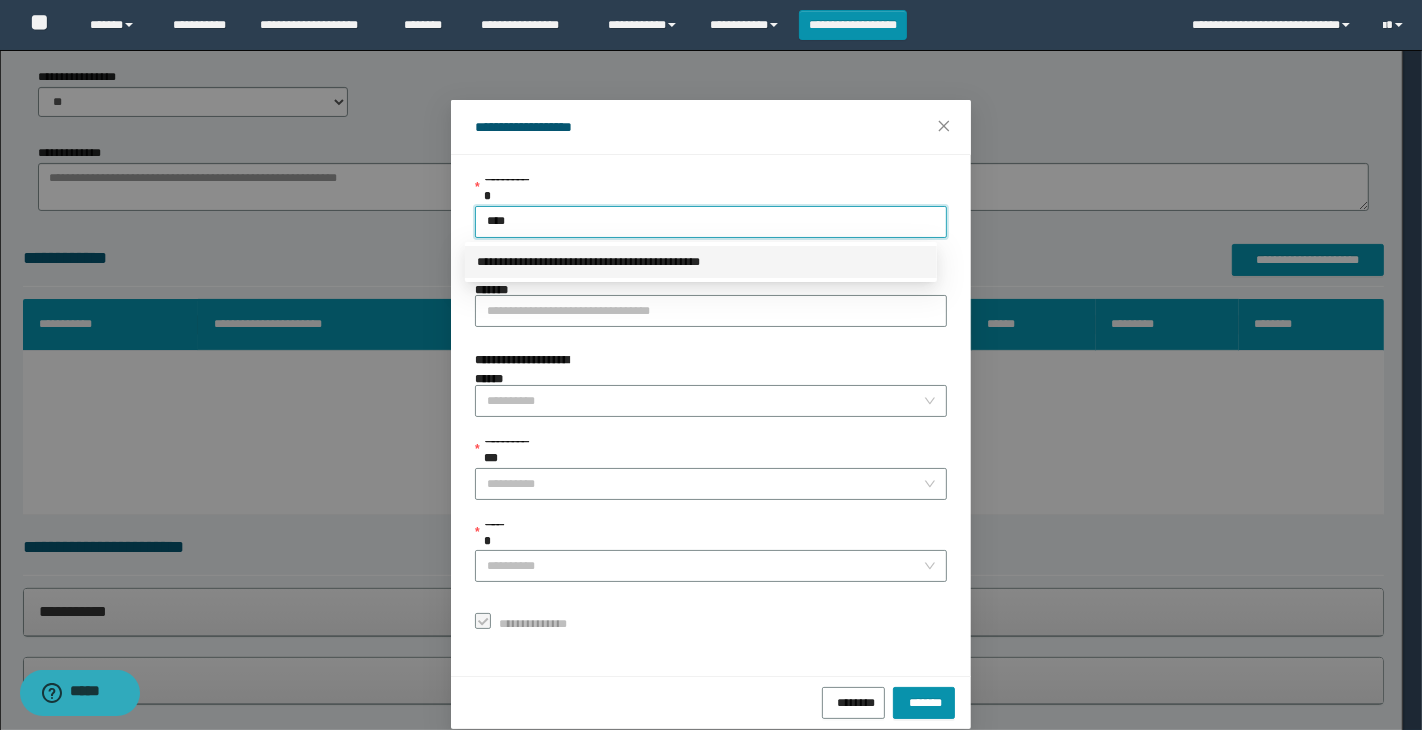 click on "**********" at bounding box center (701, 262) 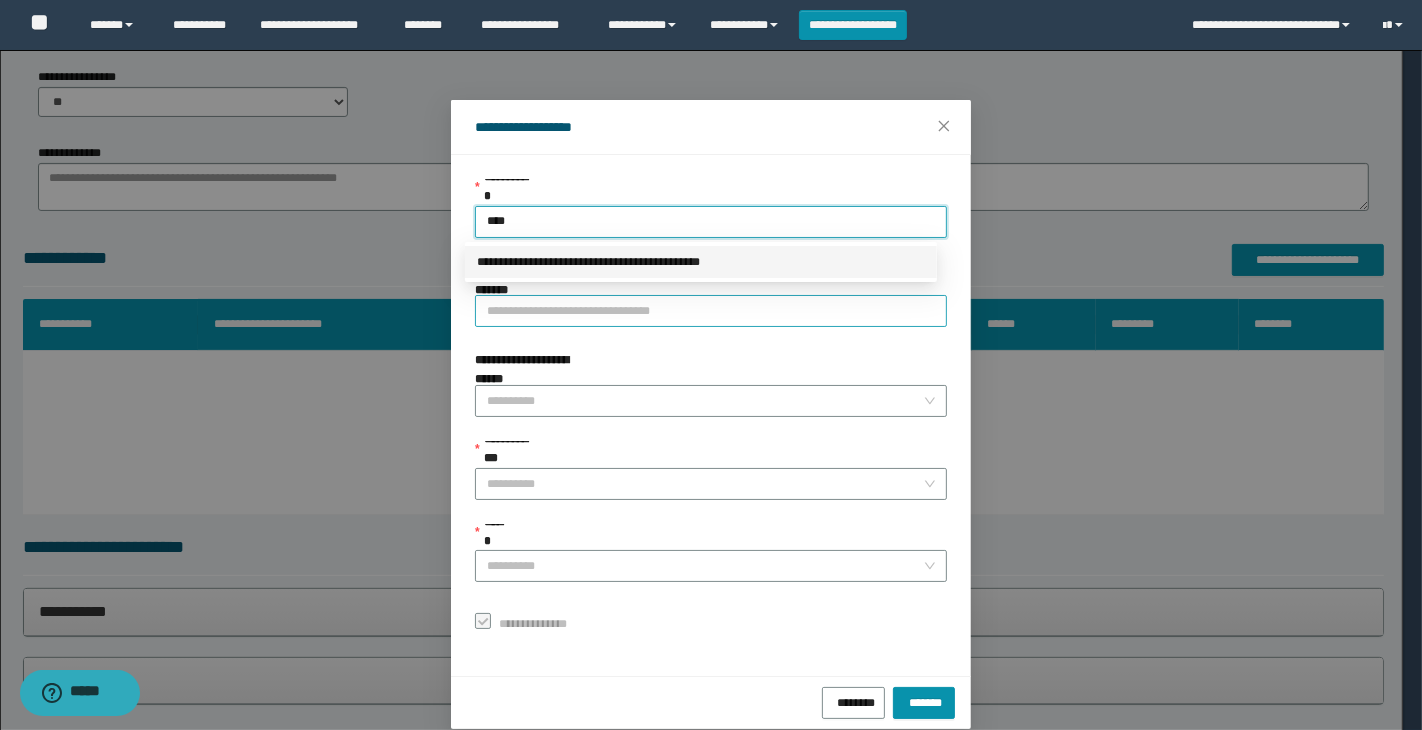 type 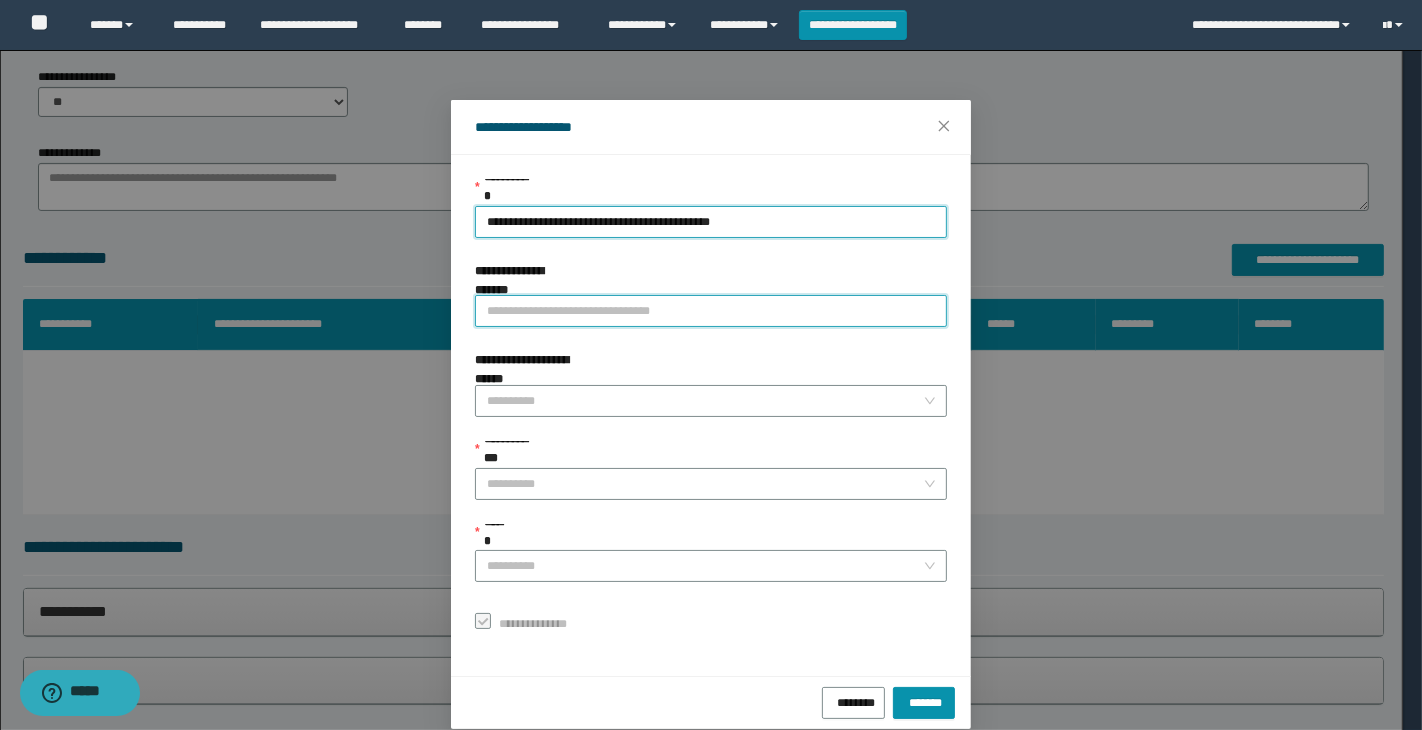 drag, startPoint x: 560, startPoint y: 300, endPoint x: 568, endPoint y: 313, distance: 15.264338 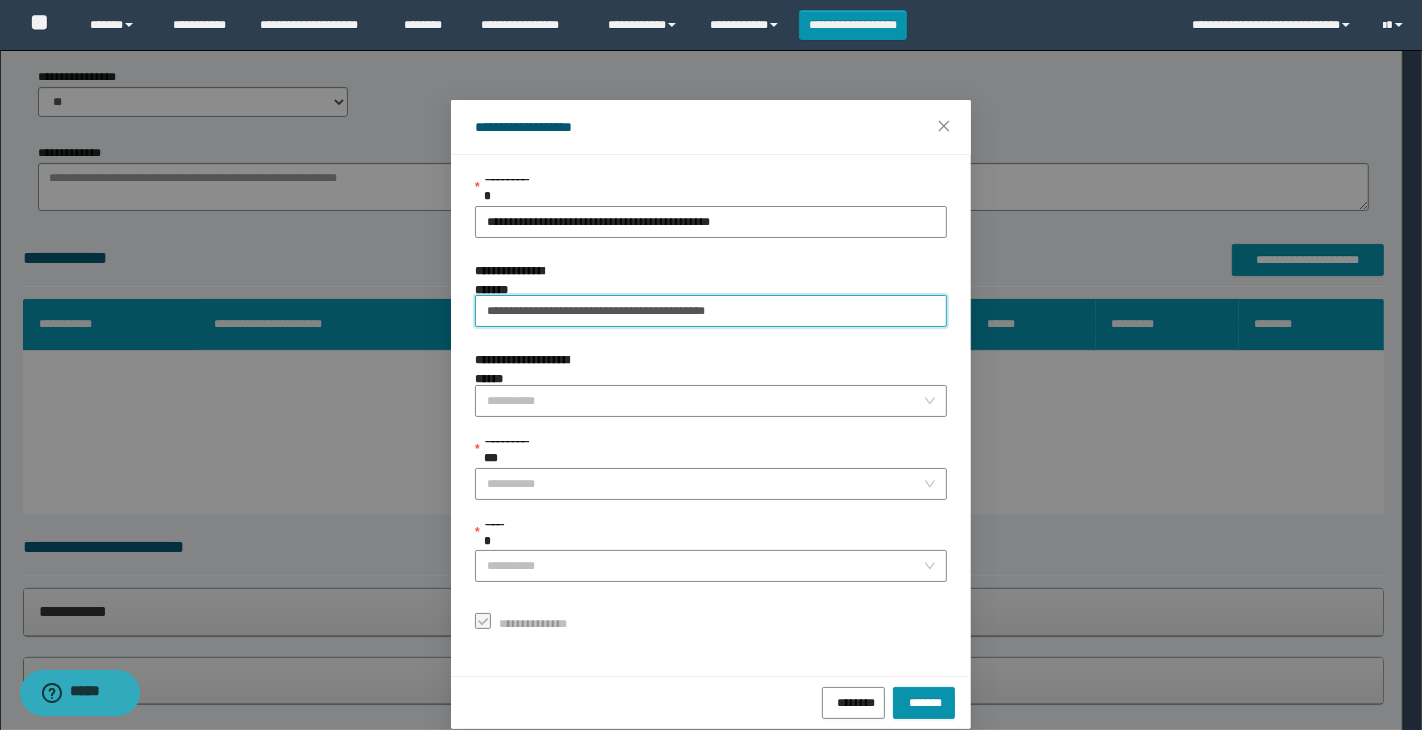 type on "**********" 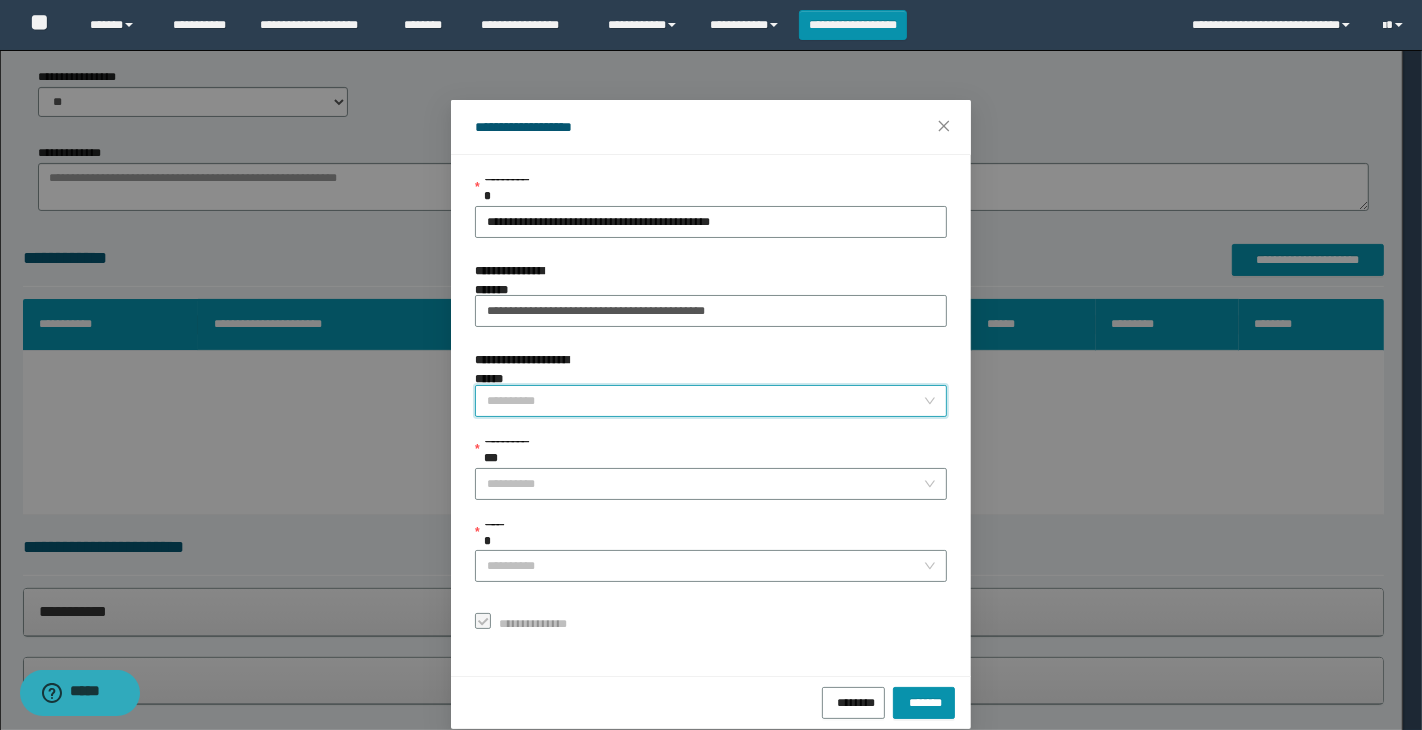 click on "**********" at bounding box center (705, 401) 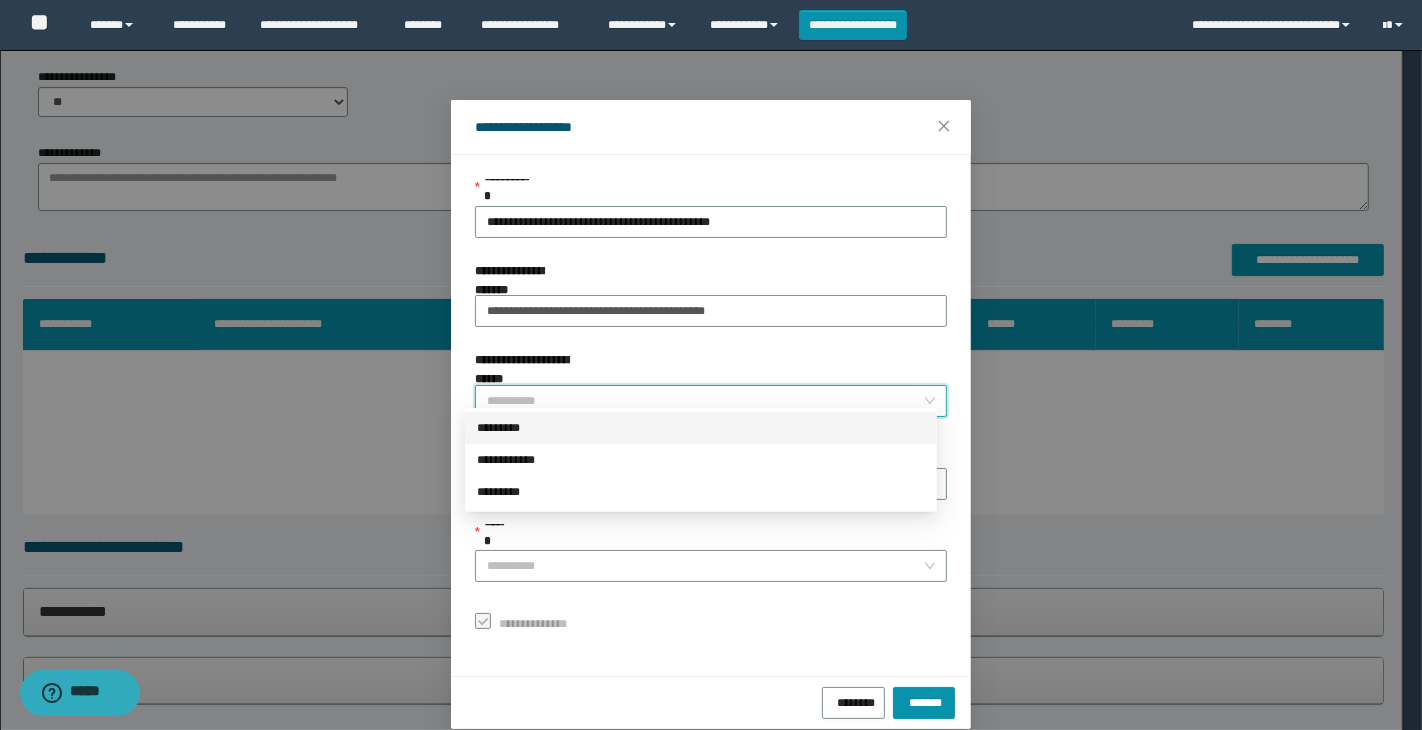drag, startPoint x: 557, startPoint y: 422, endPoint x: 554, endPoint y: 446, distance: 24.186773 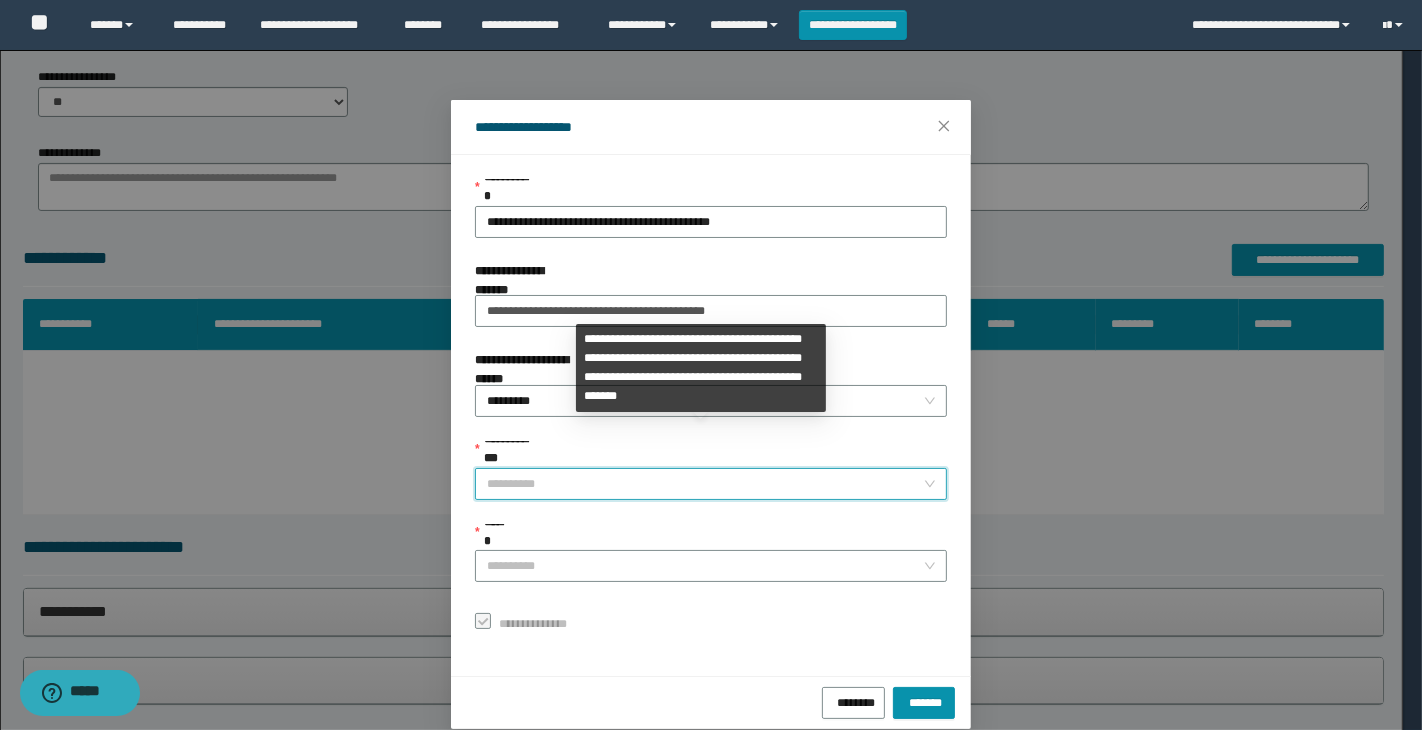 click on "**********" at bounding box center (705, 484) 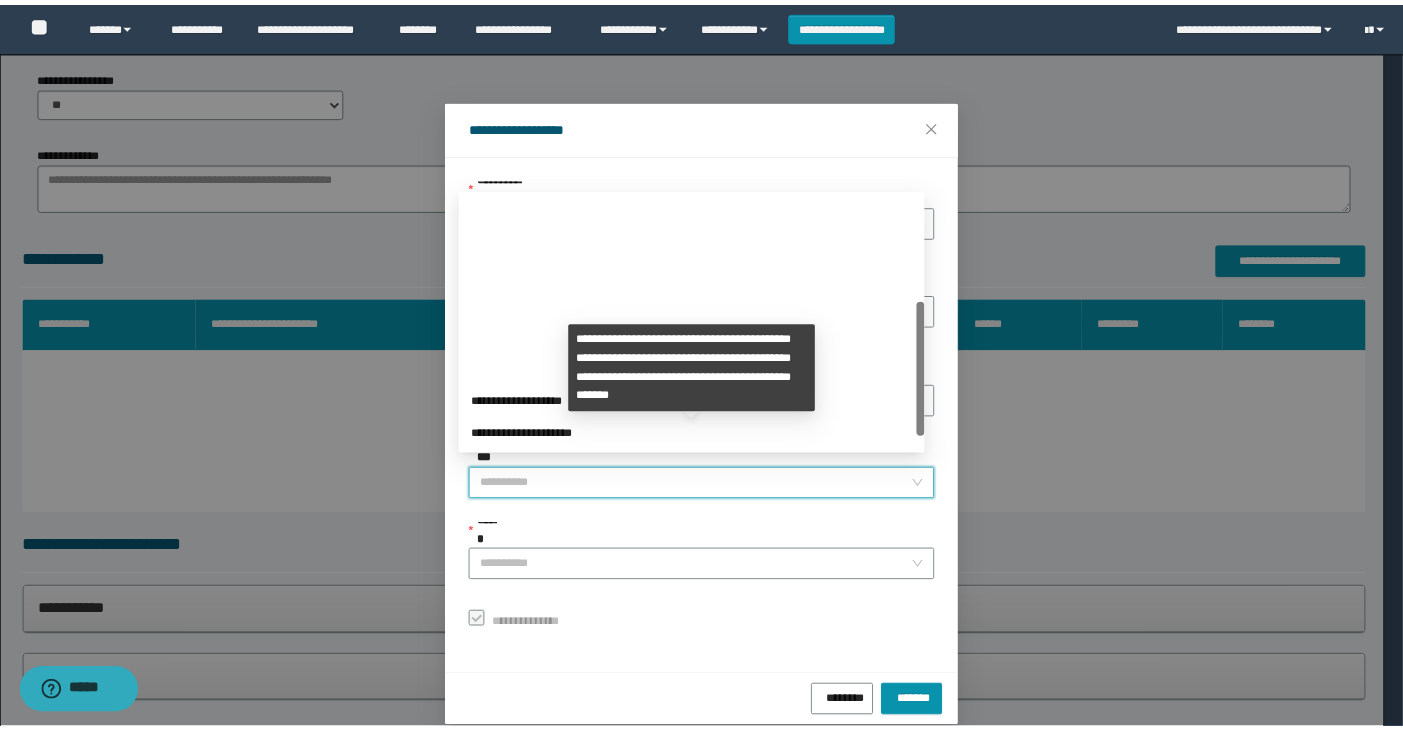 scroll, scrollTop: 223, scrollLeft: 0, axis: vertical 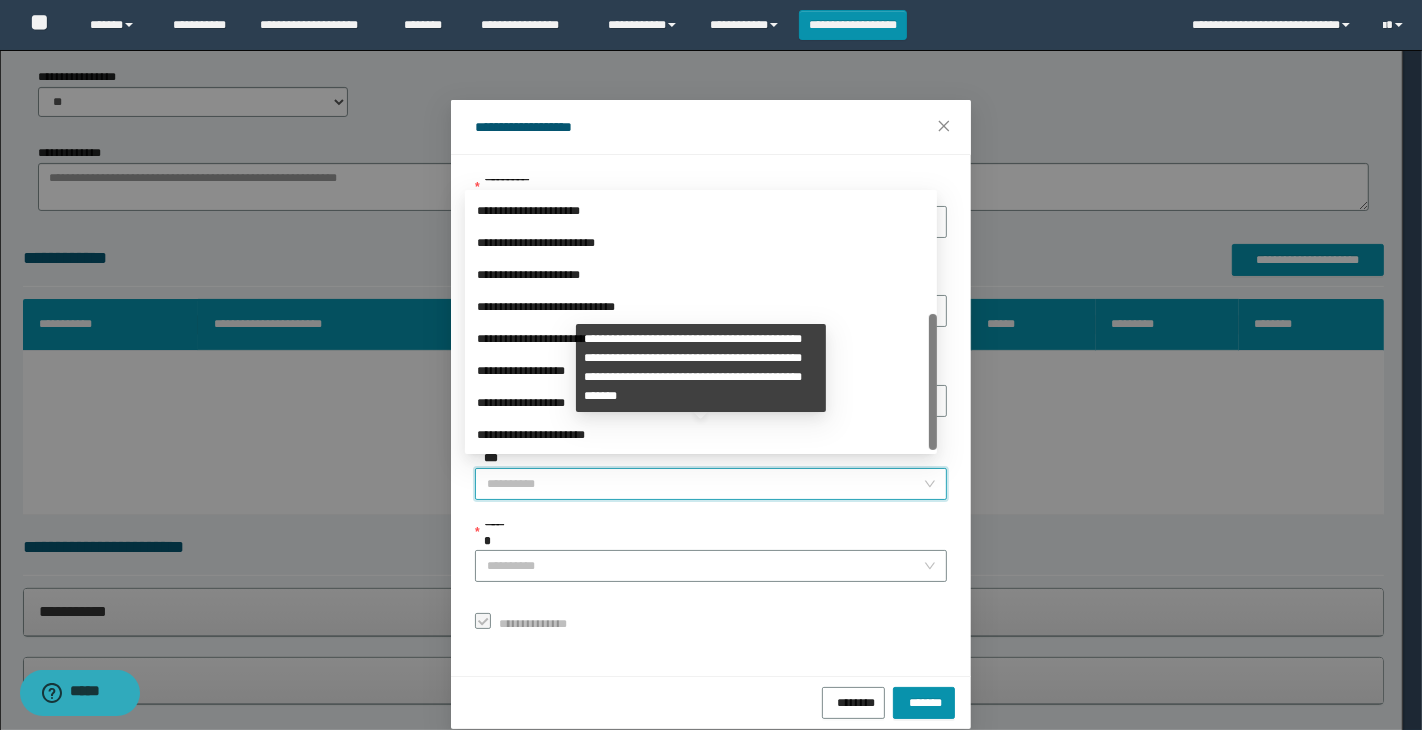 click on "**********" at bounding box center [701, 371] 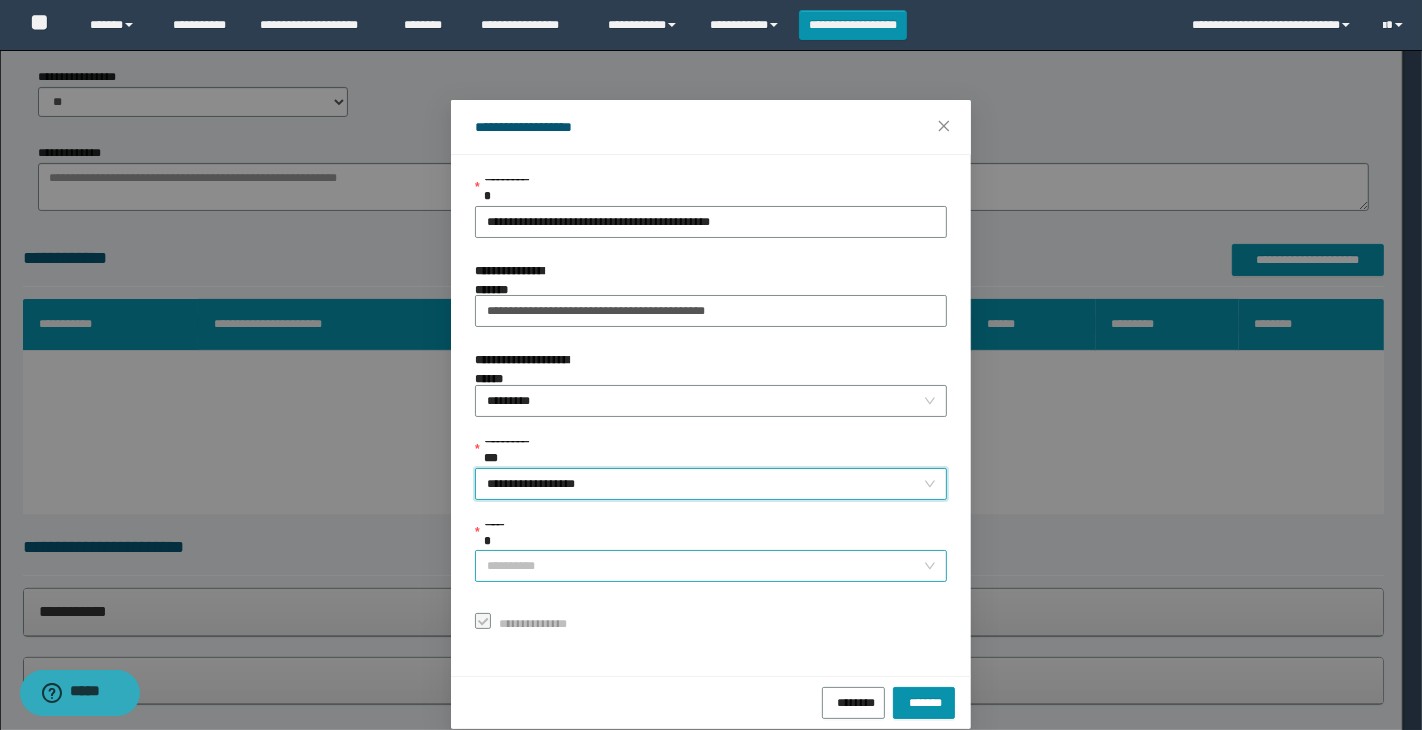 click on "******" at bounding box center [705, 566] 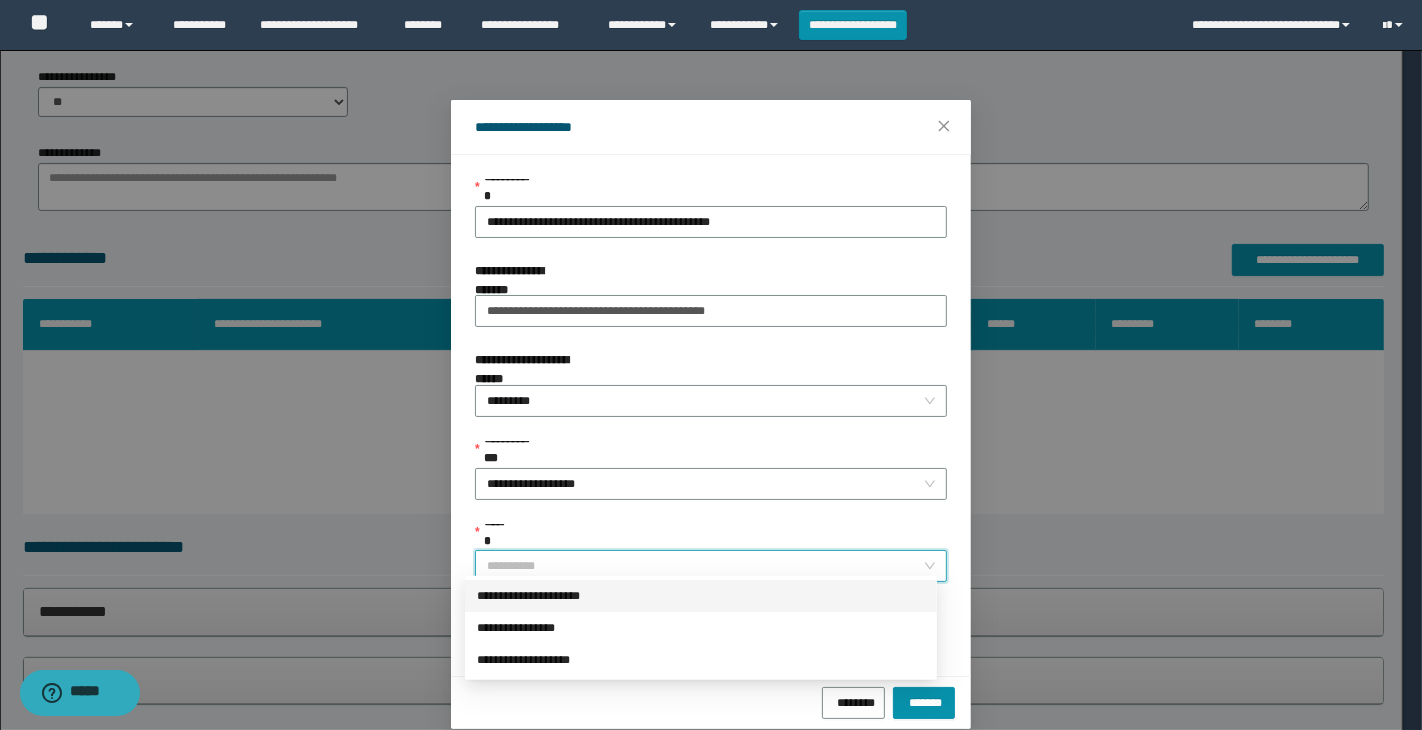 click on "**********" at bounding box center [701, 596] 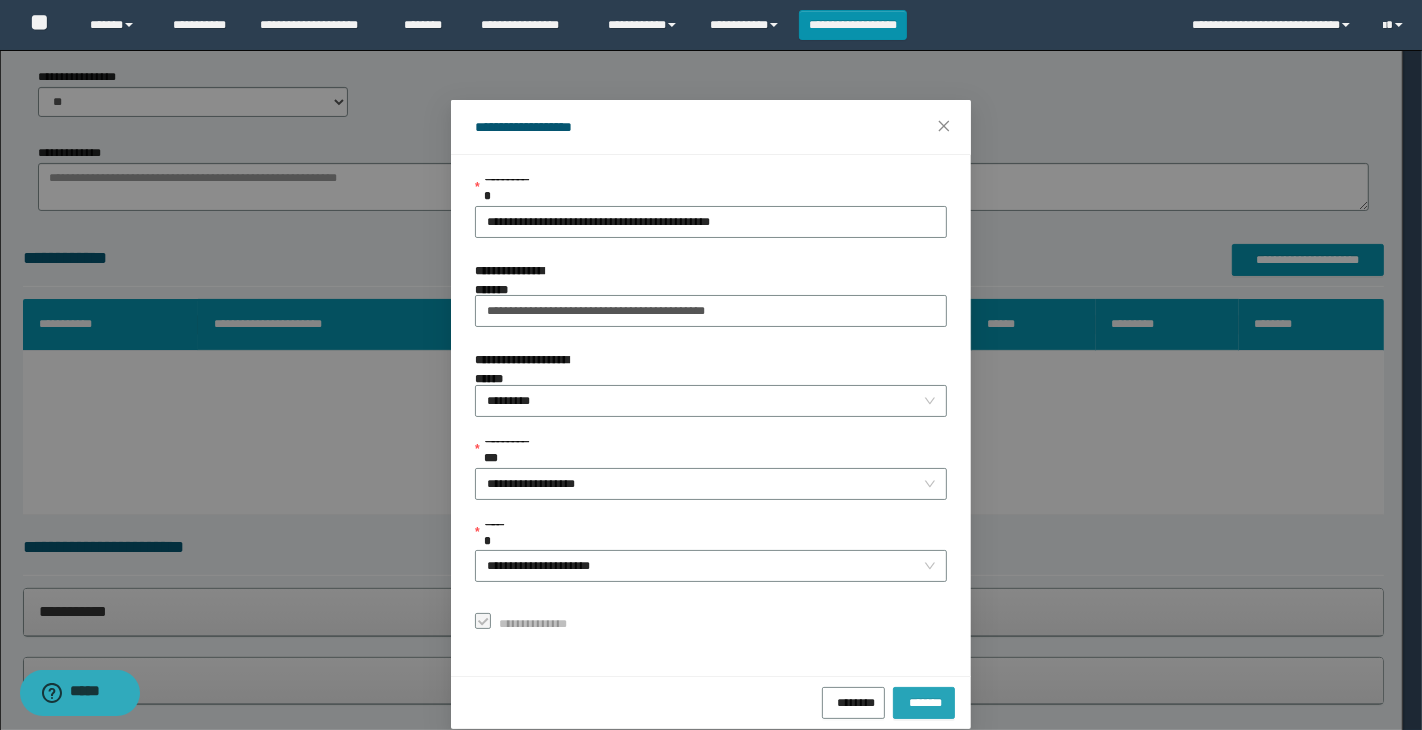 click on "*******" at bounding box center (924, 700) 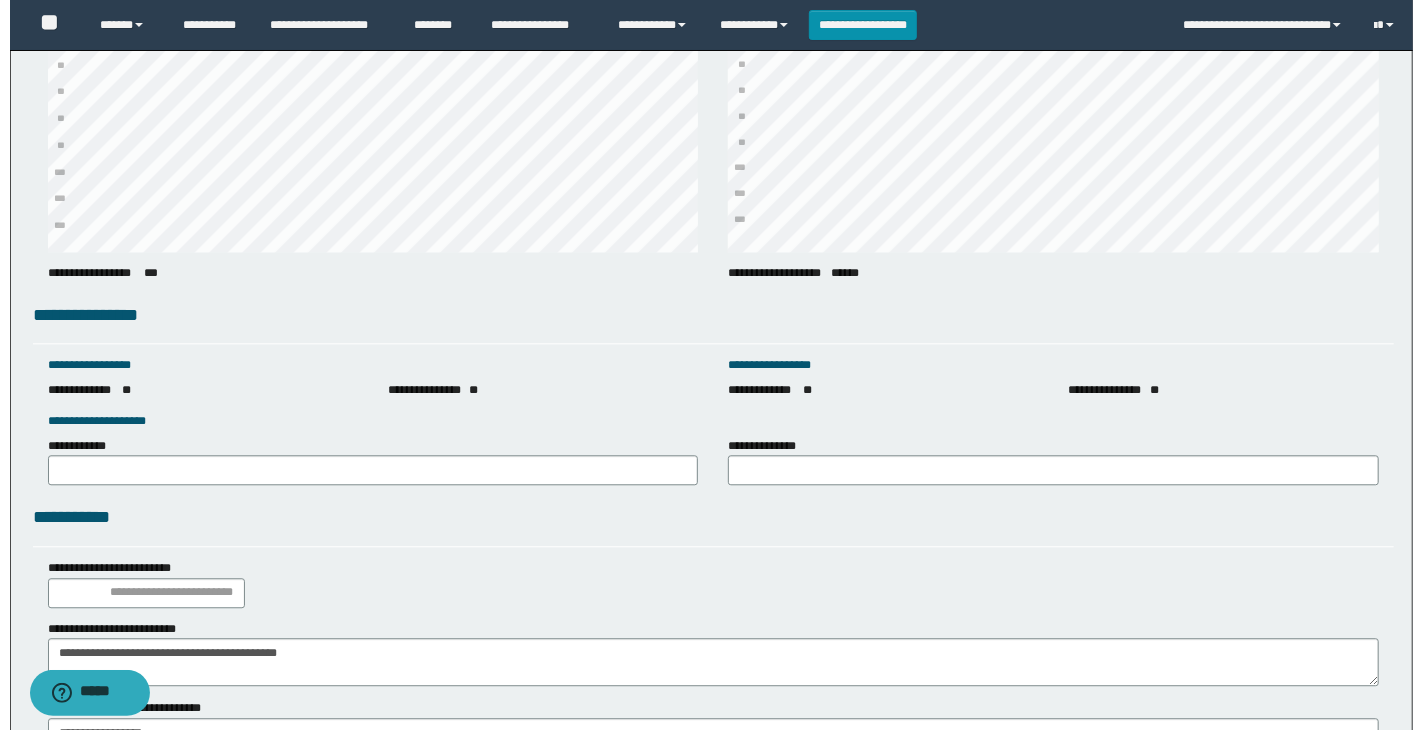scroll, scrollTop: 2726, scrollLeft: 0, axis: vertical 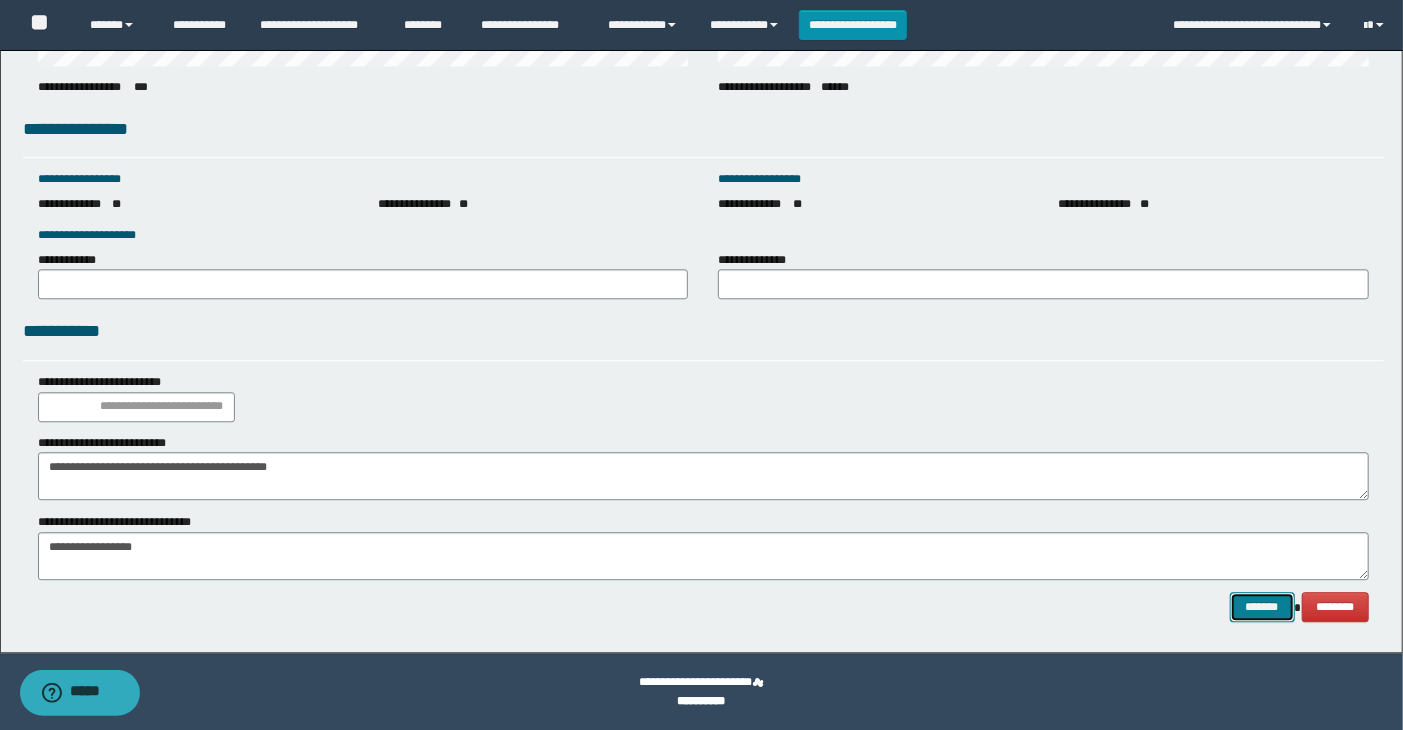 click on "*******" at bounding box center (1262, 607) 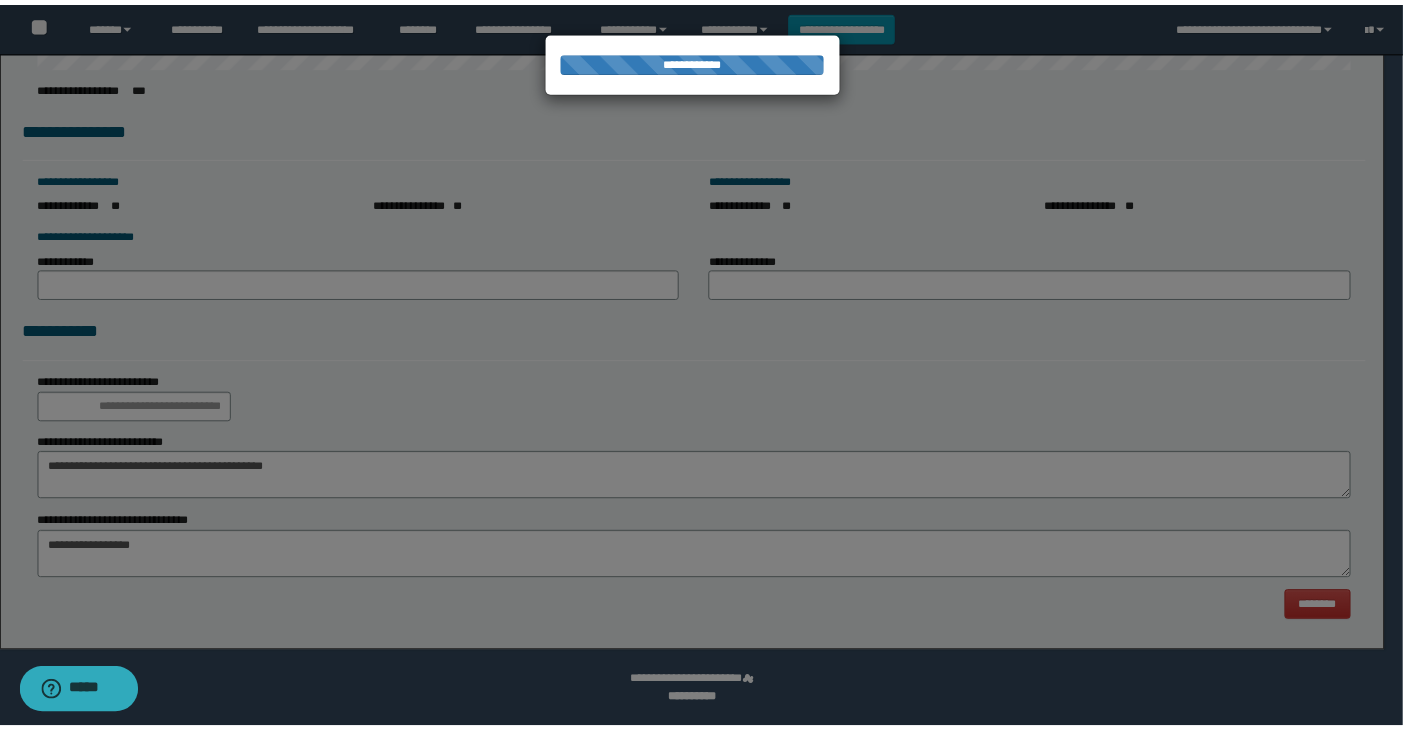 scroll, scrollTop: 0, scrollLeft: 0, axis: both 